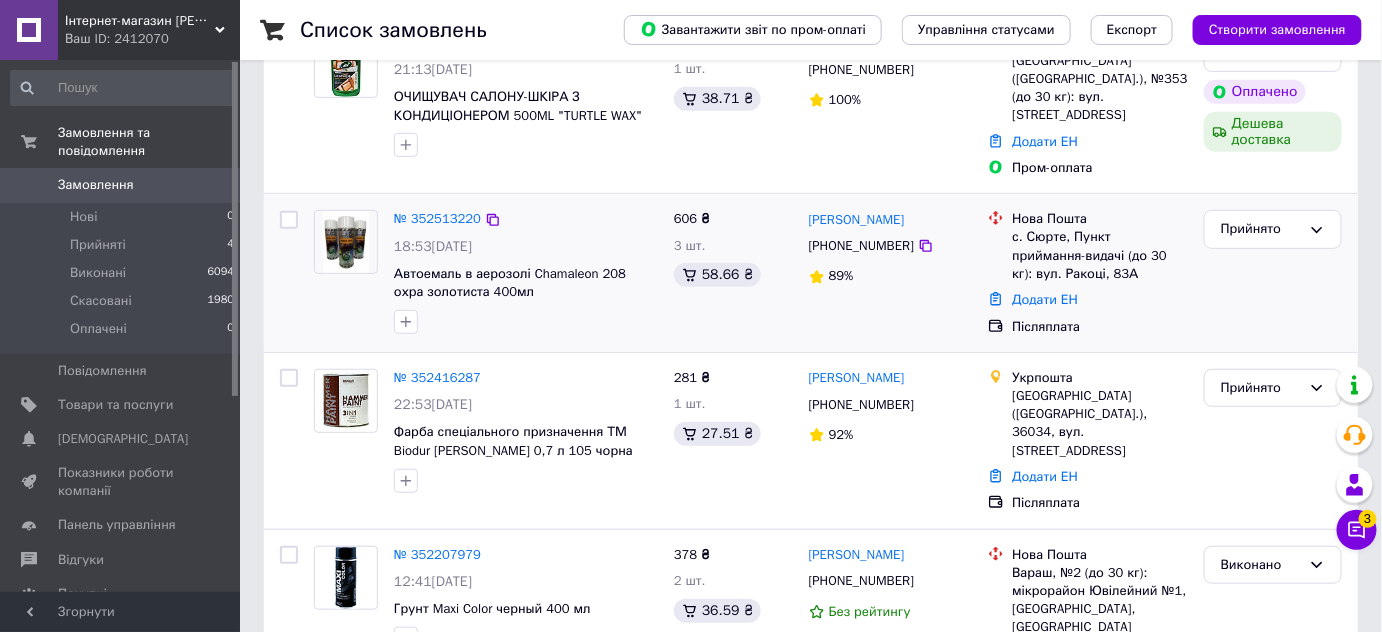 scroll, scrollTop: 272, scrollLeft: 0, axis: vertical 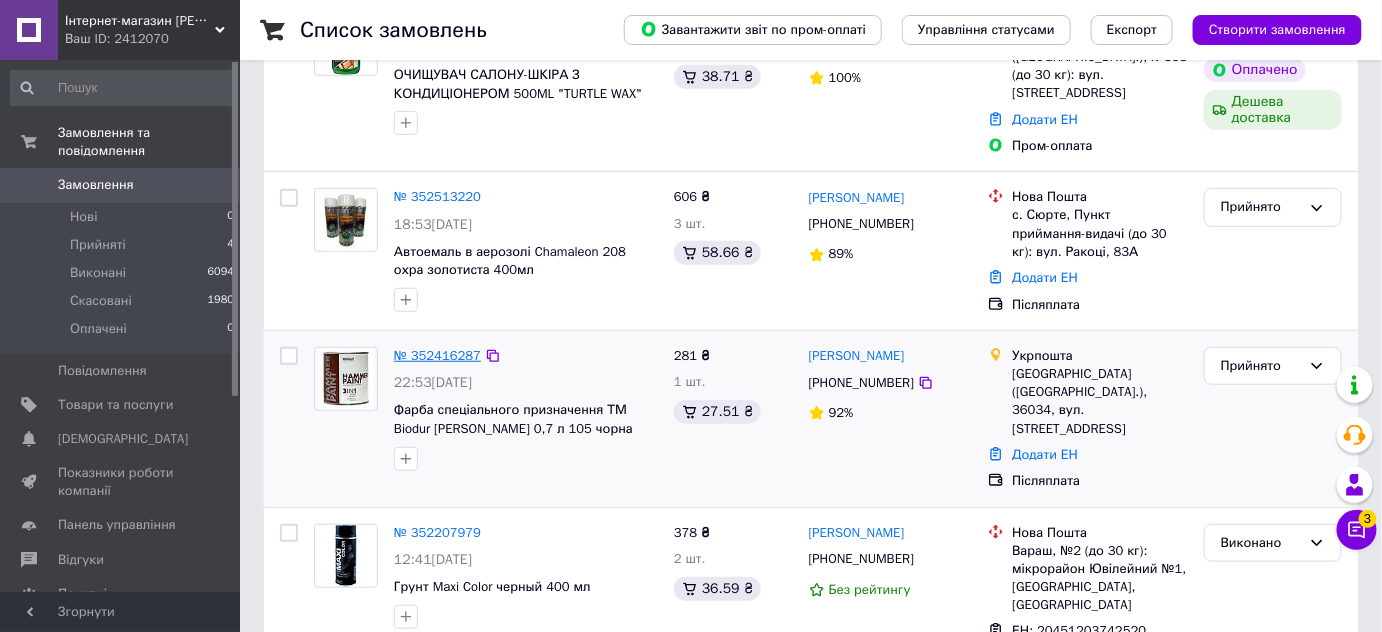 click on "№ 352416287" at bounding box center [437, 355] 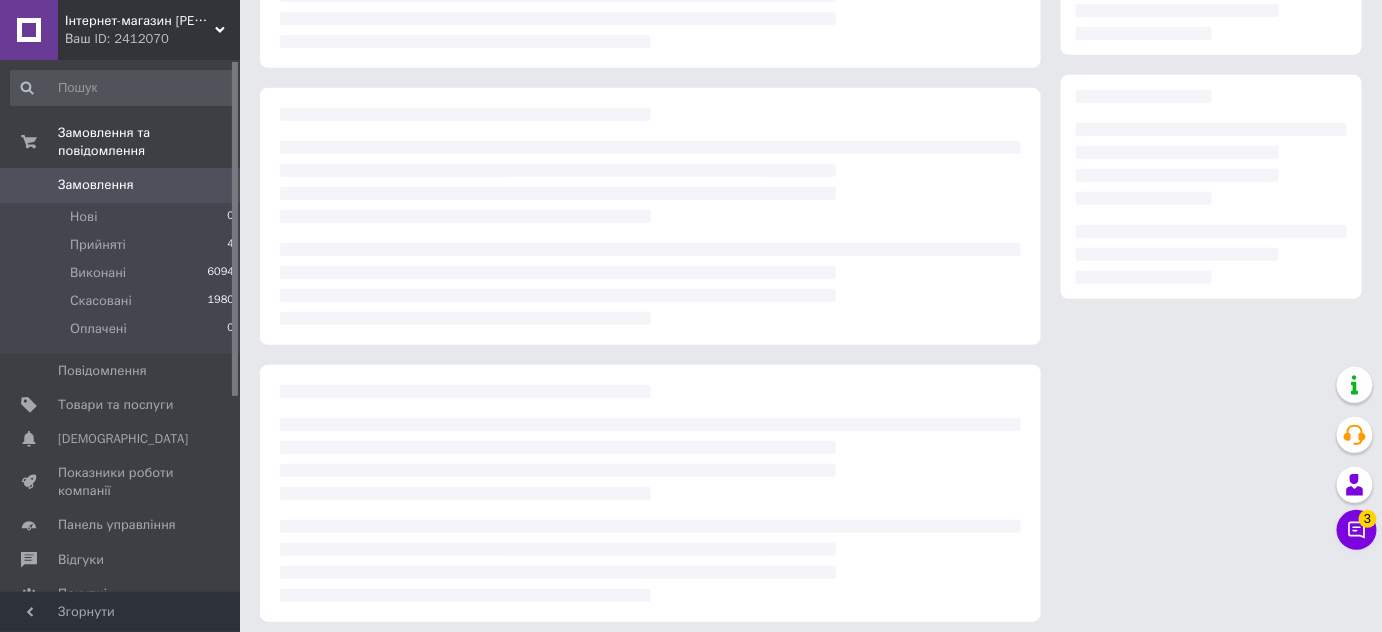 scroll, scrollTop: 0, scrollLeft: 0, axis: both 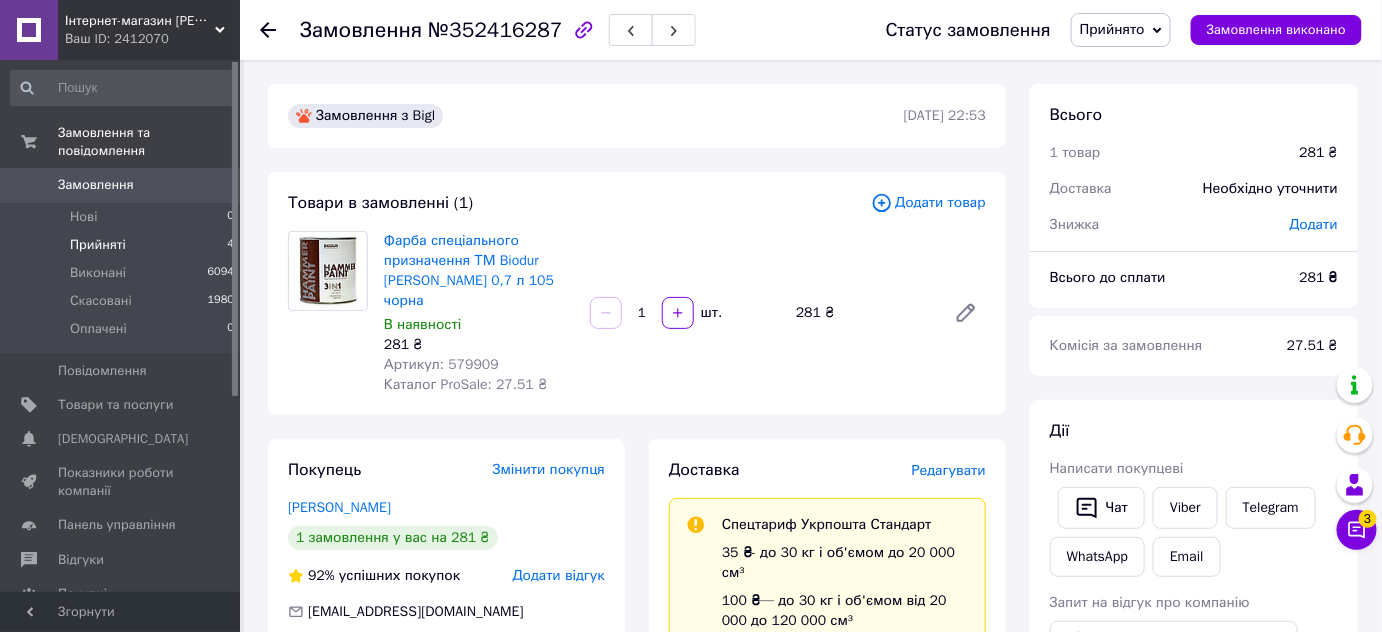 click on "Прийняті" at bounding box center (98, 245) 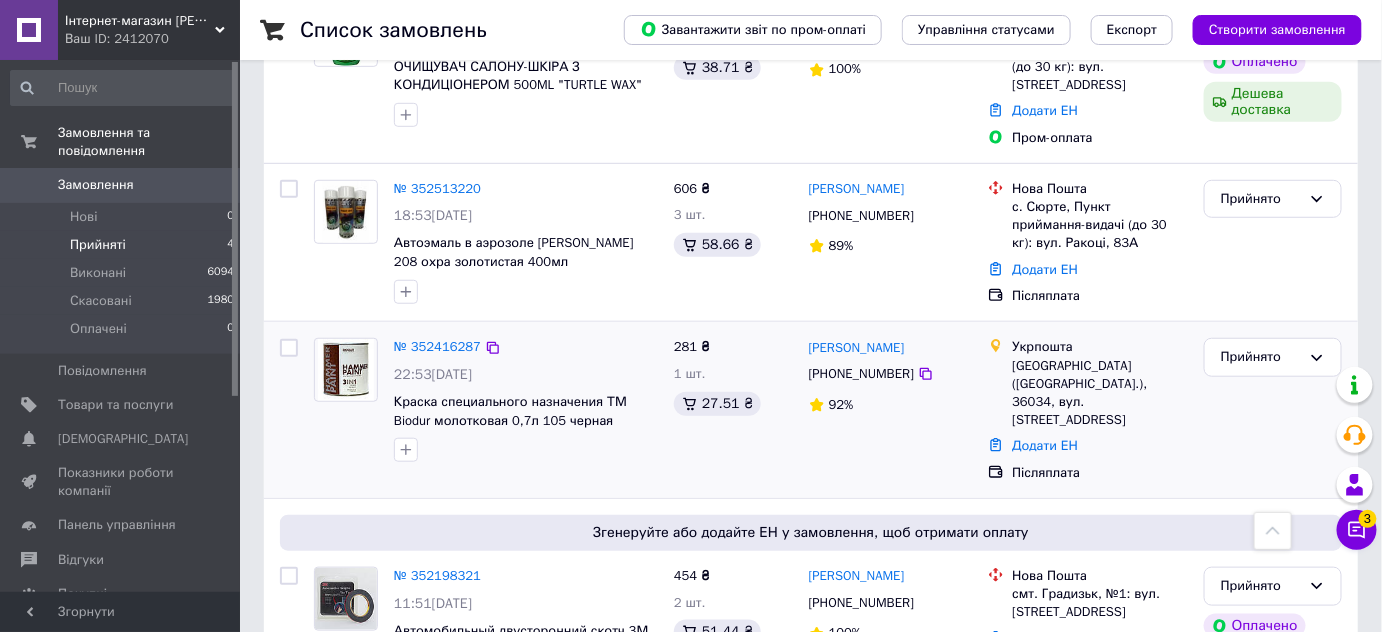 scroll, scrollTop: 230, scrollLeft: 0, axis: vertical 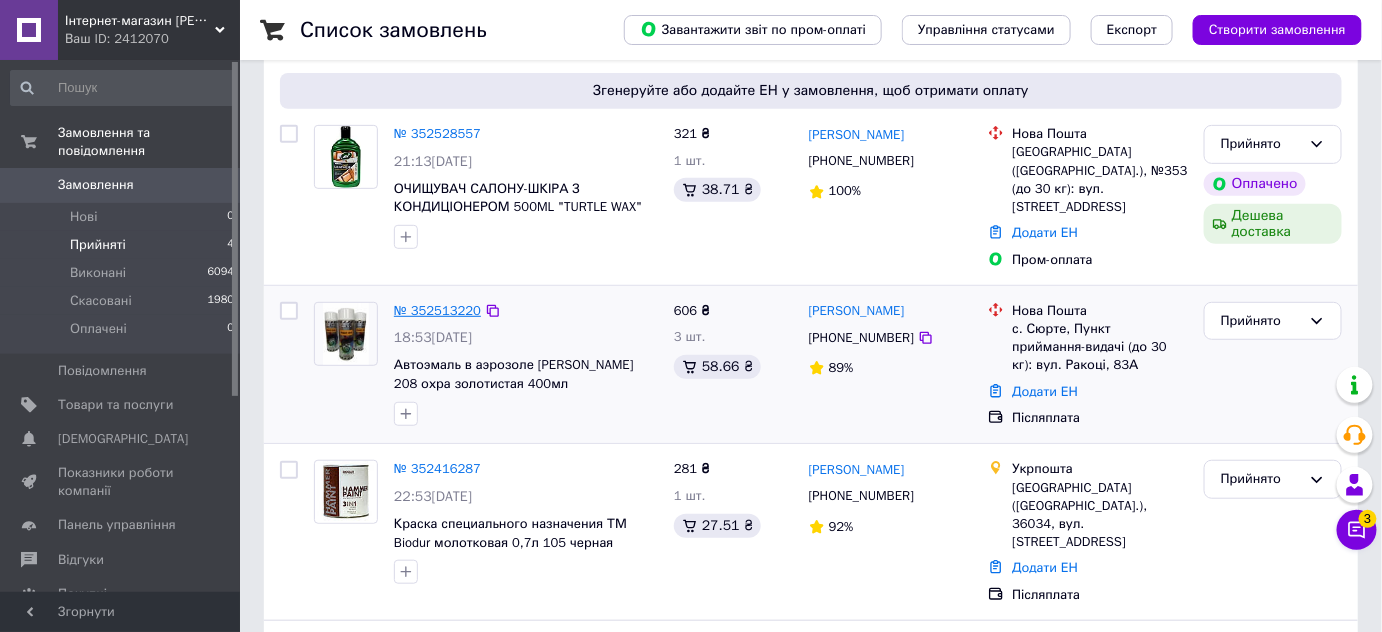 click on "№ 352513220" at bounding box center [437, 310] 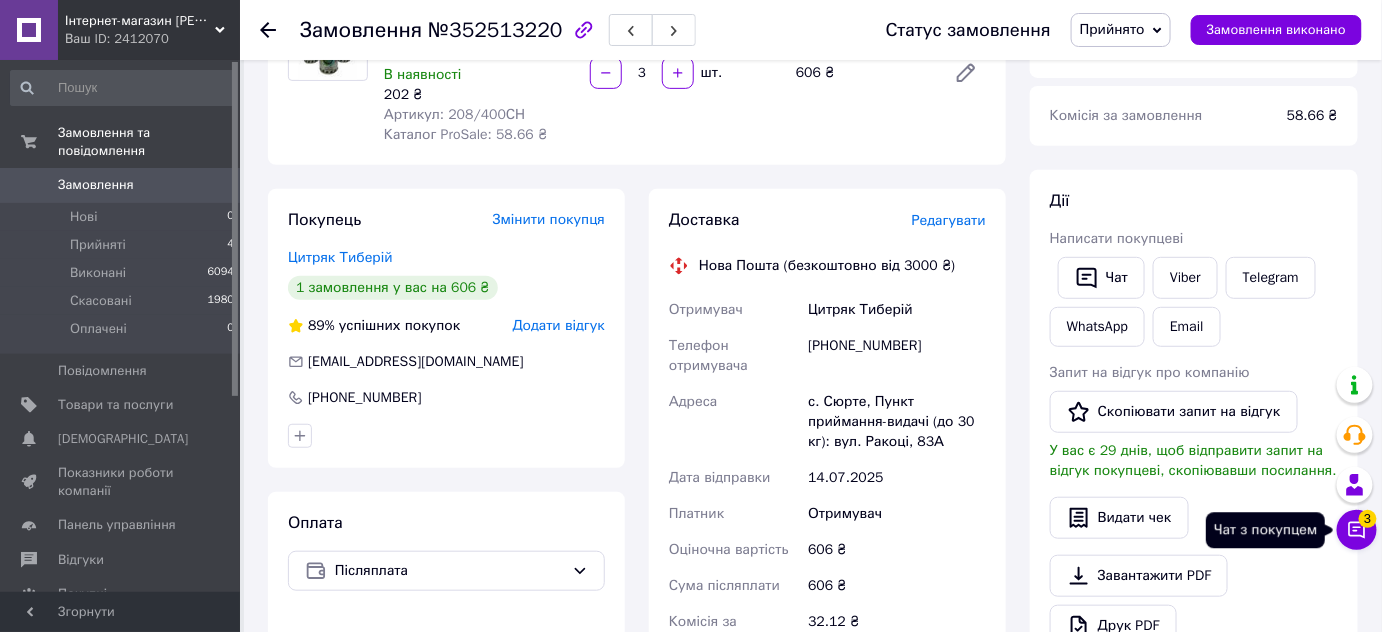 click on "Чат з покупцем 3" at bounding box center (1357, 530) 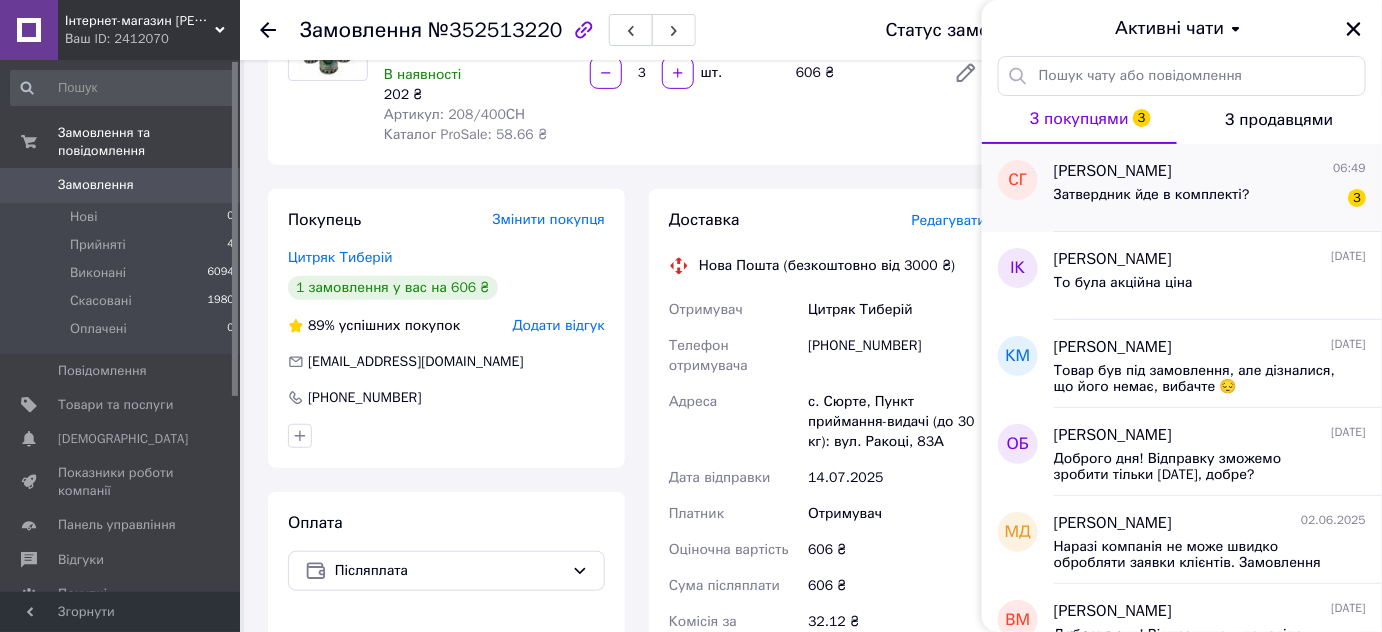 click on "Затвердник йде в комплекті?" at bounding box center (1152, 195) 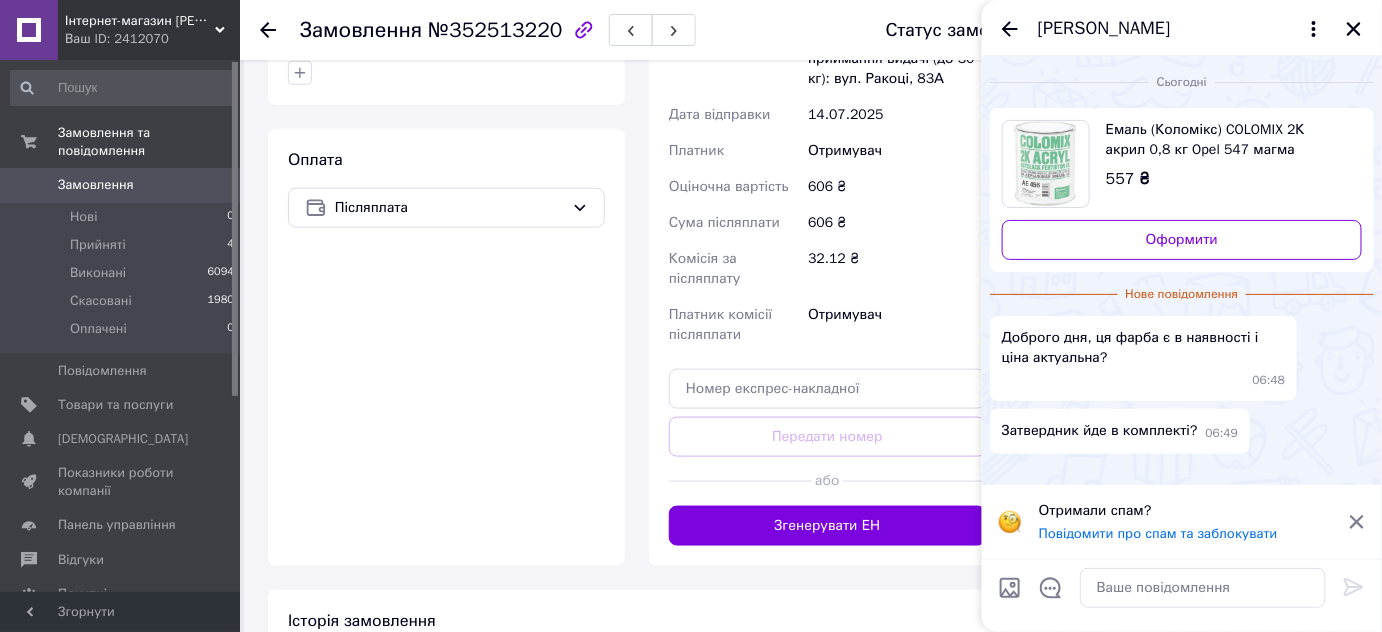 scroll, scrollTop: 594, scrollLeft: 0, axis: vertical 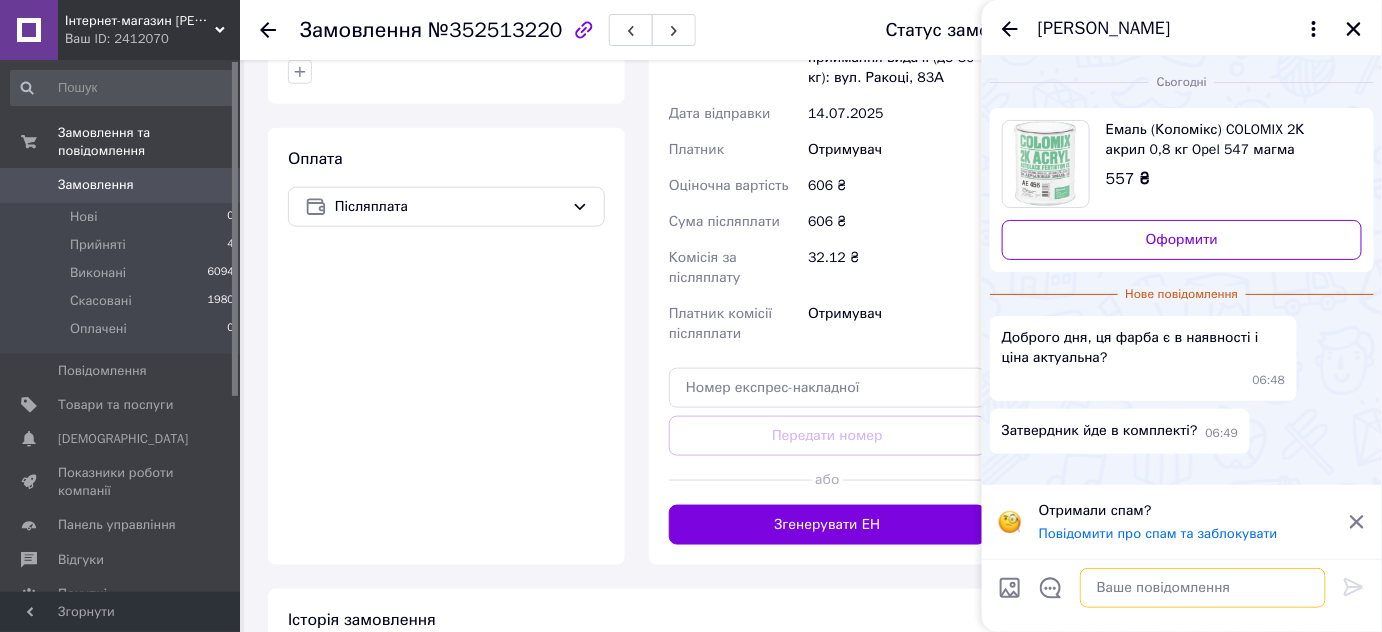 click at bounding box center [1203, 588] 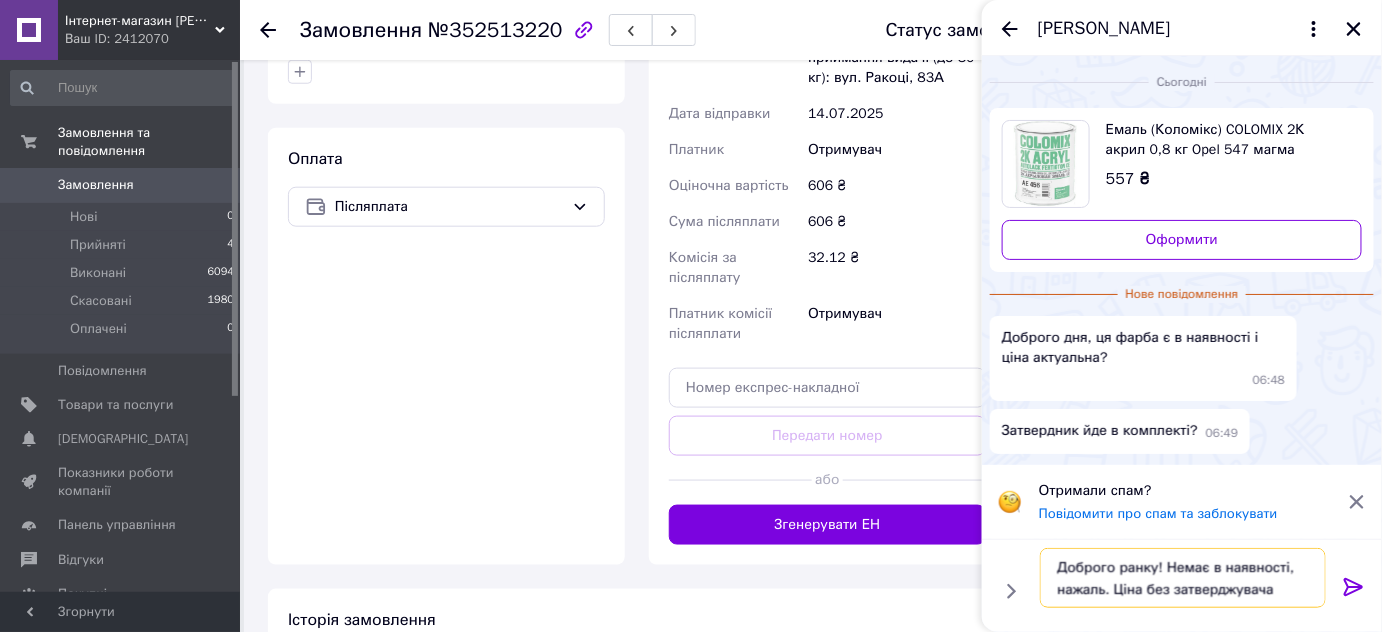 type on "Доброго ранку! Немає в наявності, нажаль. Ціна без затверджувача." 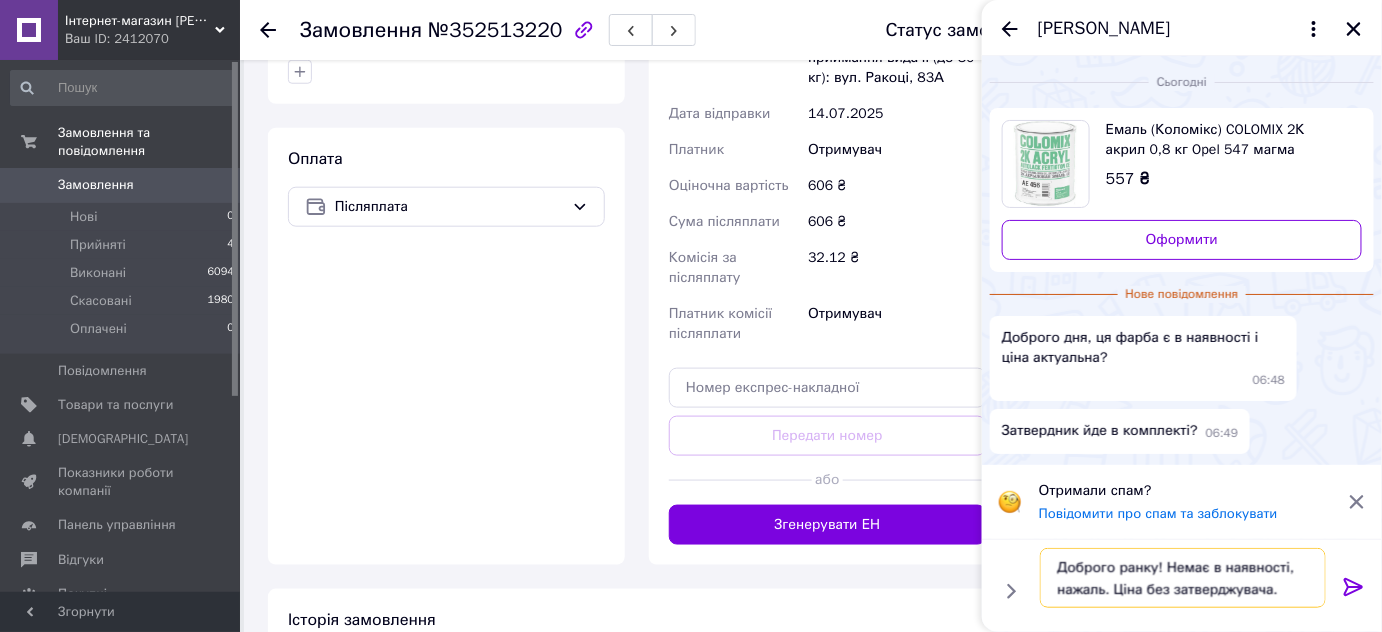 type 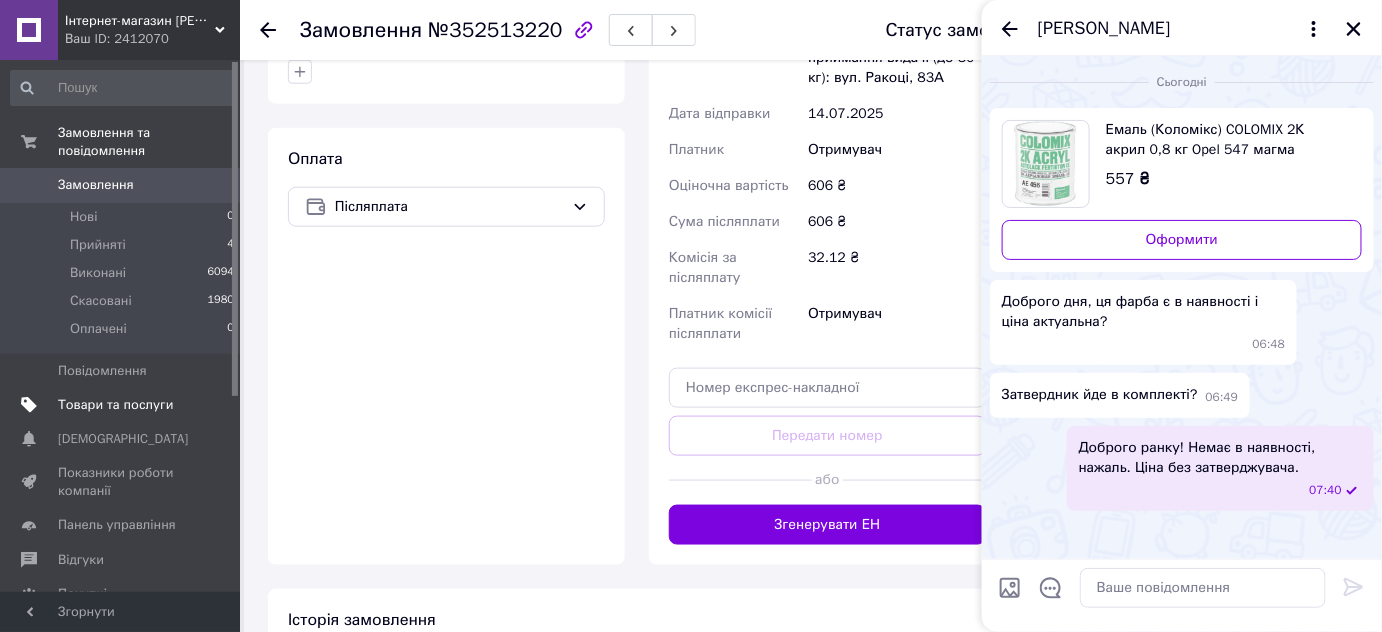 click on "Товари та послуги" at bounding box center (115, 405) 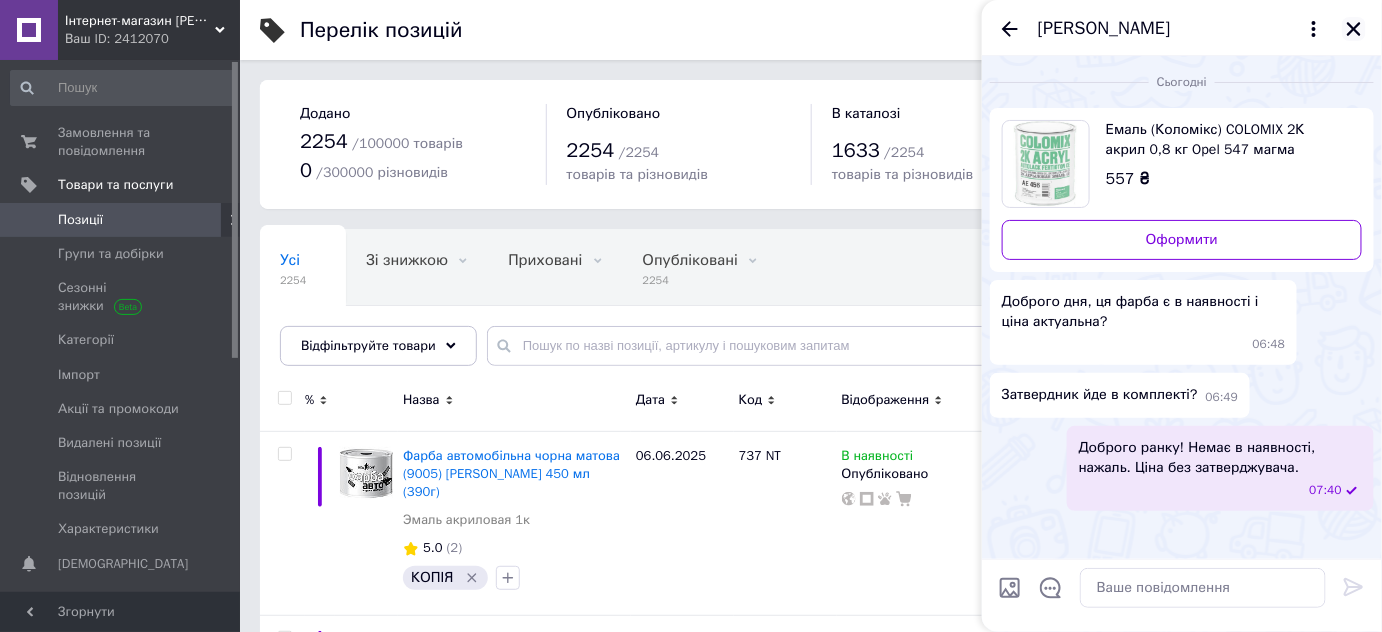 click 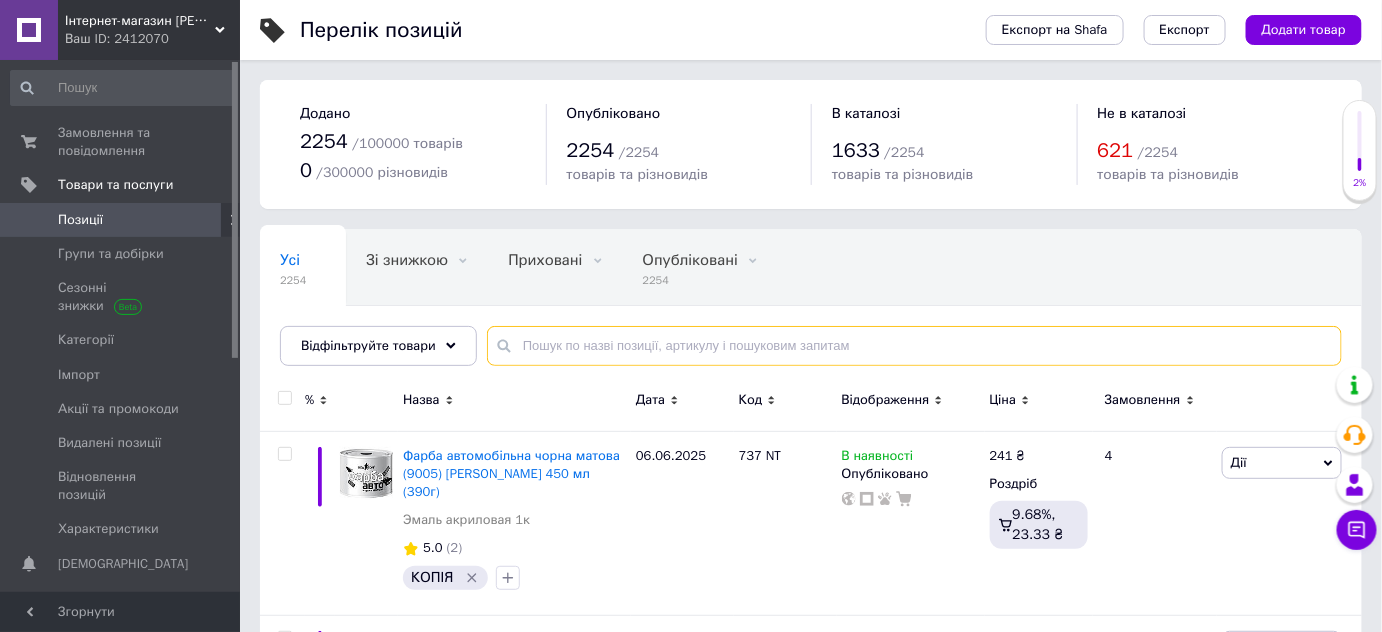 click at bounding box center (914, 346) 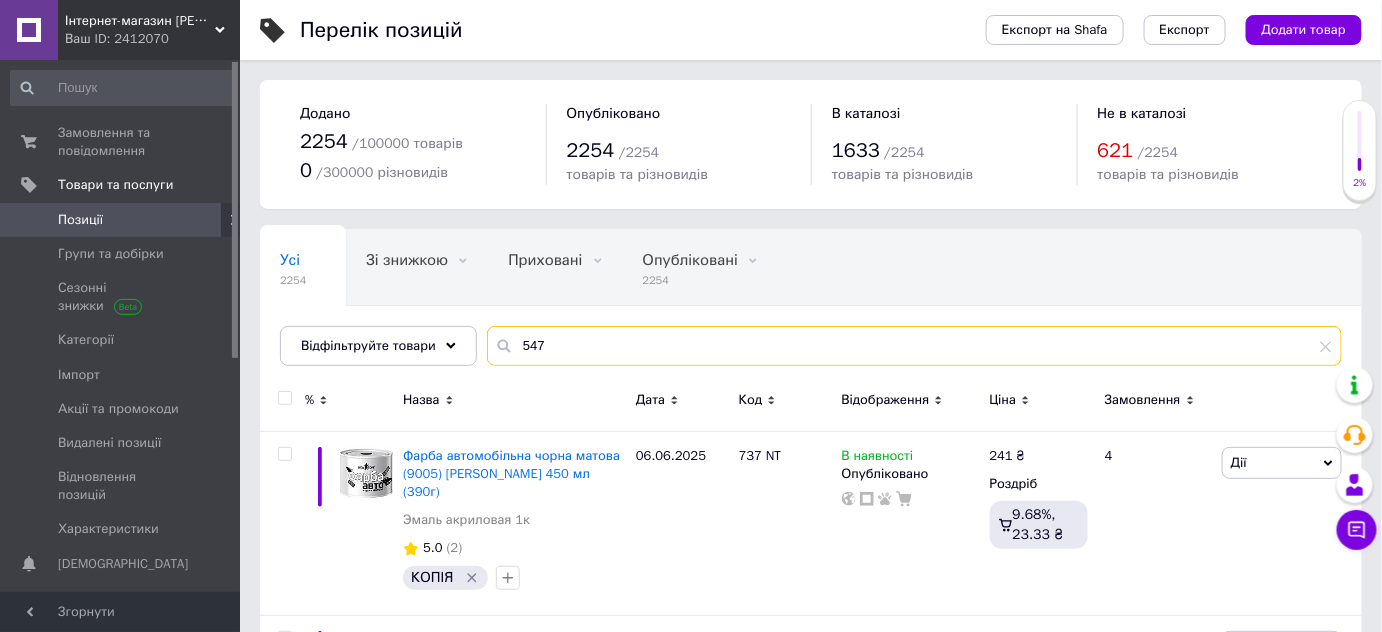 type on "547" 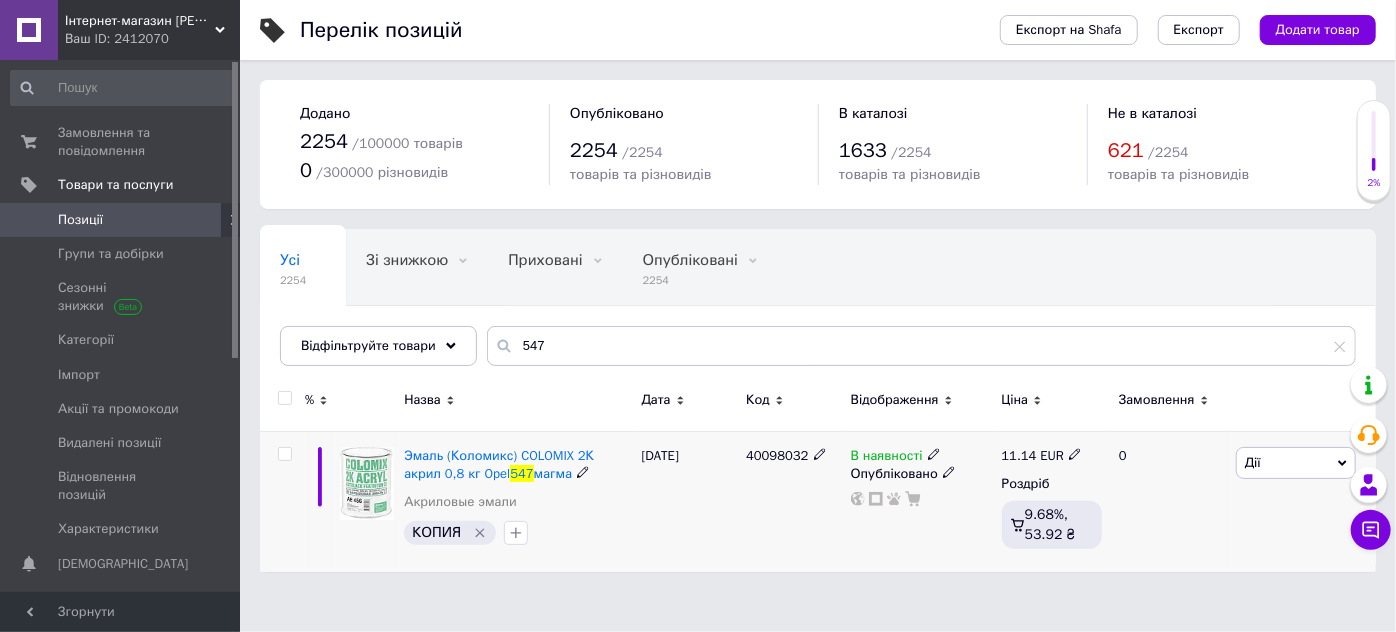 click 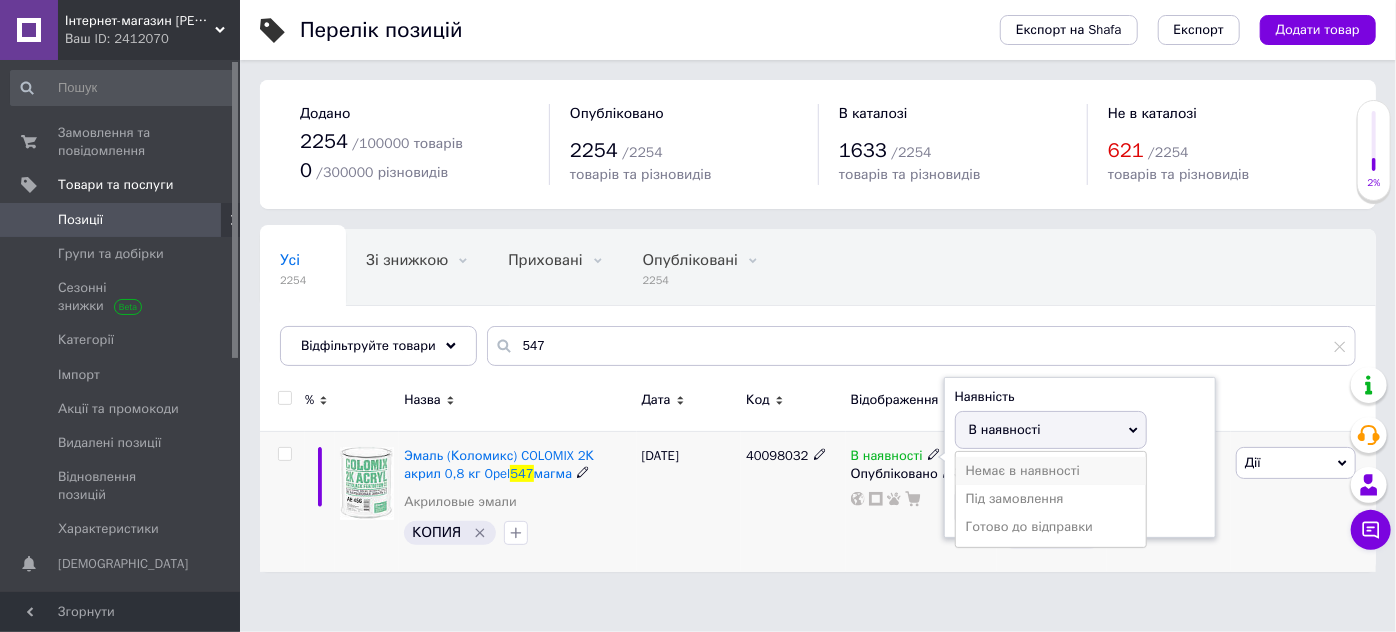 click on "Немає в наявності" at bounding box center (1051, 471) 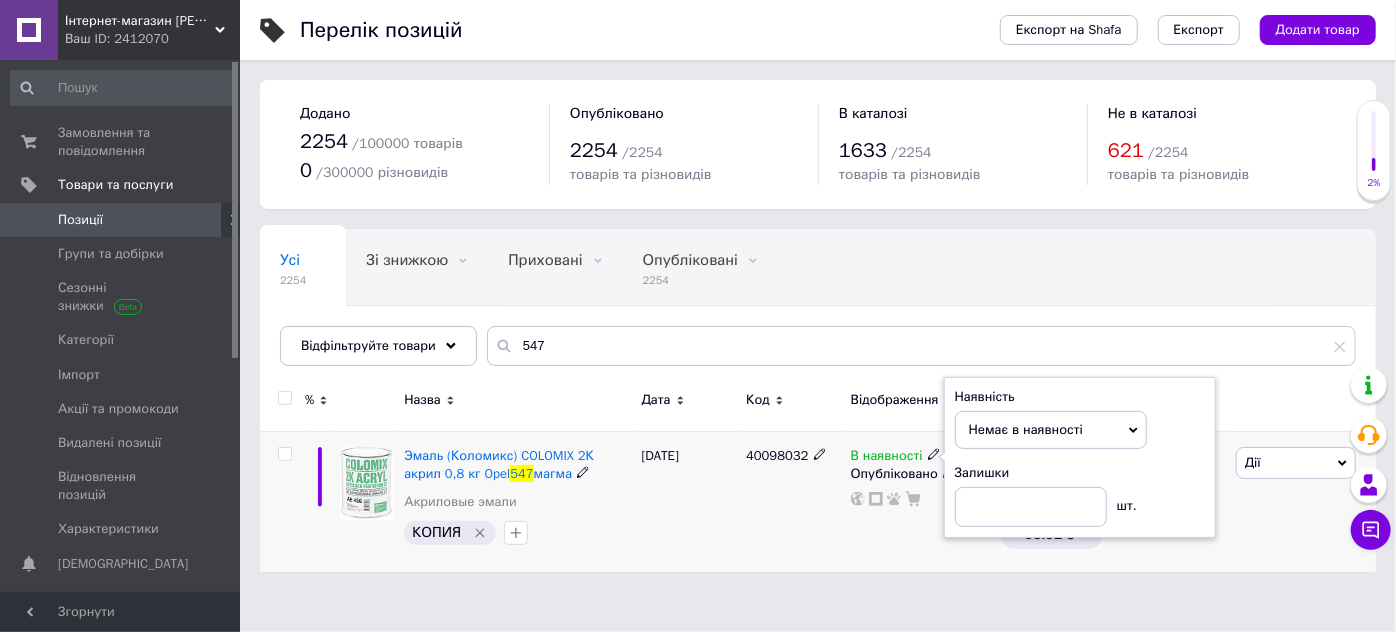 click on "40098032" at bounding box center (793, 501) 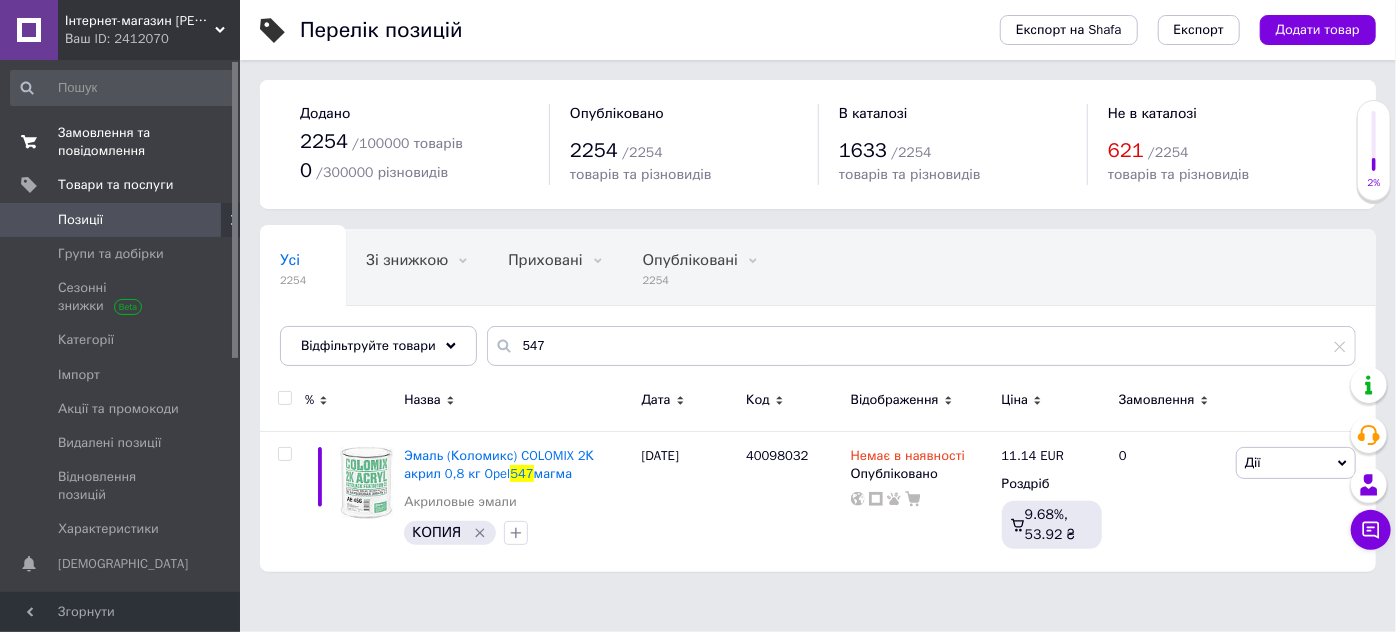 click on "Замовлення та повідомлення" at bounding box center (121, 142) 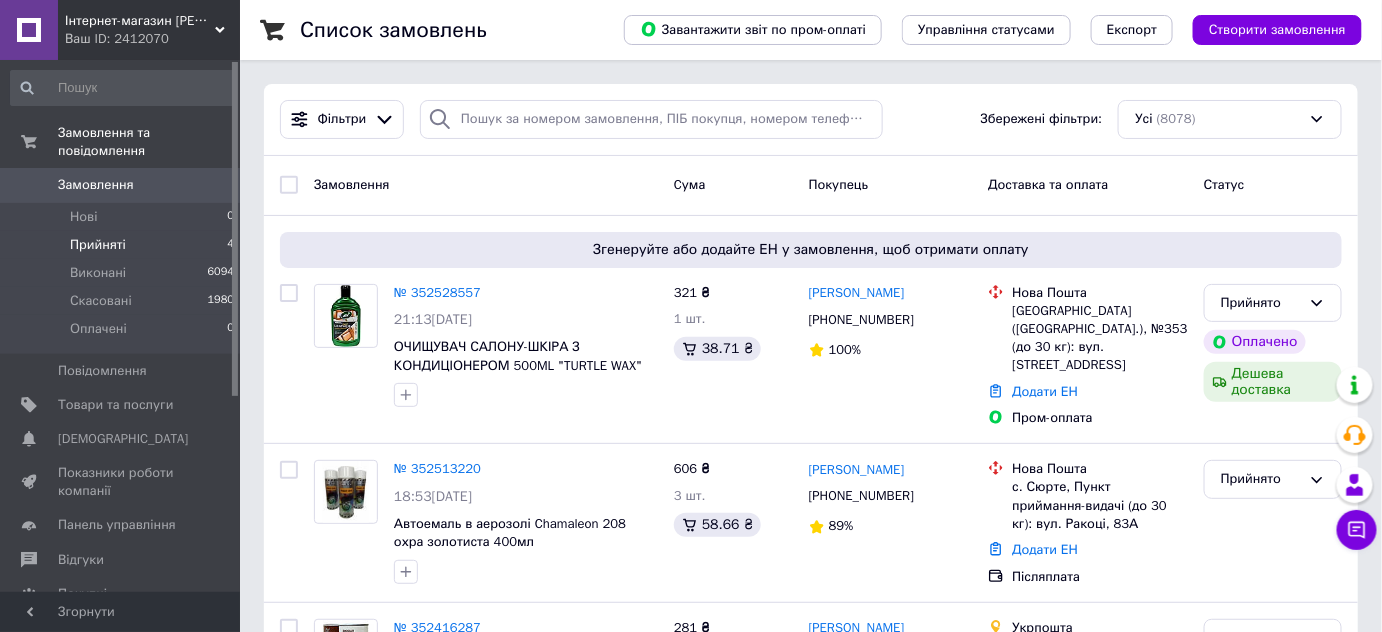 click on "Прийняті" at bounding box center (98, 245) 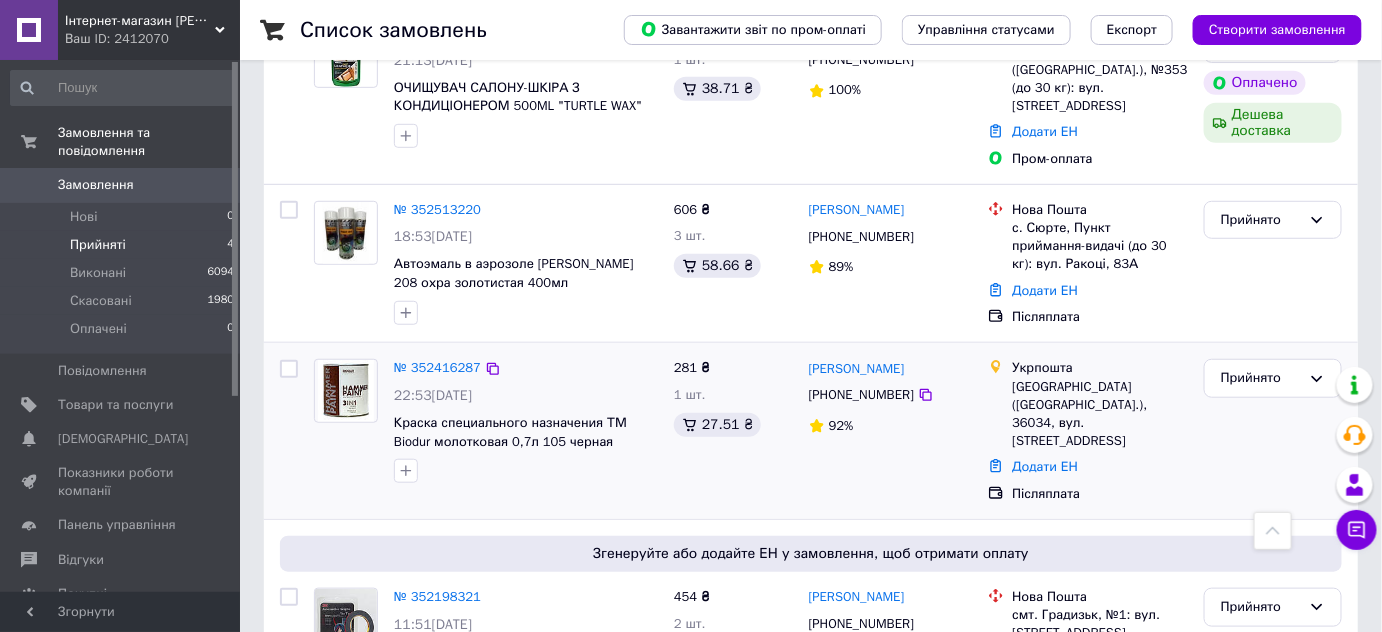 scroll, scrollTop: 363, scrollLeft: 0, axis: vertical 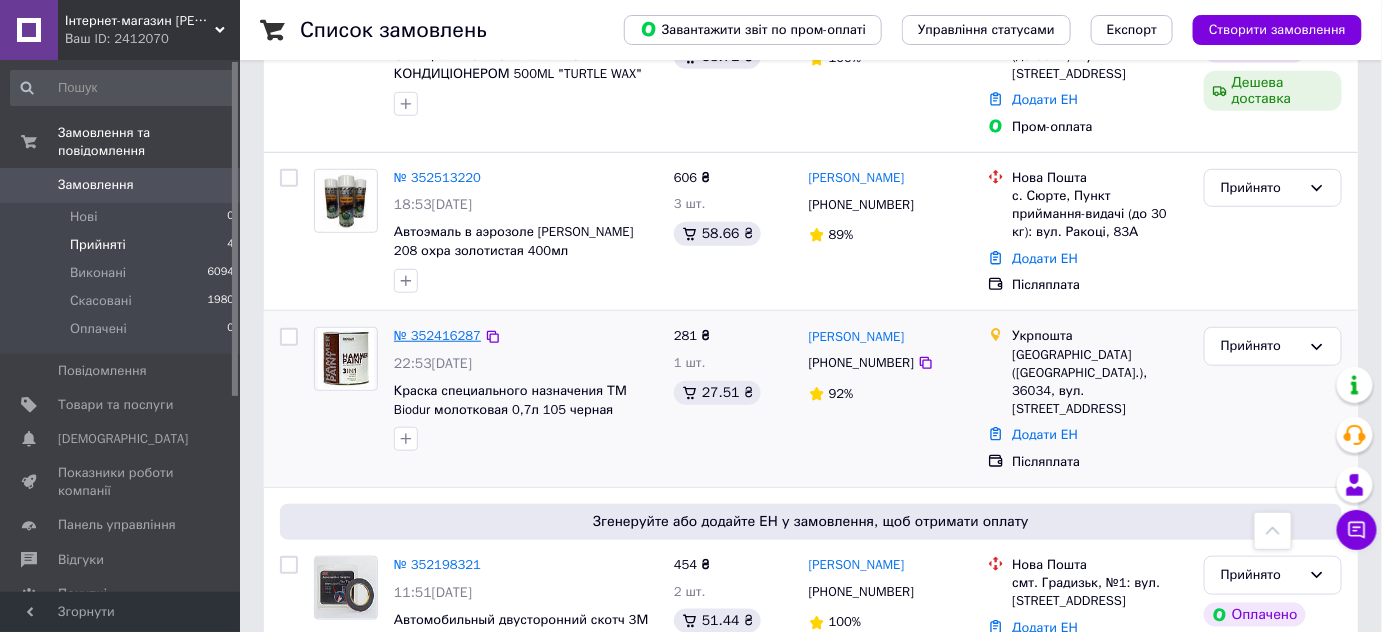 click on "№ 352416287" at bounding box center (437, 335) 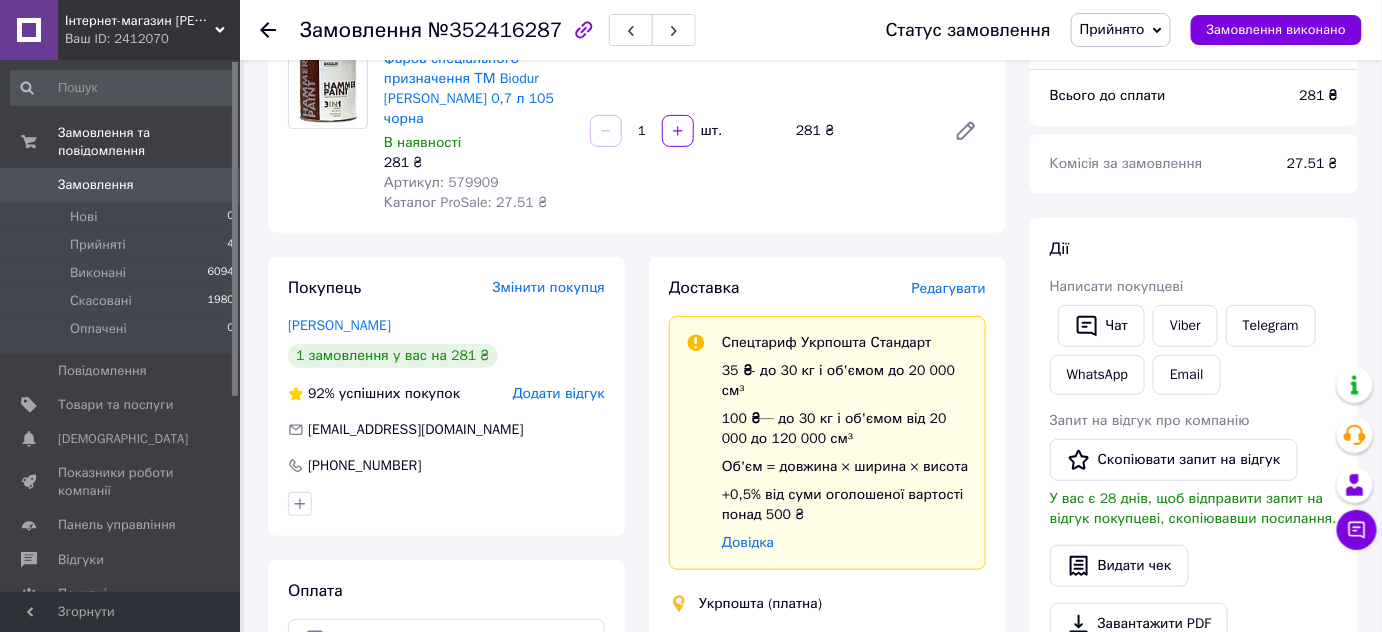 scroll, scrollTop: 0, scrollLeft: 0, axis: both 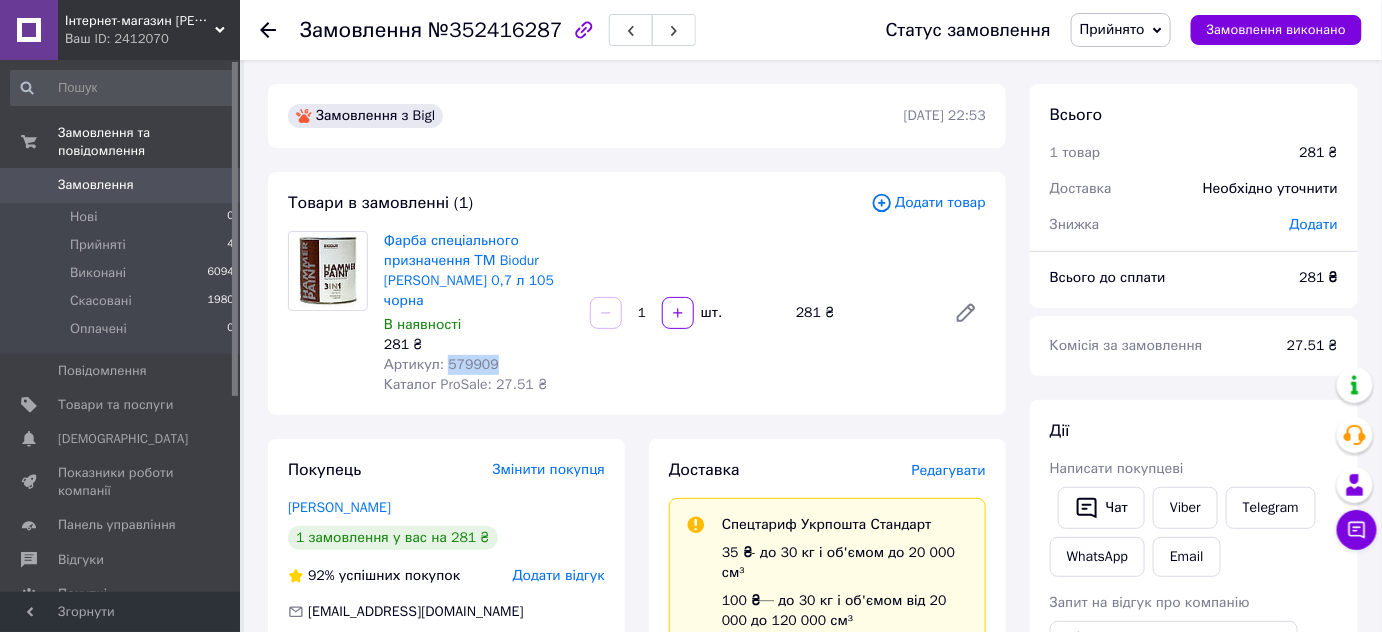 drag, startPoint x: 496, startPoint y: 349, endPoint x: 444, endPoint y: 348, distance: 52.009613 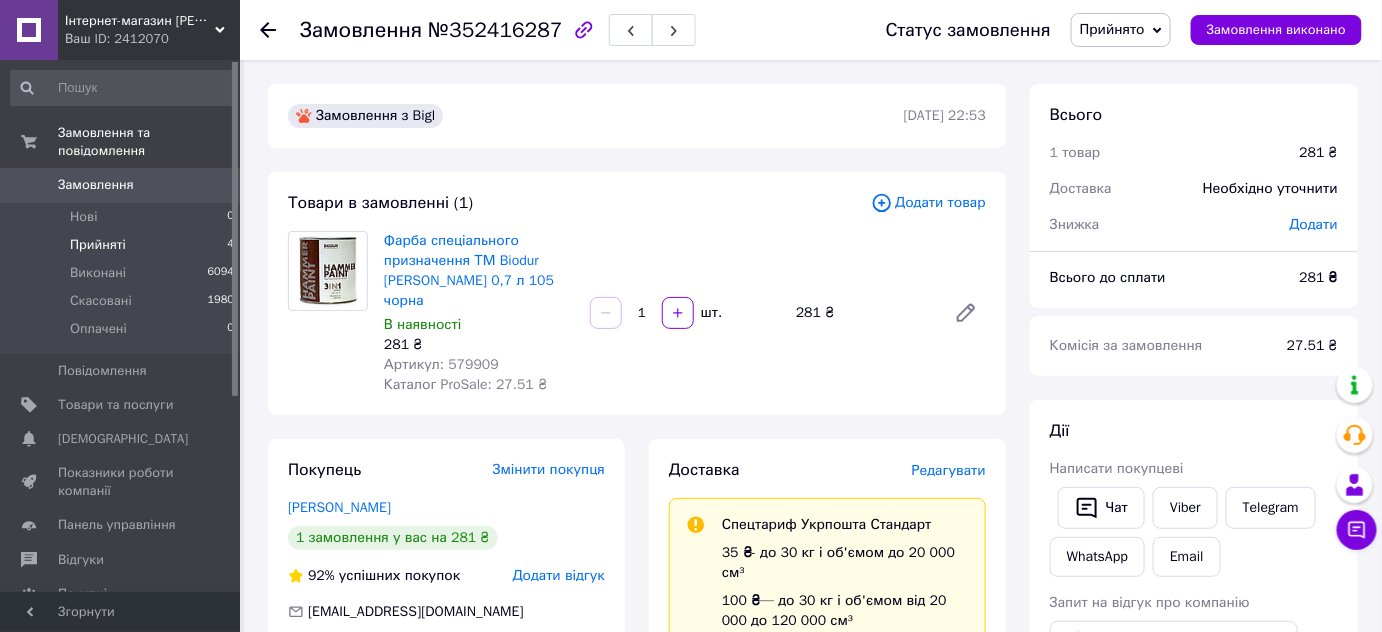 click on "Прийняті 4" at bounding box center (123, 245) 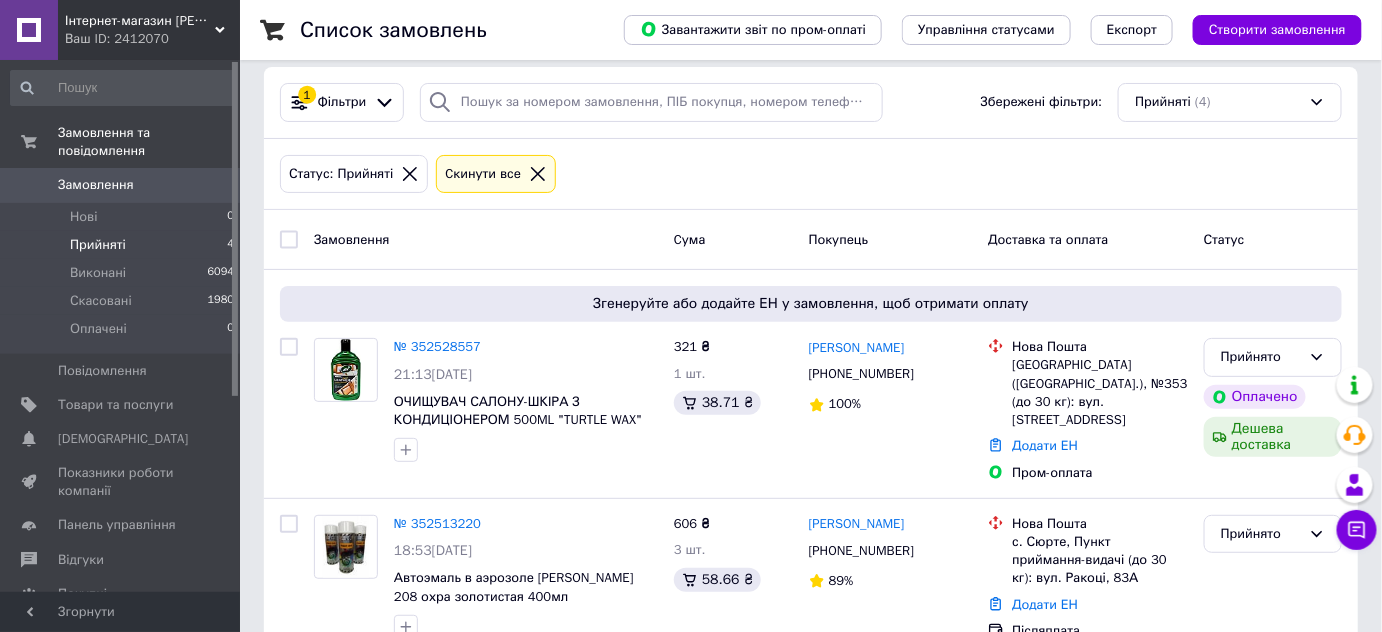 scroll, scrollTop: 0, scrollLeft: 0, axis: both 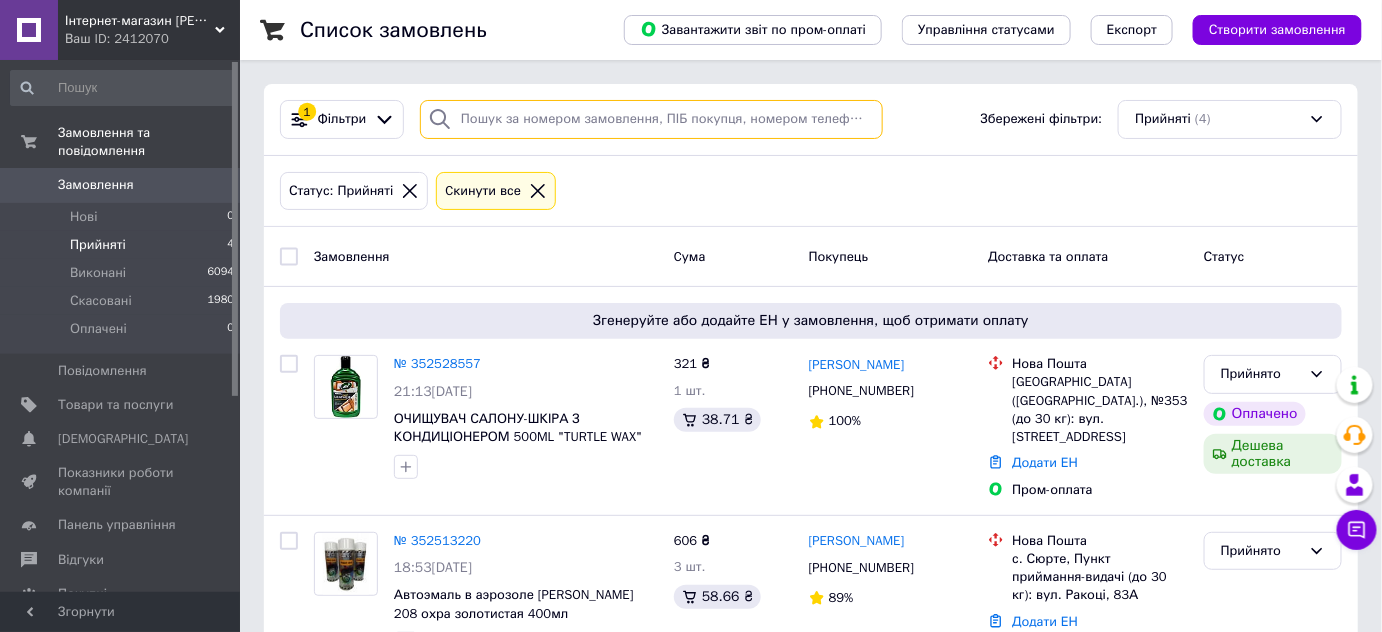 click at bounding box center (651, 119) 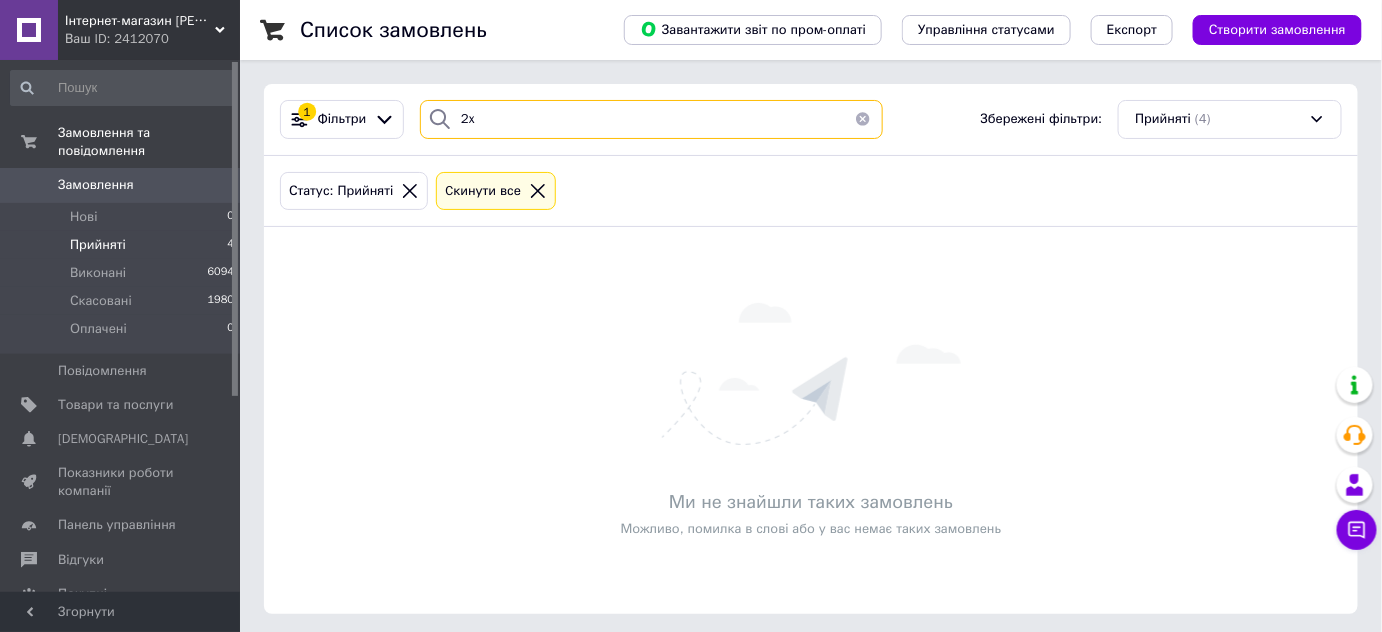 type on "2" 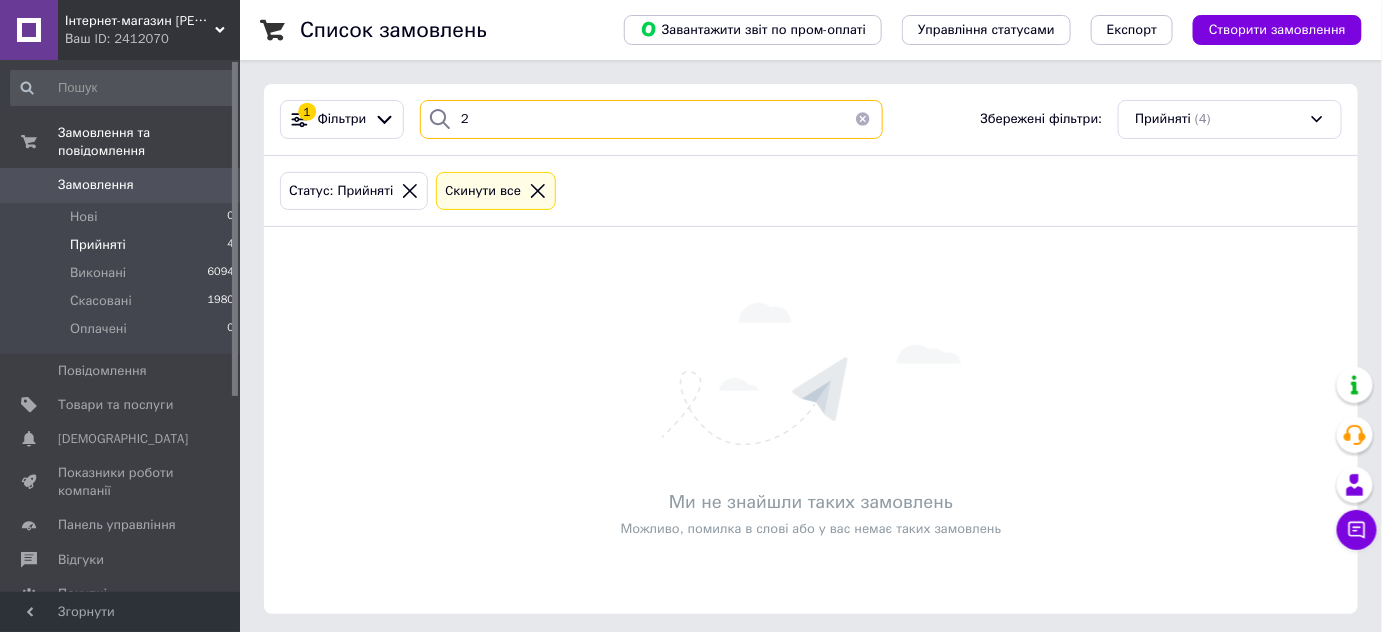 type 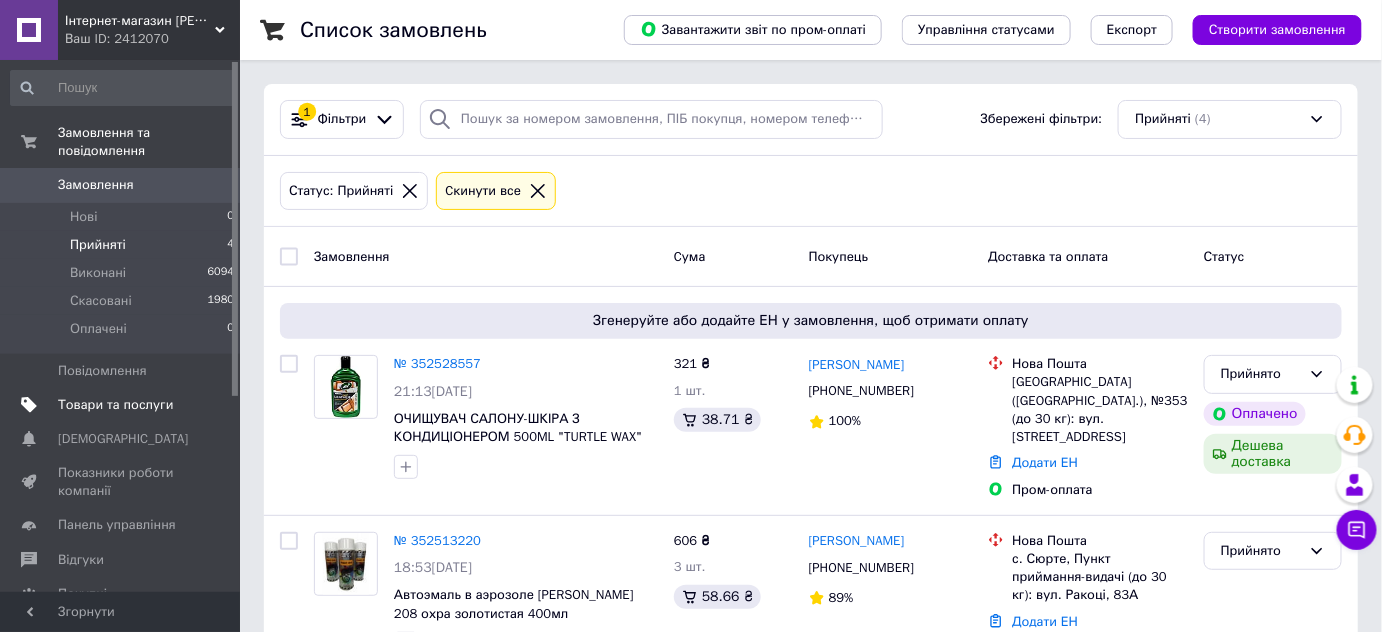 click on "Товари та послуги" at bounding box center (123, 405) 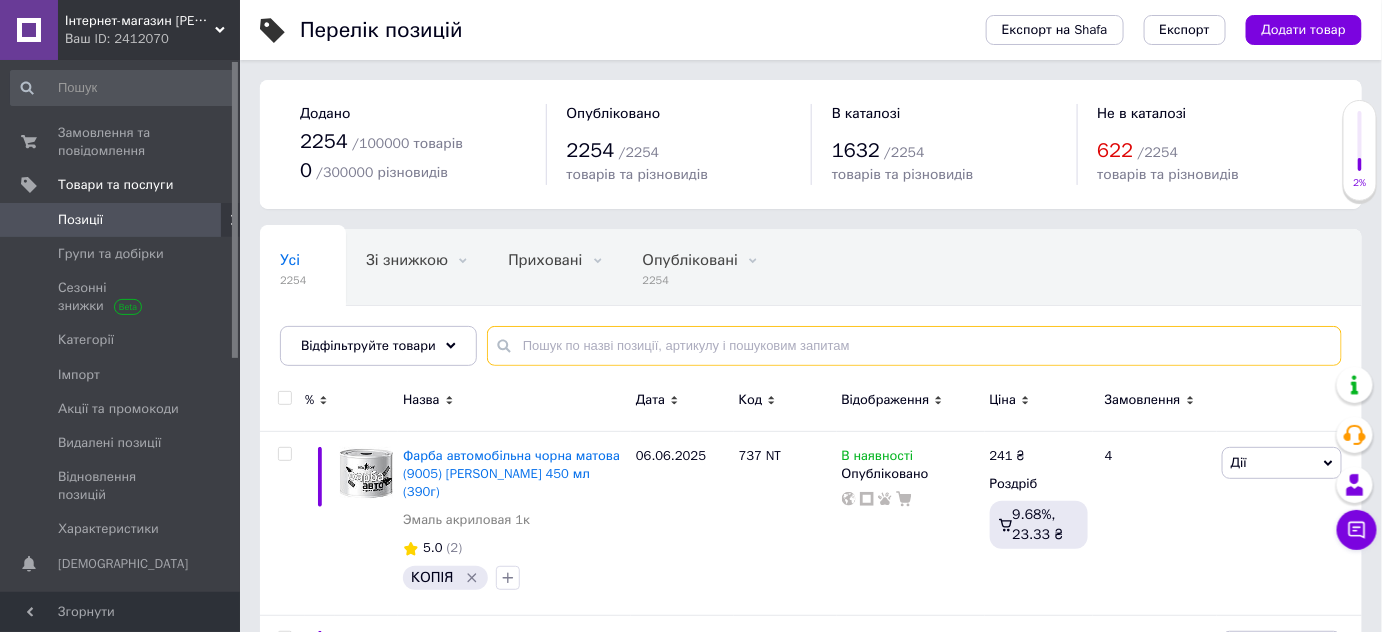 click at bounding box center (914, 346) 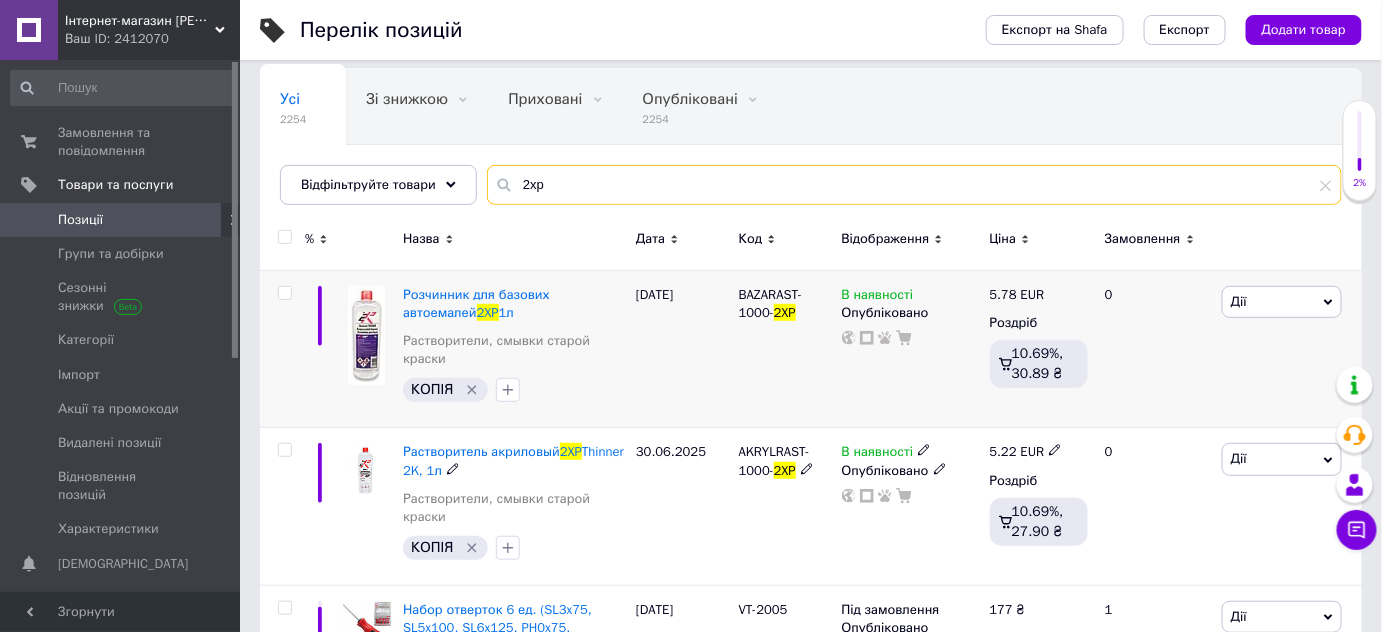 scroll, scrollTop: 181, scrollLeft: 0, axis: vertical 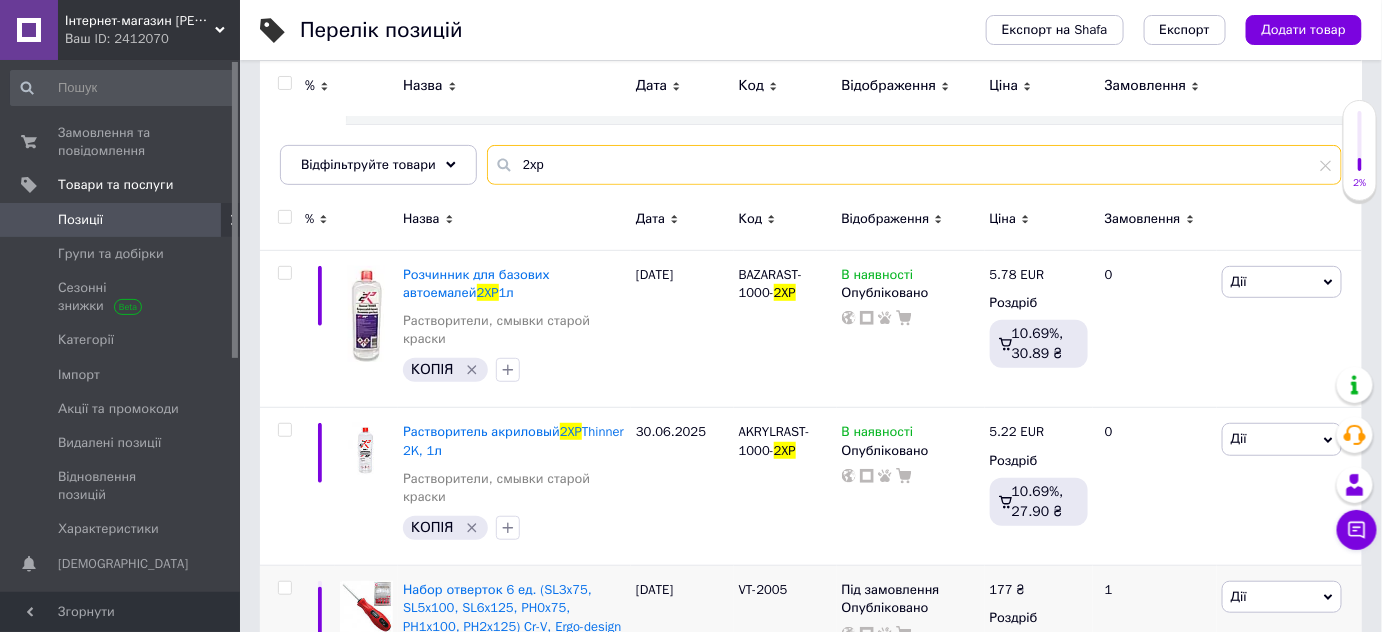 type on "2xp" 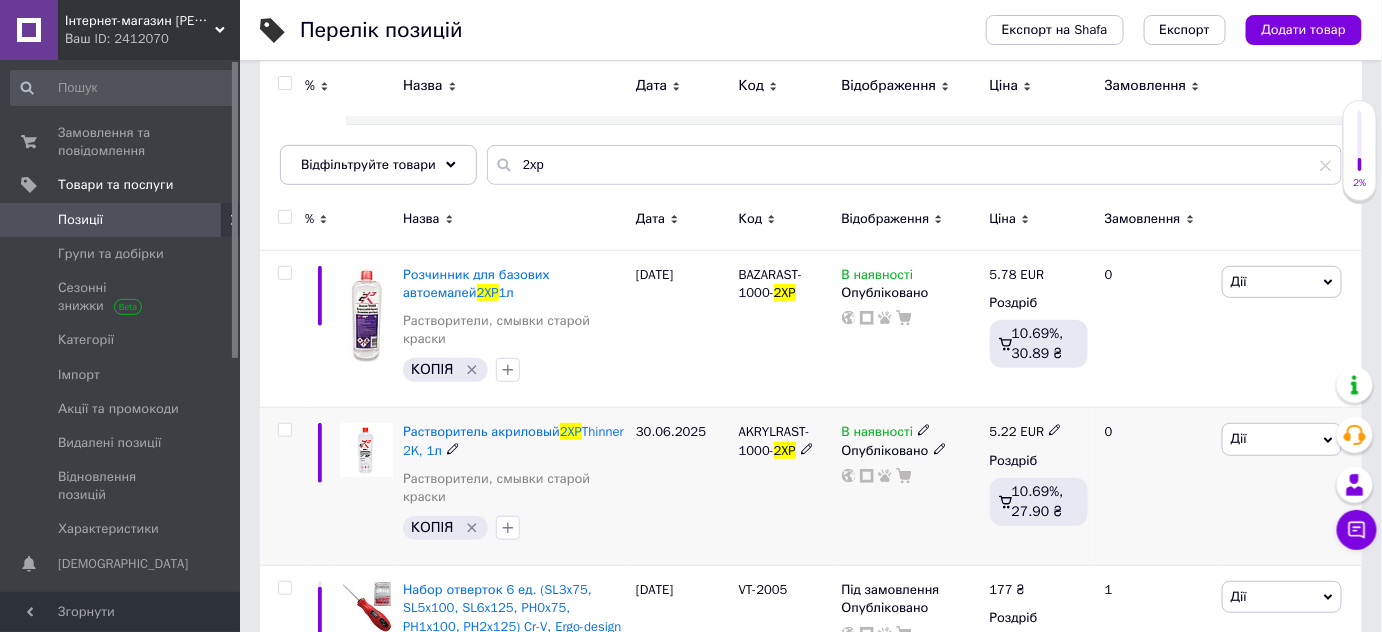 click 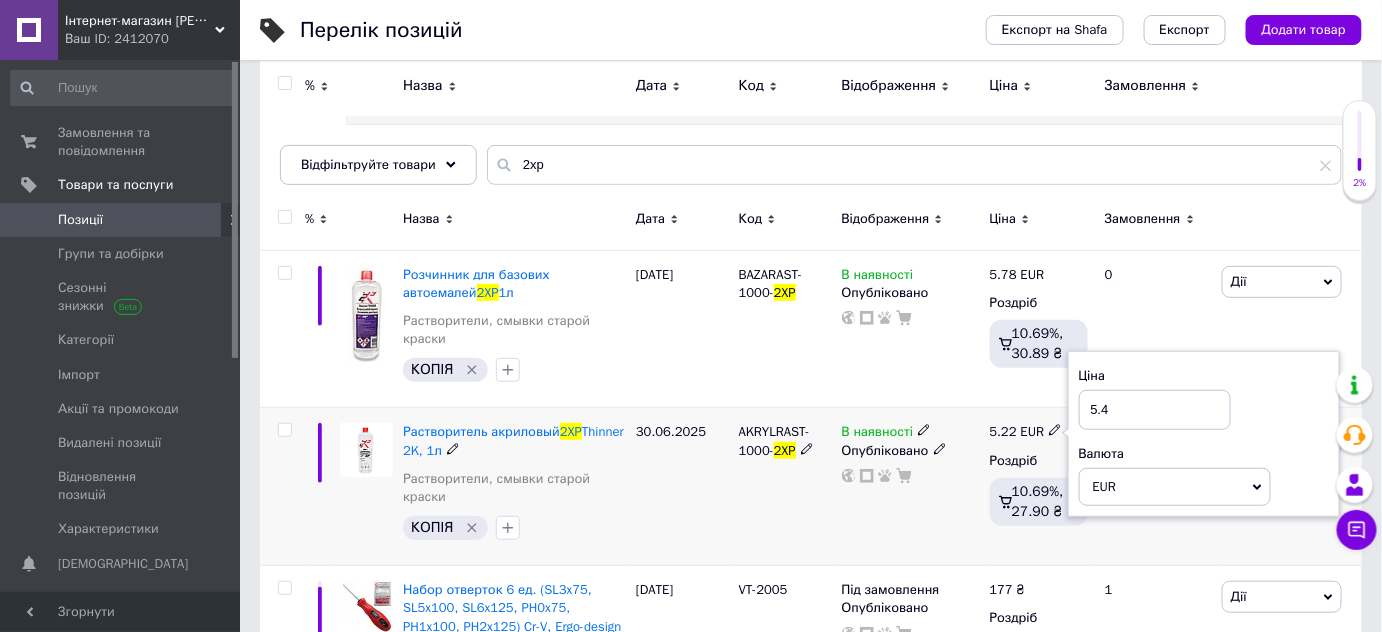 type on "5.40" 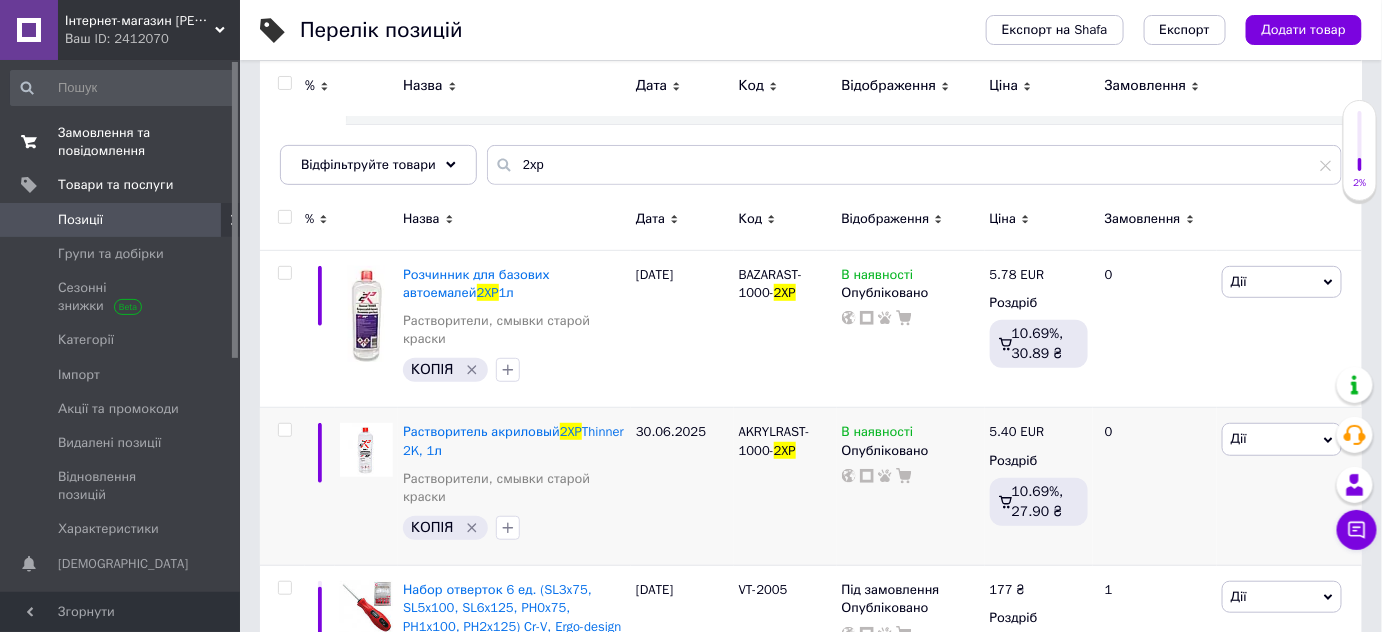 click on "Замовлення та повідомлення" at bounding box center [121, 142] 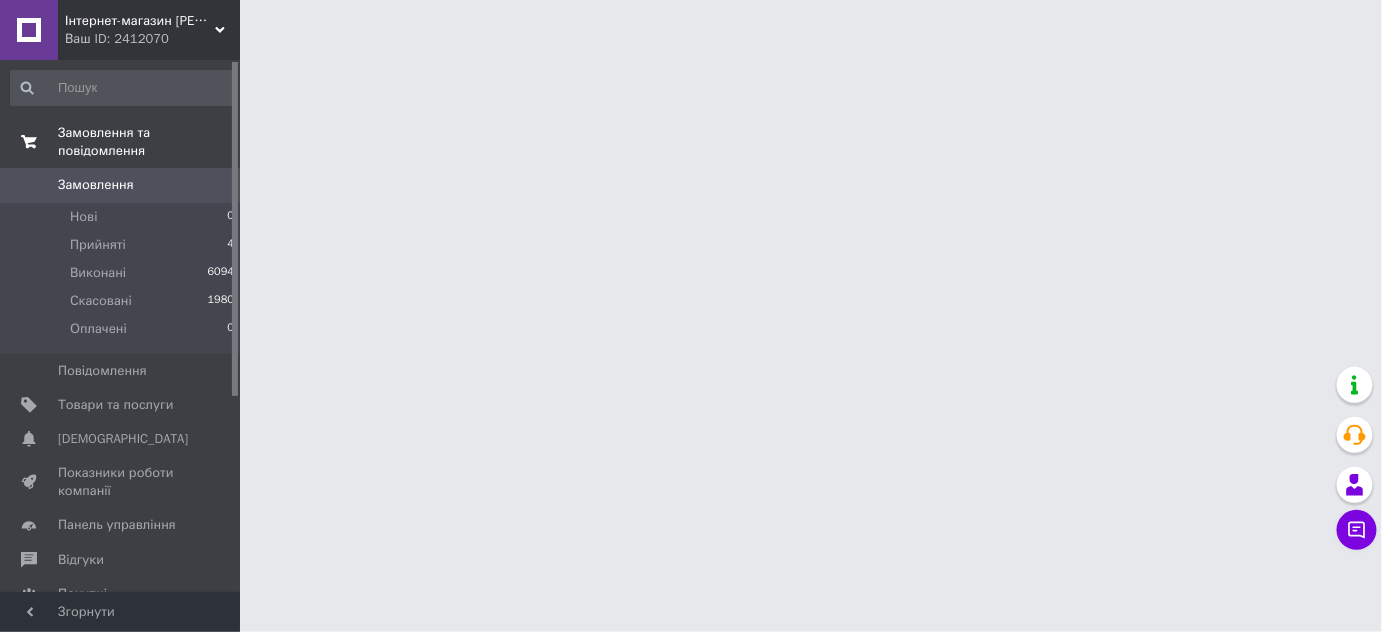 scroll, scrollTop: 0, scrollLeft: 0, axis: both 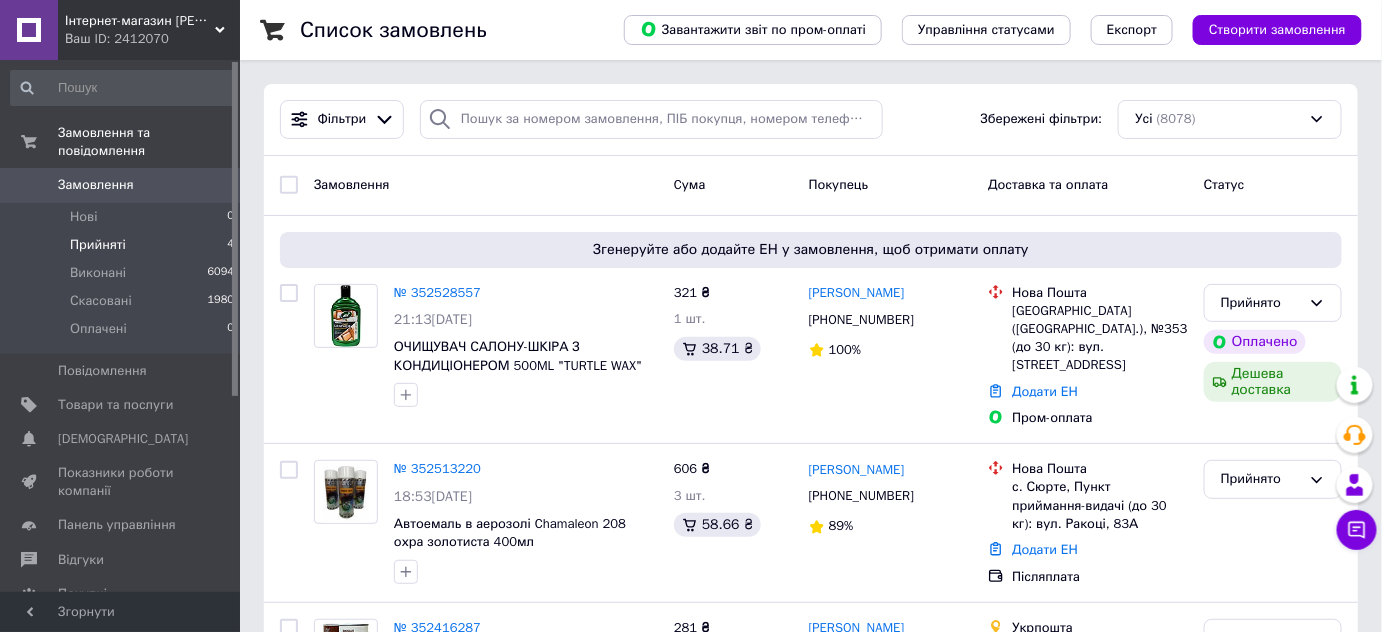 click on "Прийняті" at bounding box center (98, 245) 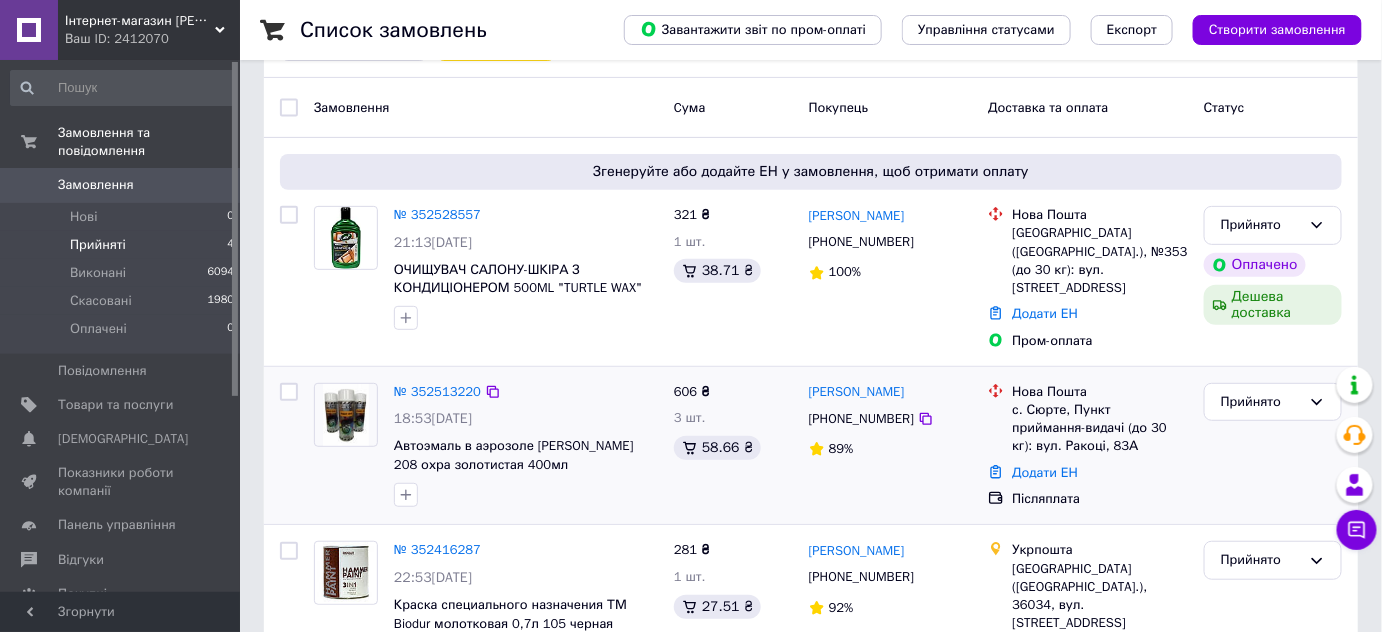 scroll, scrollTop: 181, scrollLeft: 0, axis: vertical 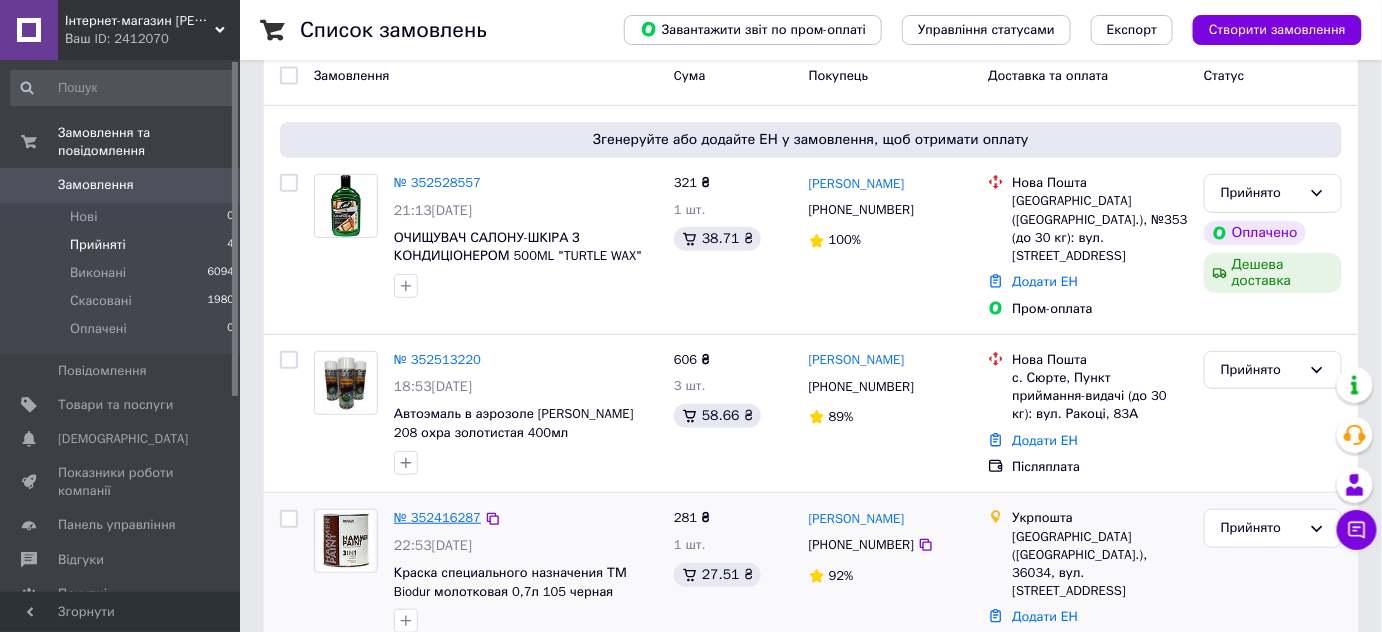 click on "№ 352416287" at bounding box center (437, 517) 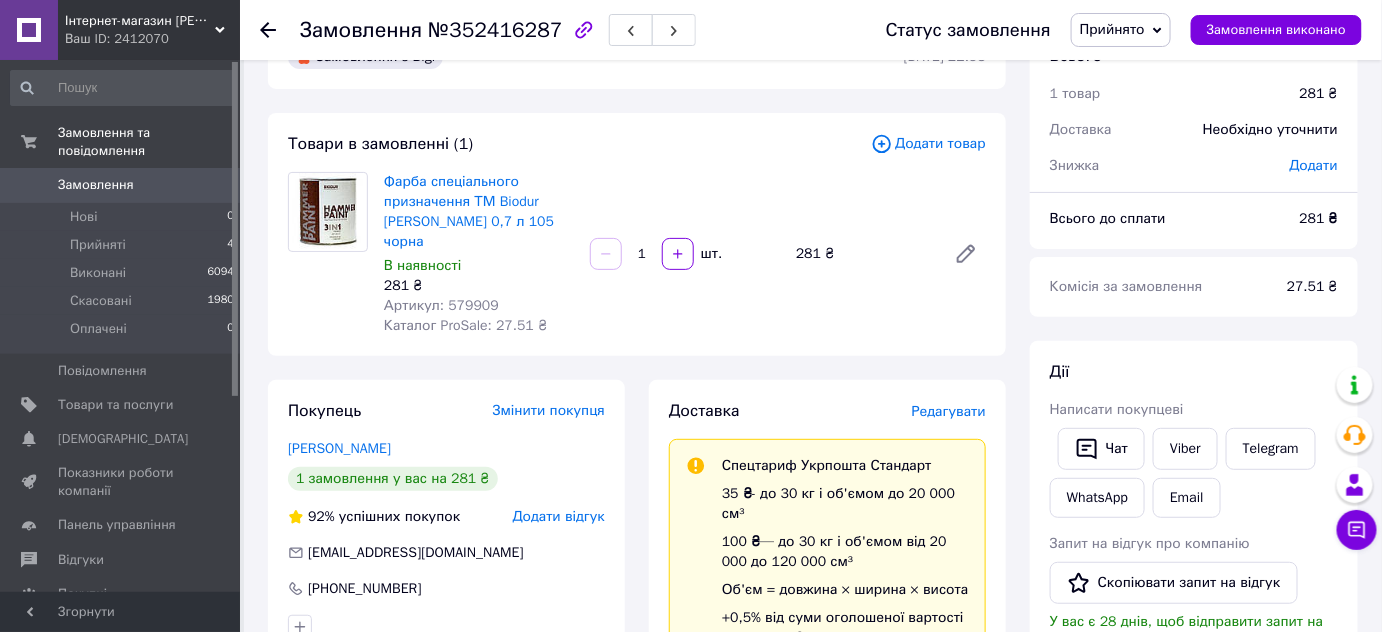 scroll, scrollTop: 90, scrollLeft: 0, axis: vertical 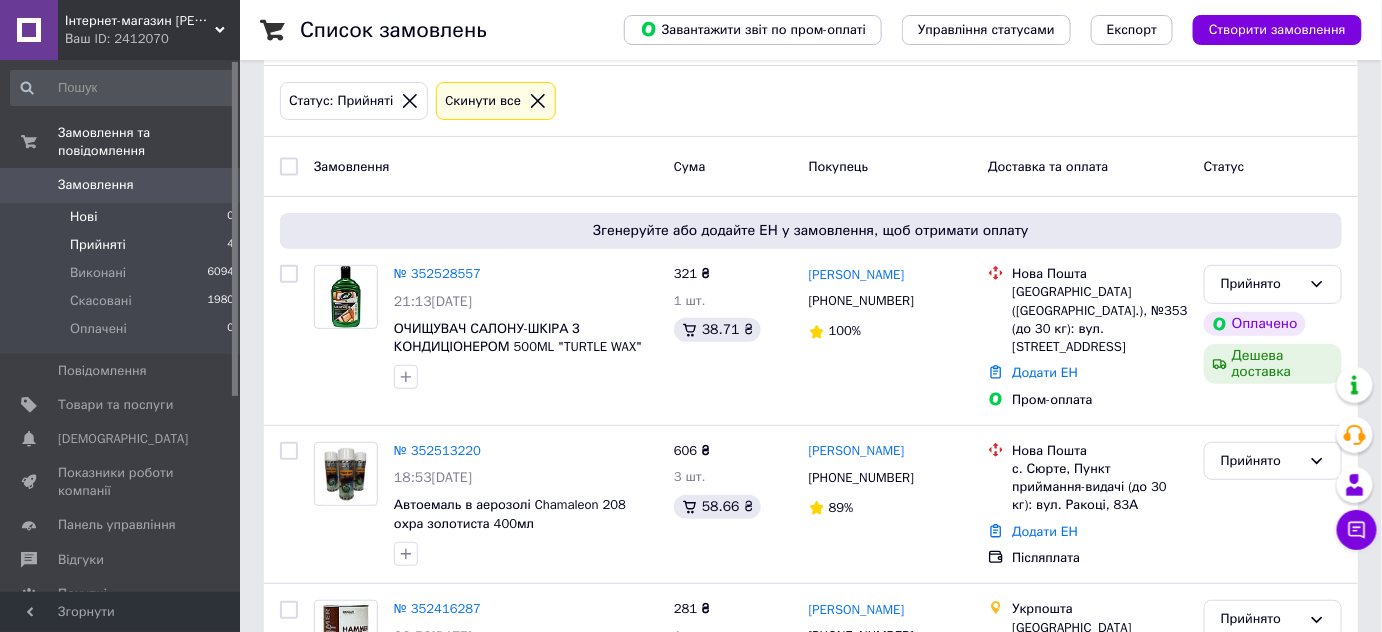 click on "Нові 0" at bounding box center [123, 217] 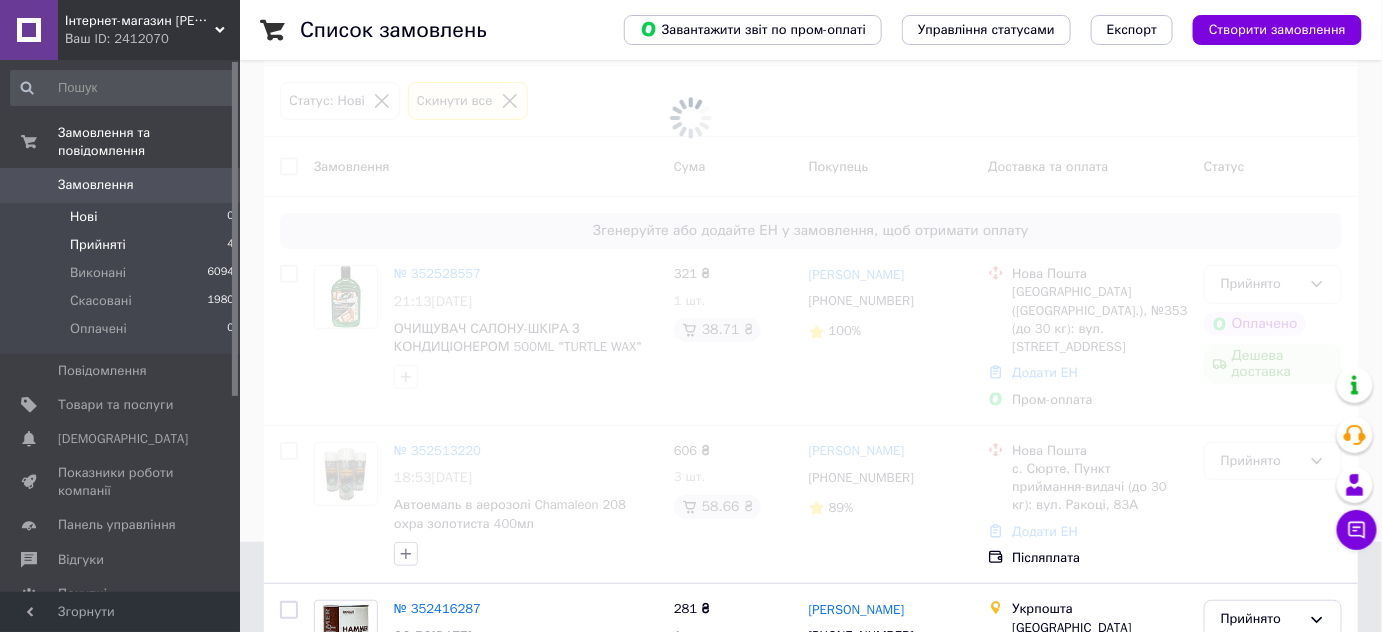 scroll, scrollTop: 0, scrollLeft: 0, axis: both 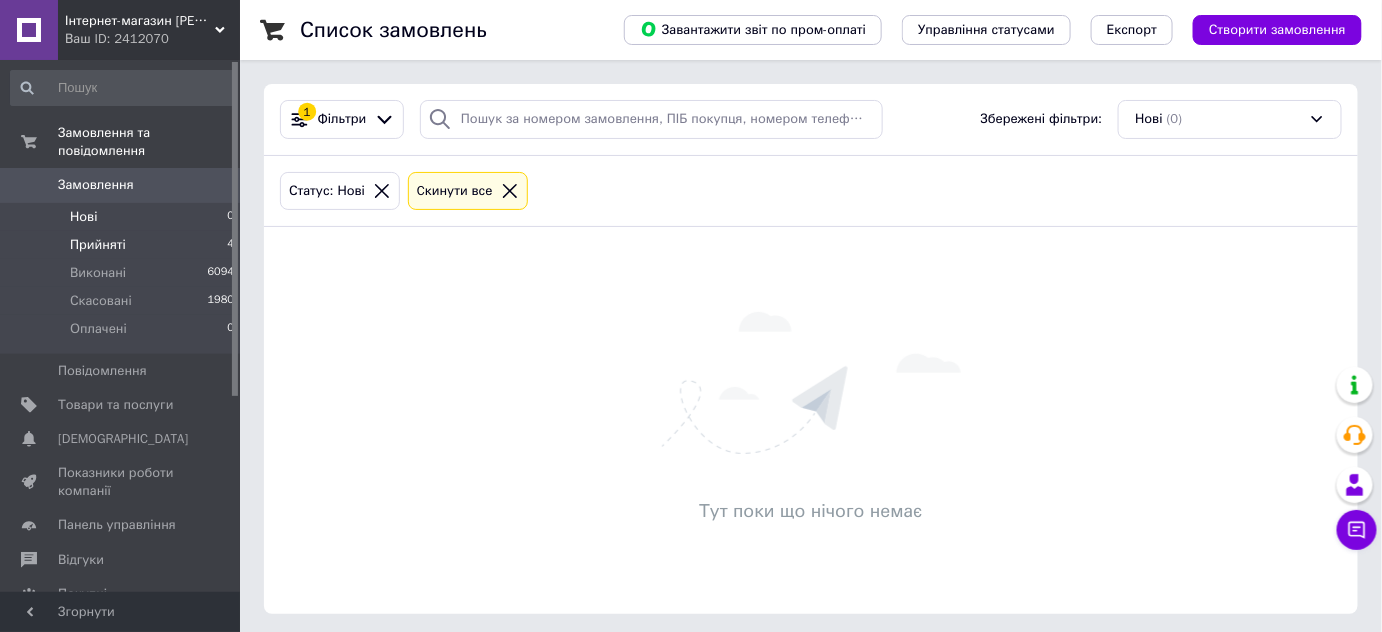 click on "Прийняті" at bounding box center [98, 245] 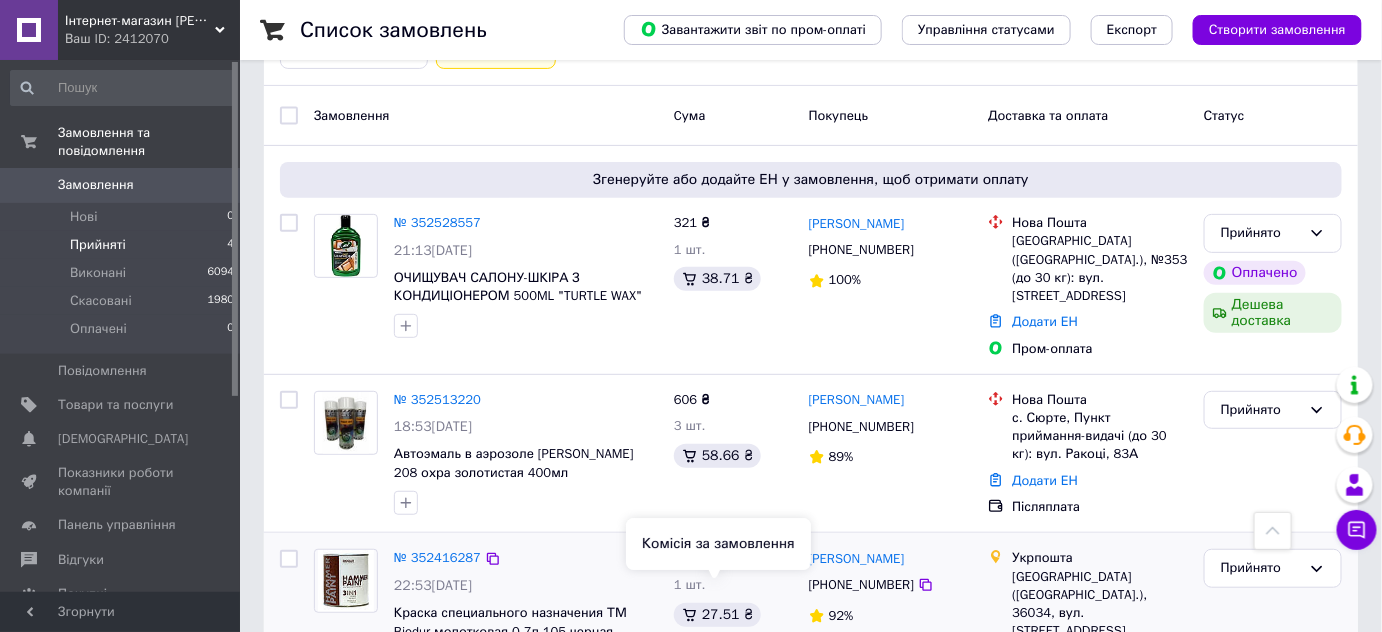 scroll, scrollTop: 139, scrollLeft: 0, axis: vertical 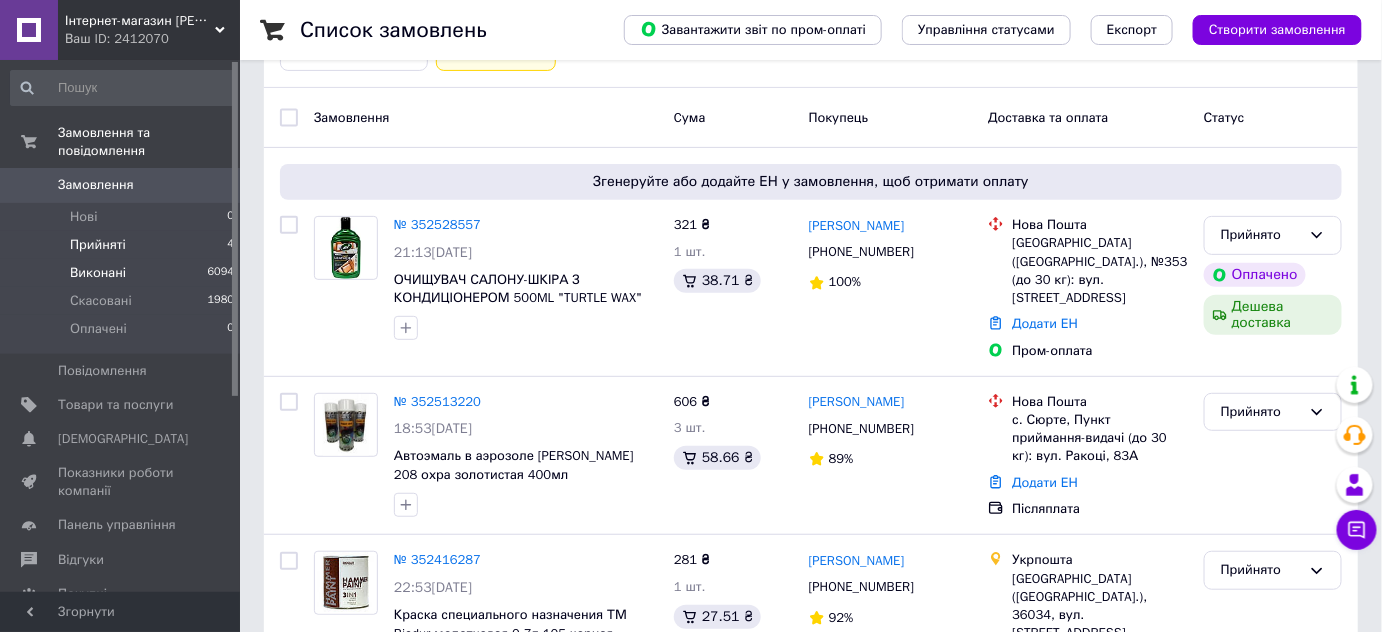 click on "Виконані" at bounding box center [98, 273] 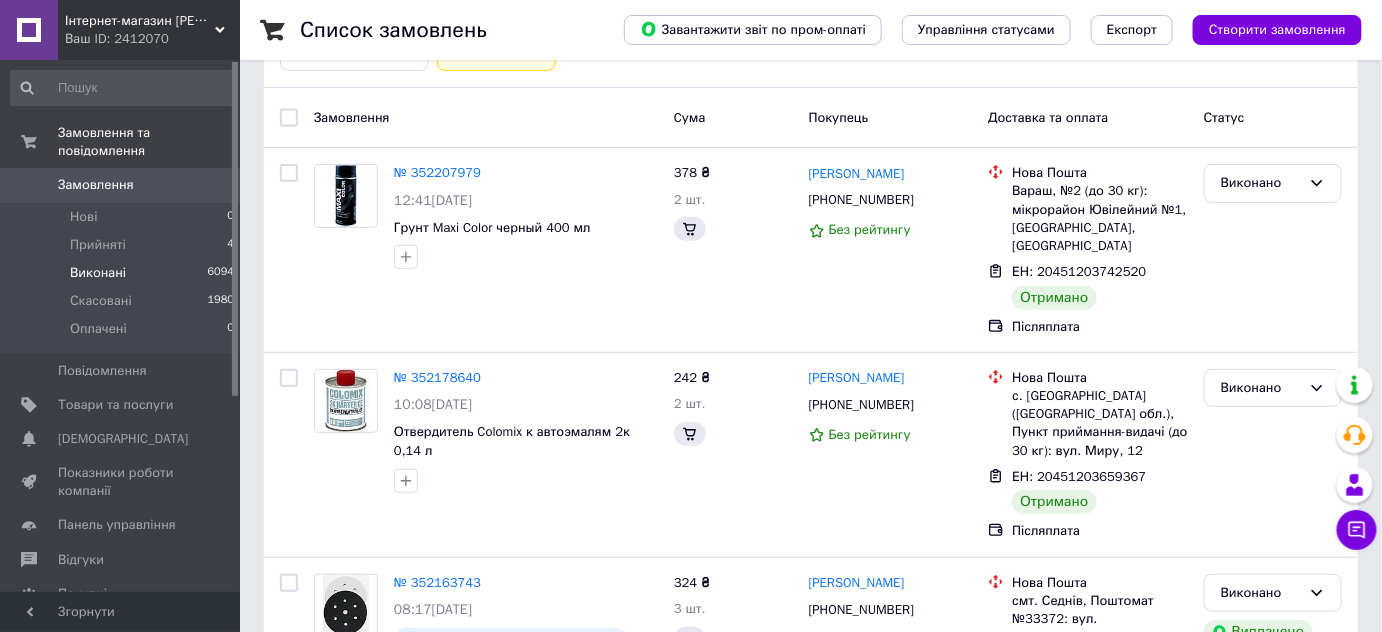 scroll, scrollTop: 0, scrollLeft: 0, axis: both 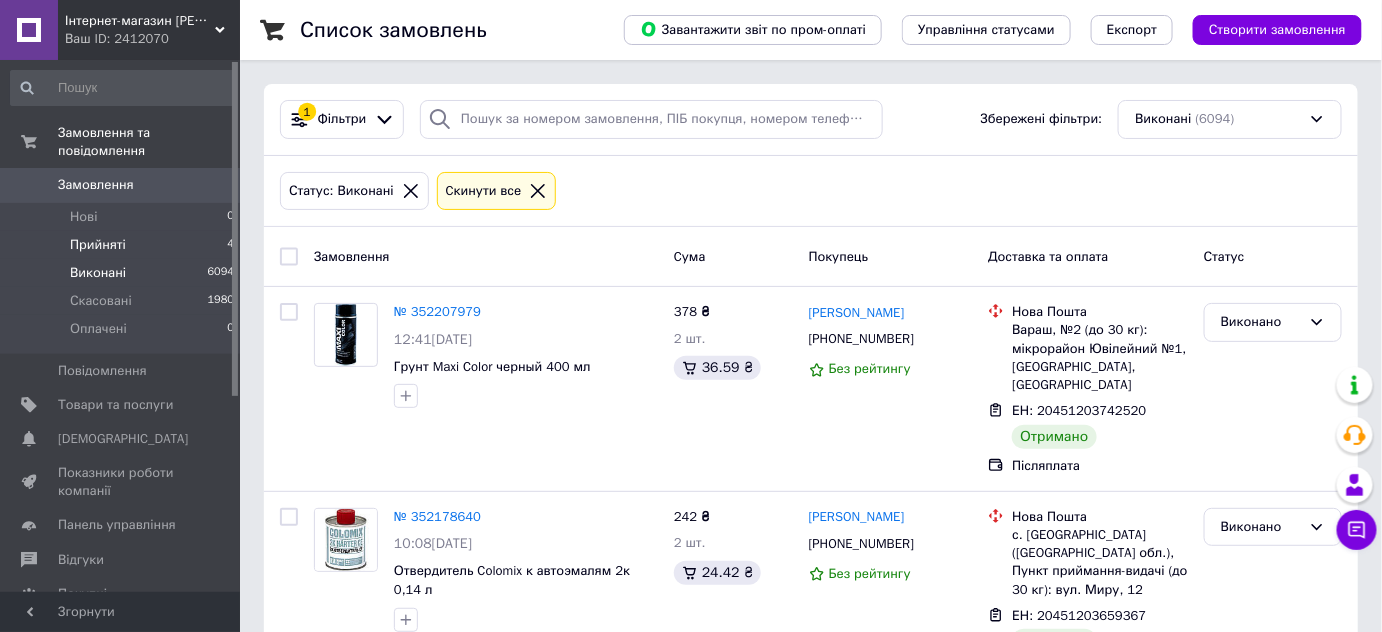 click on "Прийняті" at bounding box center [98, 245] 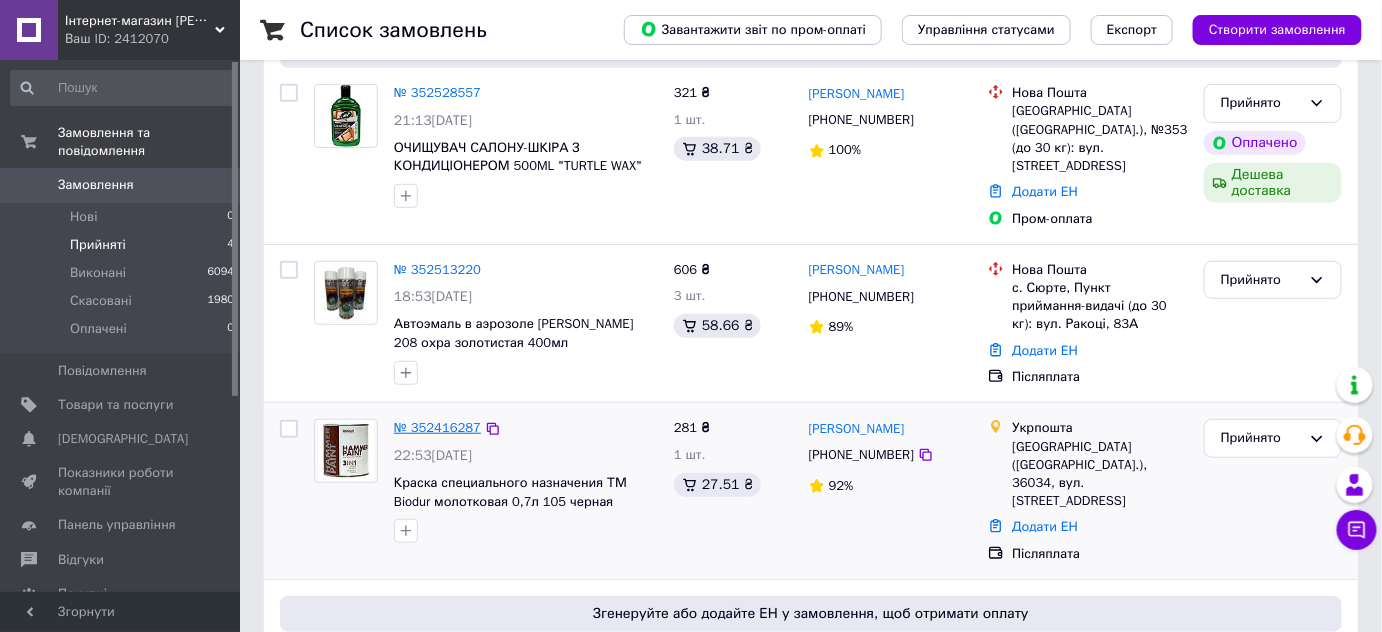 scroll, scrollTop: 272, scrollLeft: 0, axis: vertical 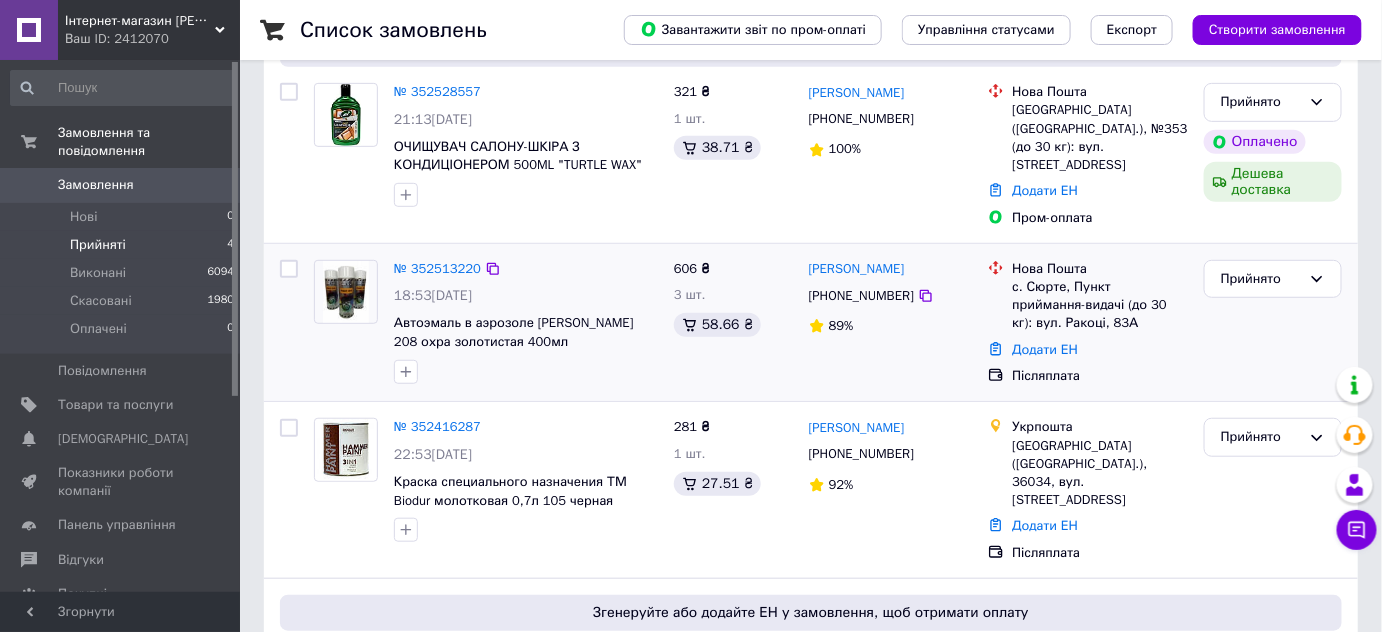 click on "№ 352513220" at bounding box center [437, 269] 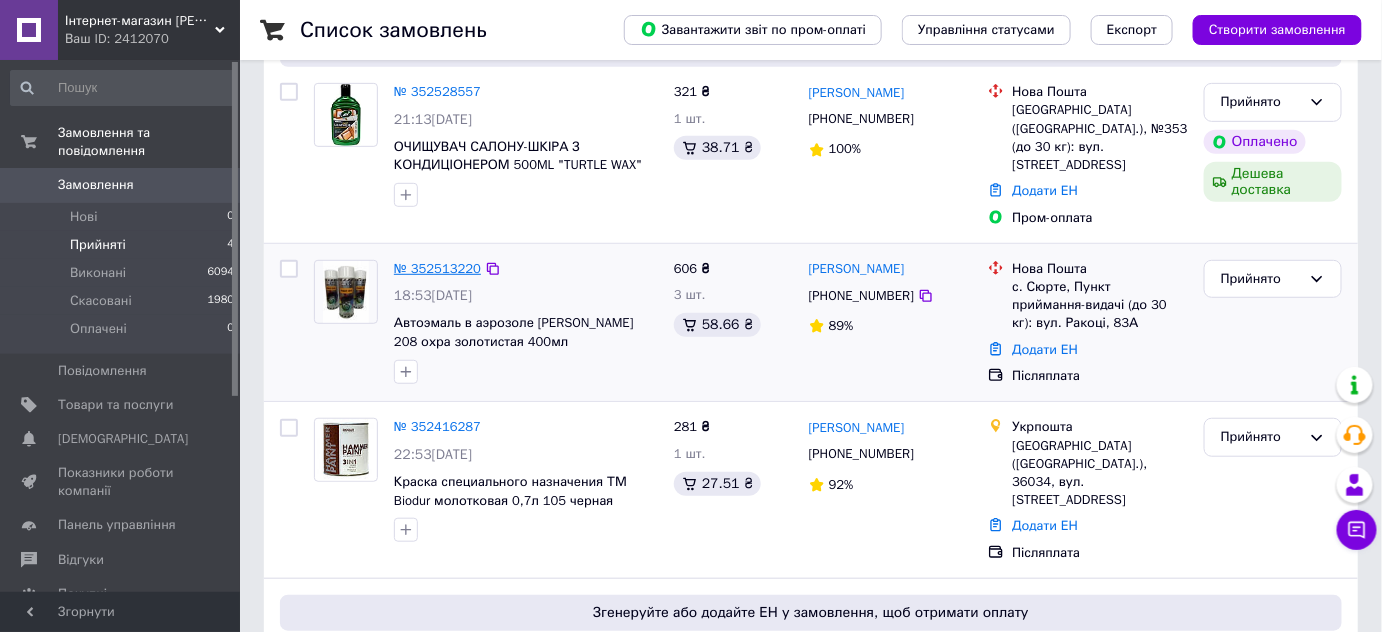 click on "№ 352513220" at bounding box center (437, 268) 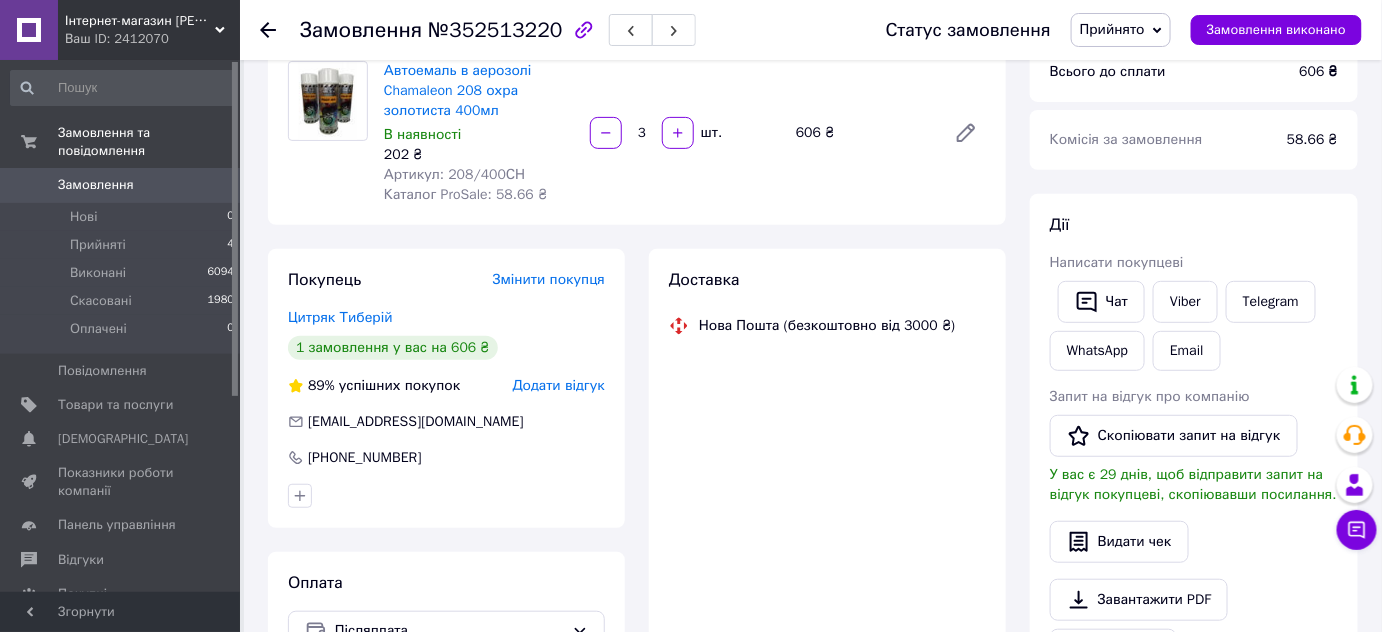 scroll, scrollTop: 90, scrollLeft: 0, axis: vertical 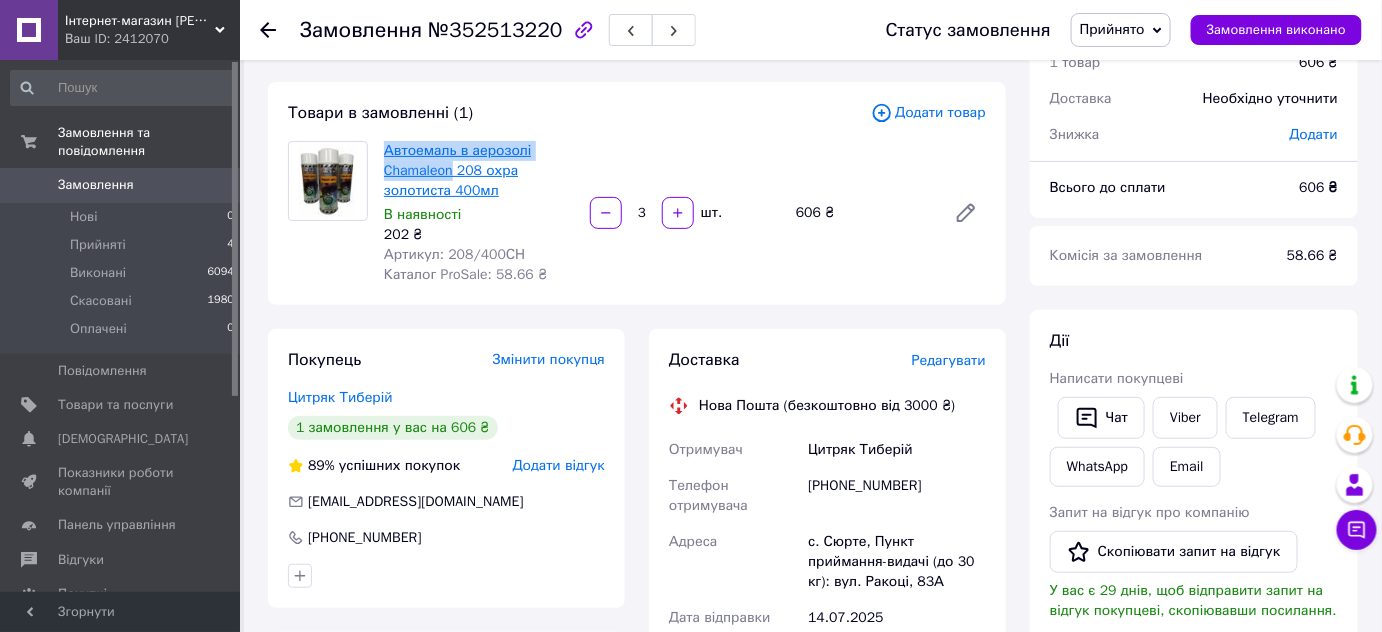 drag, startPoint x: 378, startPoint y: 151, endPoint x: 453, endPoint y: 175, distance: 78.74643 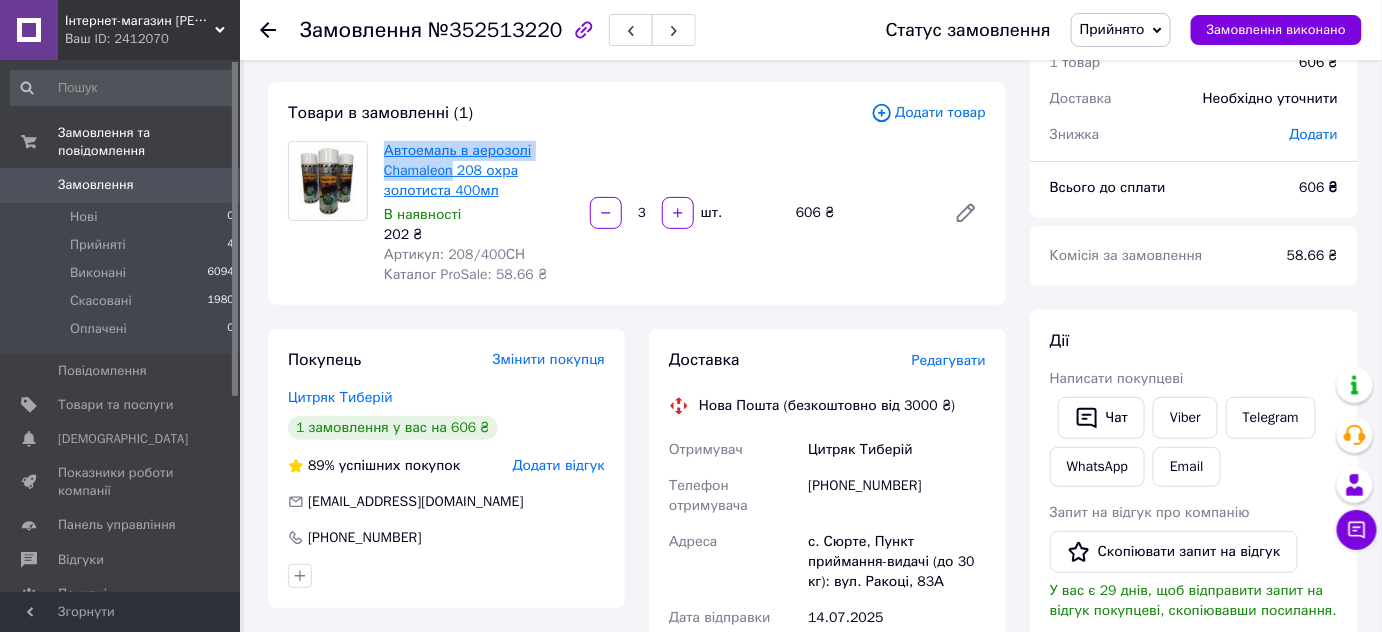 copy on "Автоемаль в аерозолі Chamaleon" 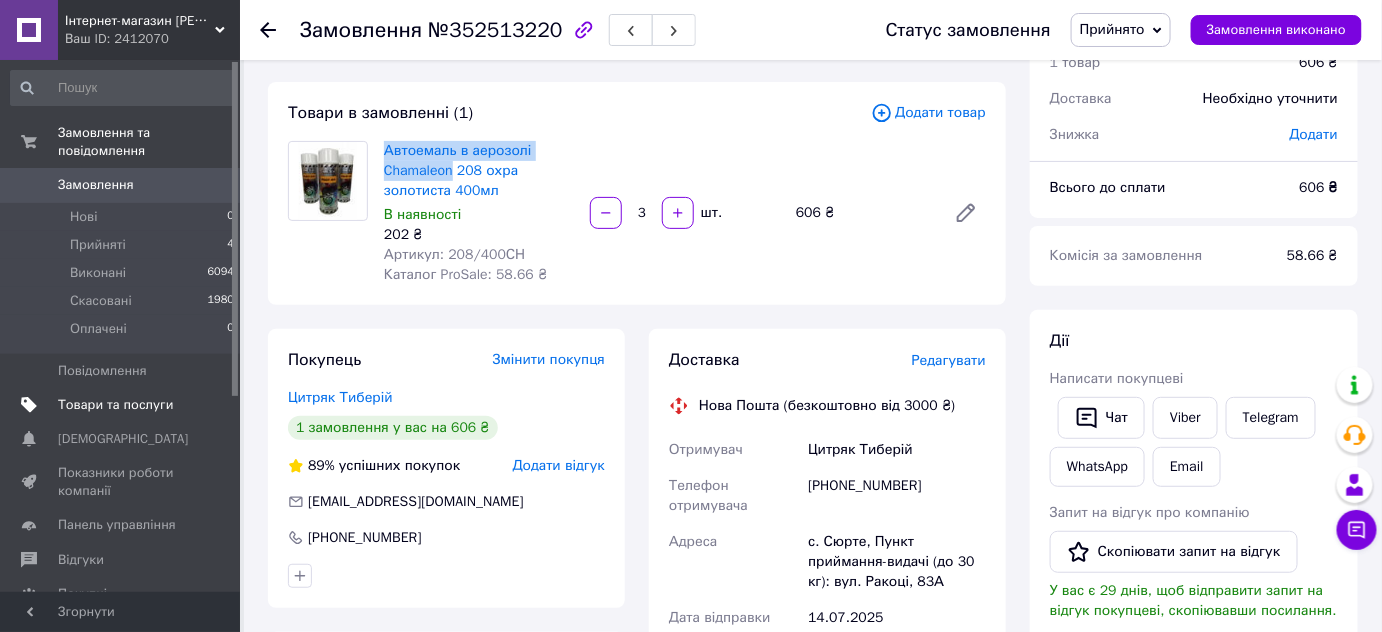 click on "Товари та послуги" at bounding box center [115, 405] 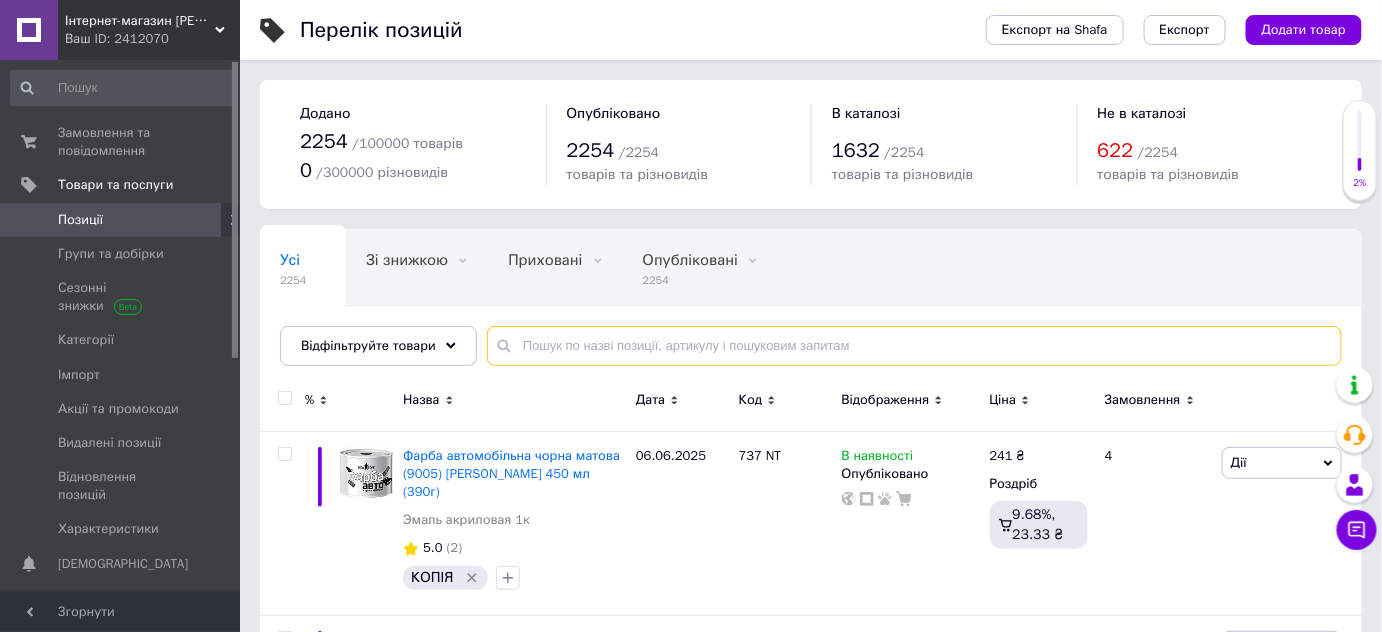 click at bounding box center [914, 346] 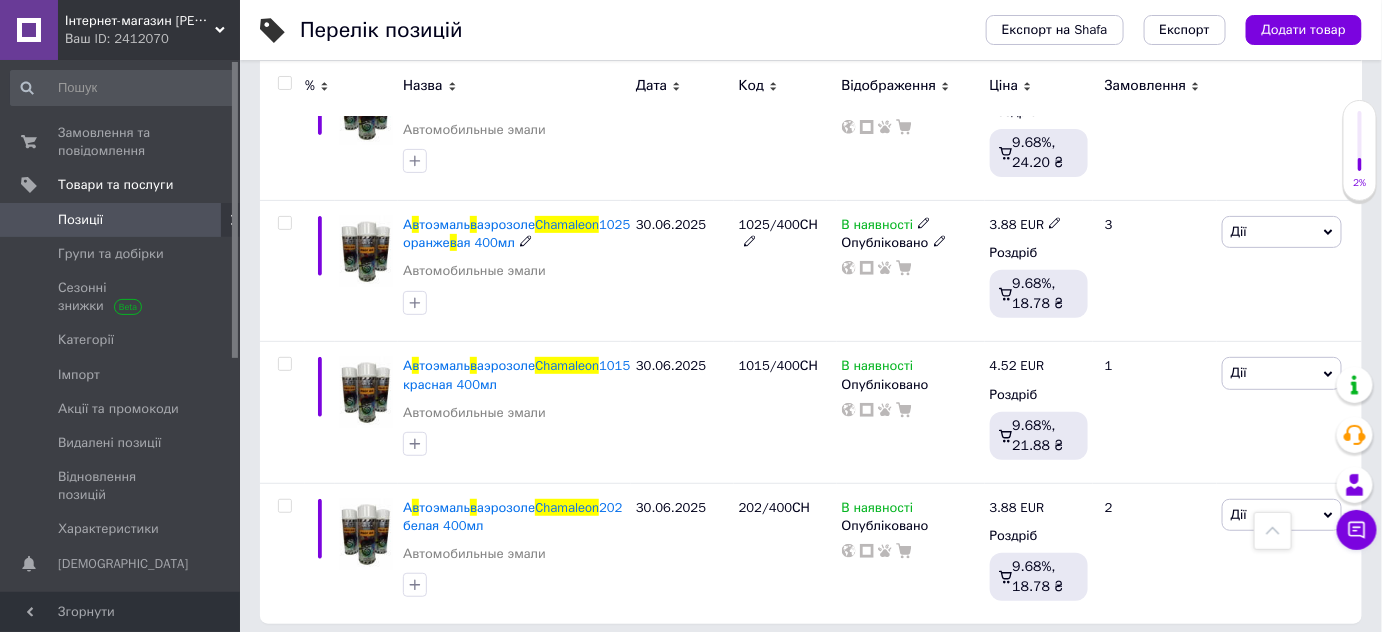scroll, scrollTop: 2636, scrollLeft: 0, axis: vertical 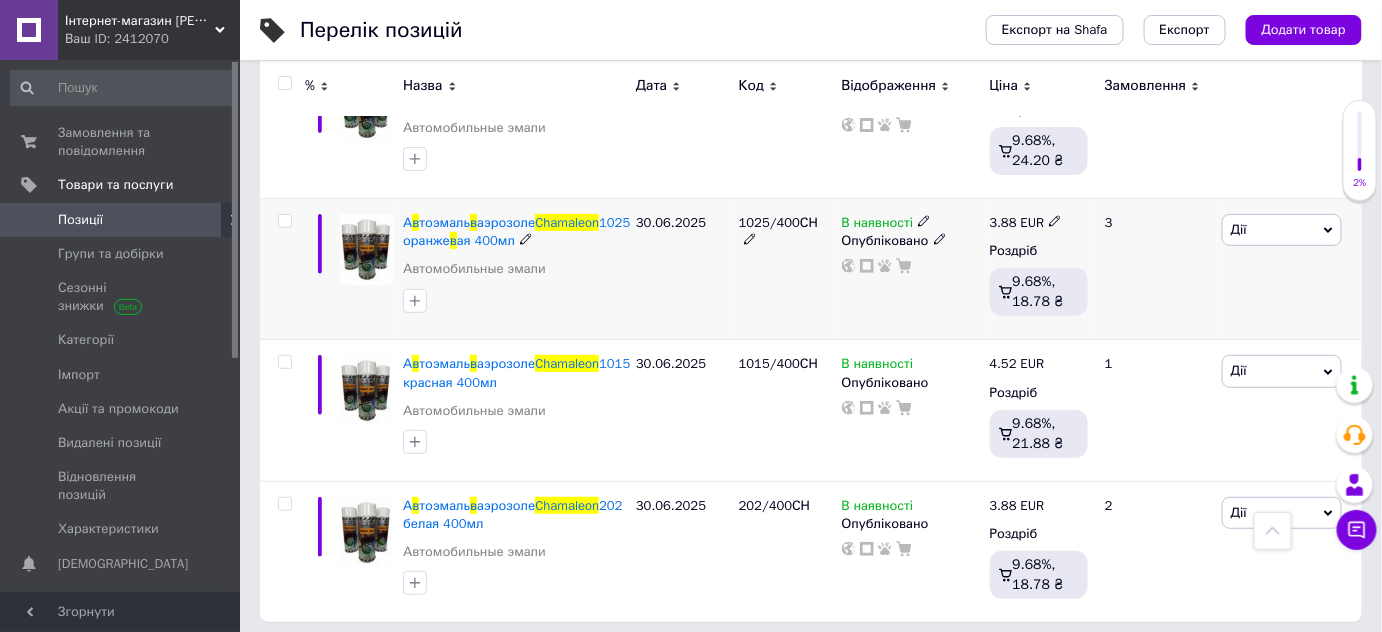 type on "Автоемаль в аерозолі Chamaleon" 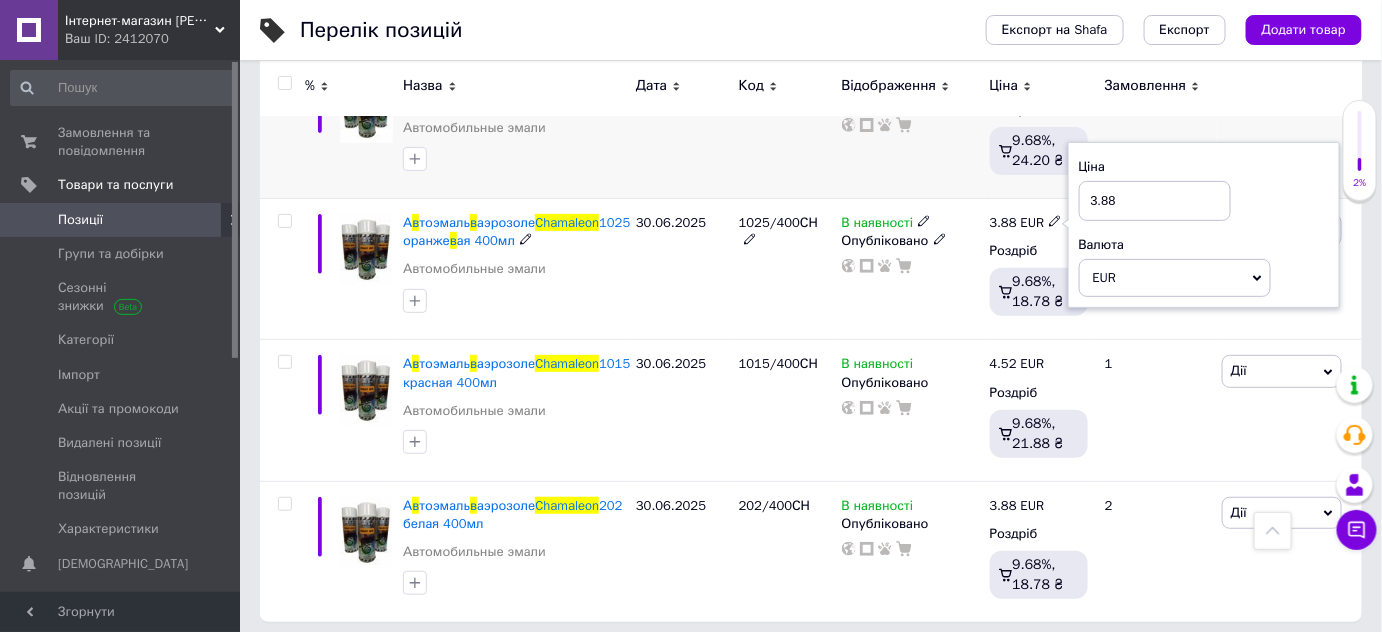 drag, startPoint x: 1119, startPoint y: 189, endPoint x: 1054, endPoint y: 188, distance: 65.00769 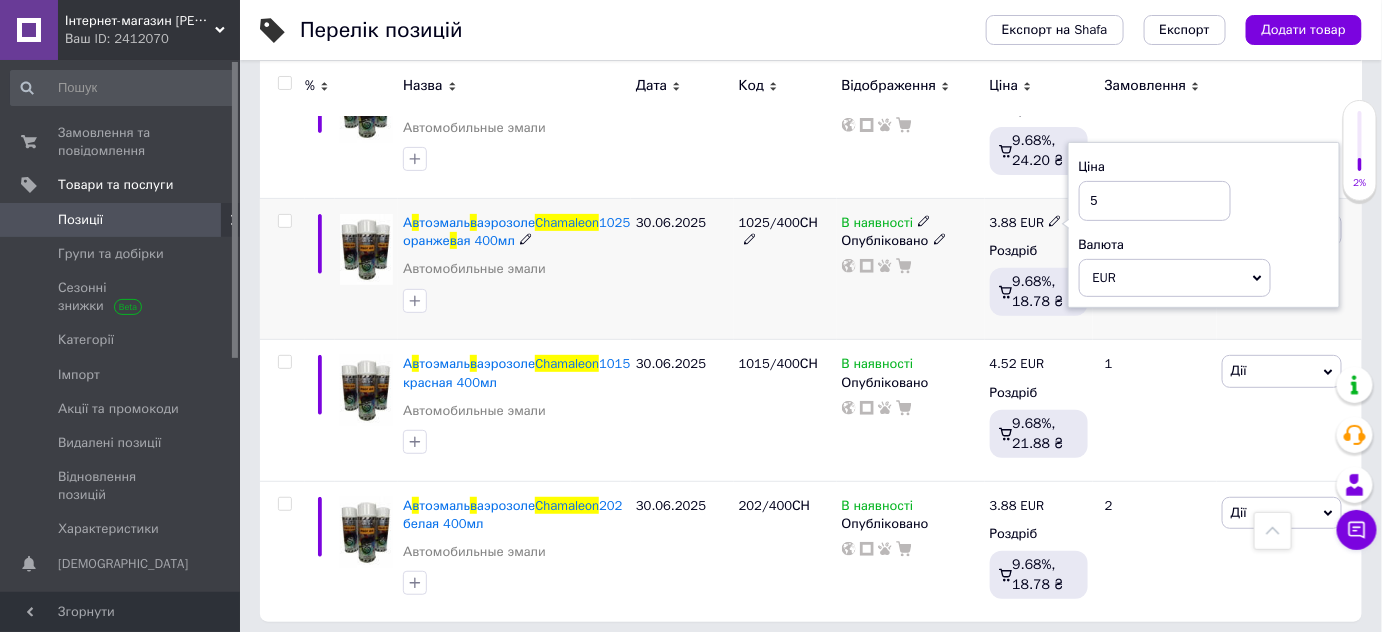 type on "5" 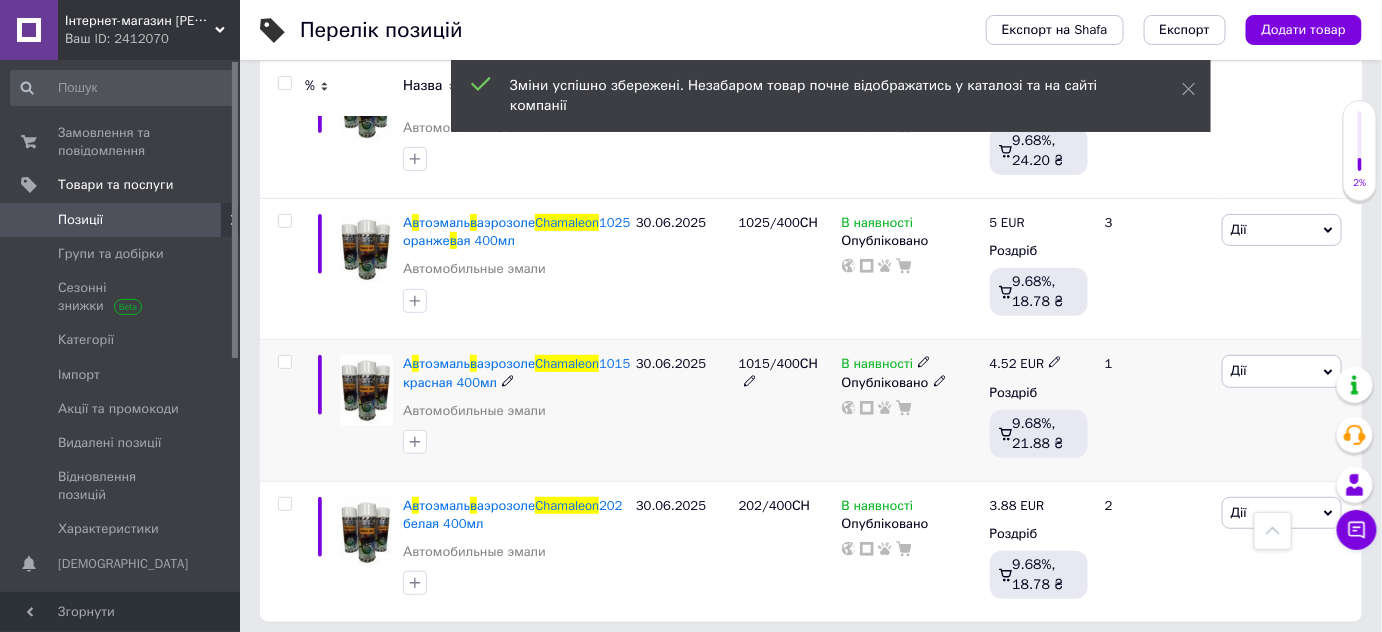 click 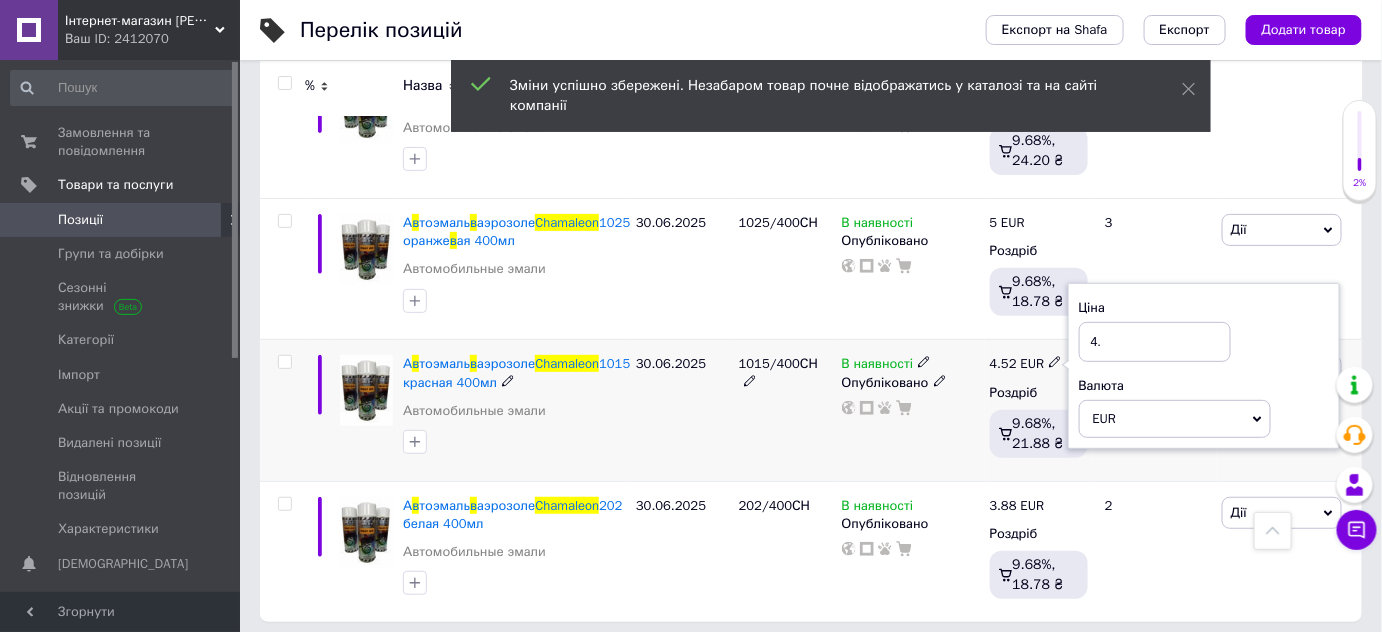 type on "4" 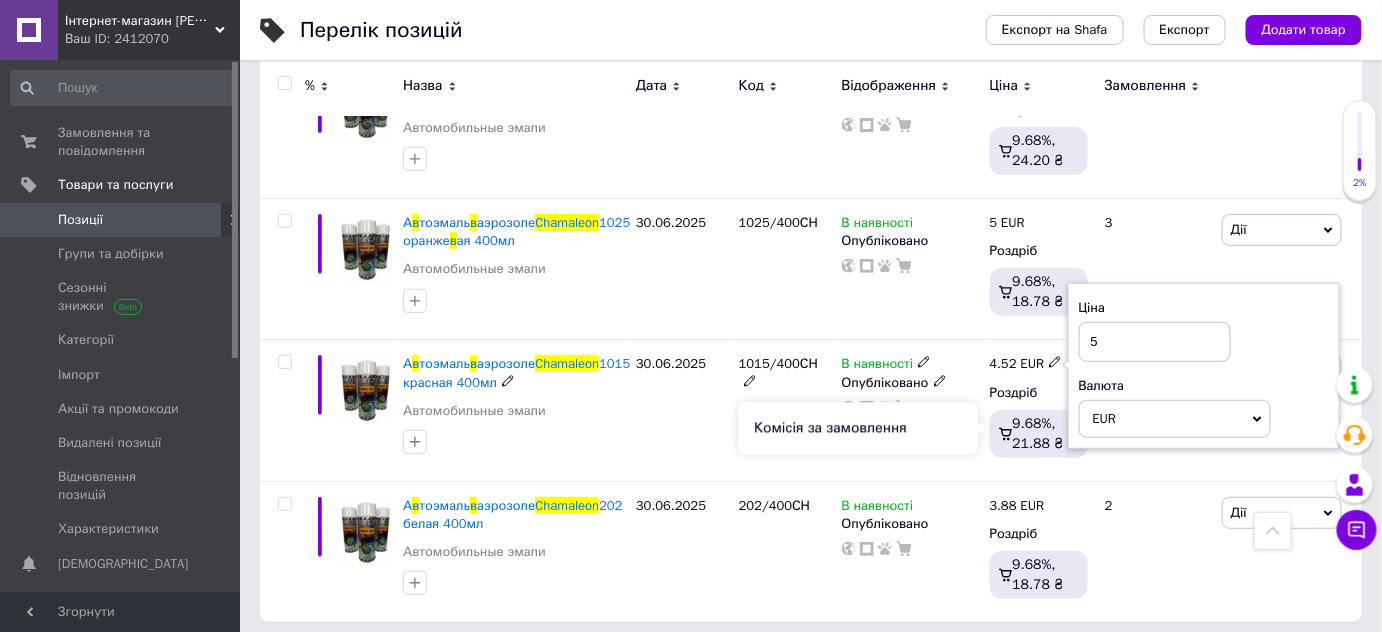 type on "5" 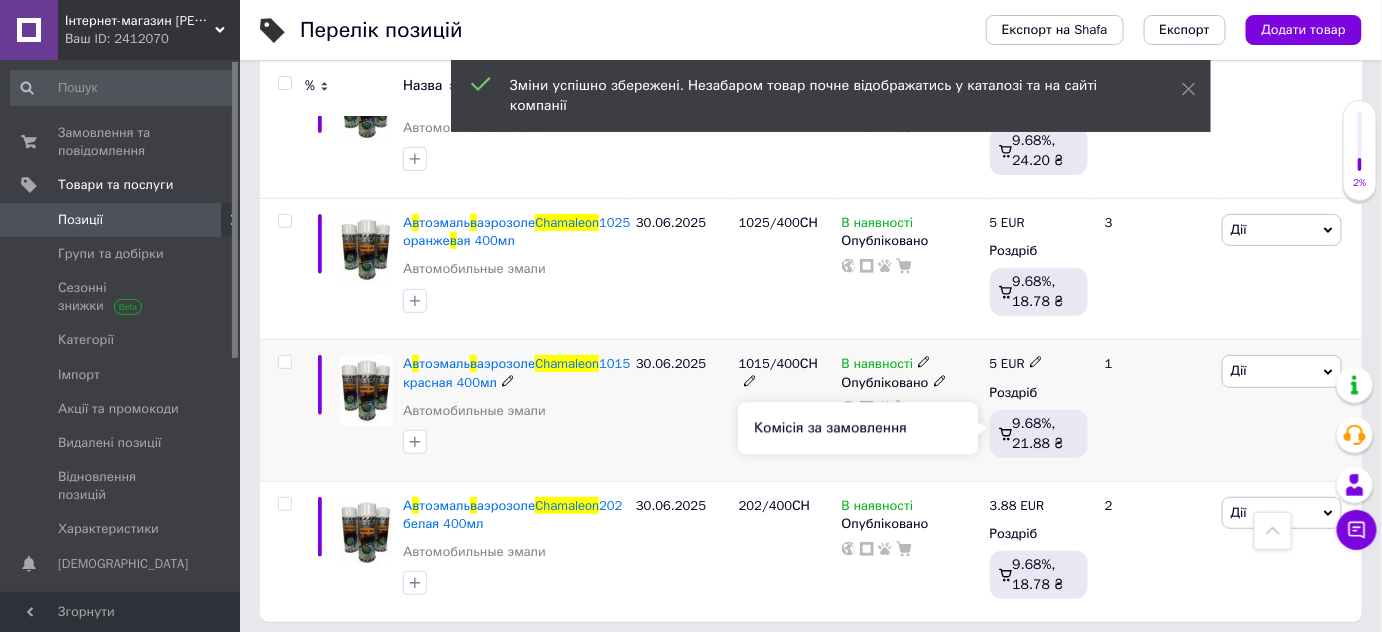 scroll, scrollTop: 2703, scrollLeft: 0, axis: vertical 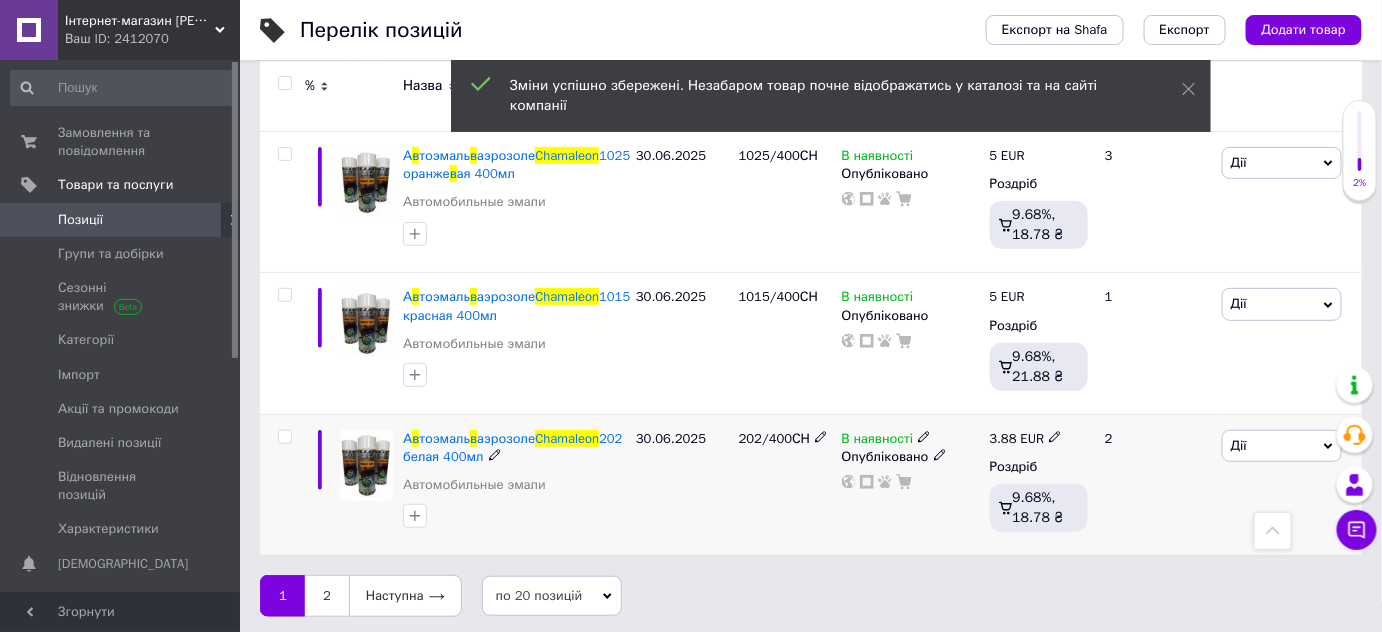 click 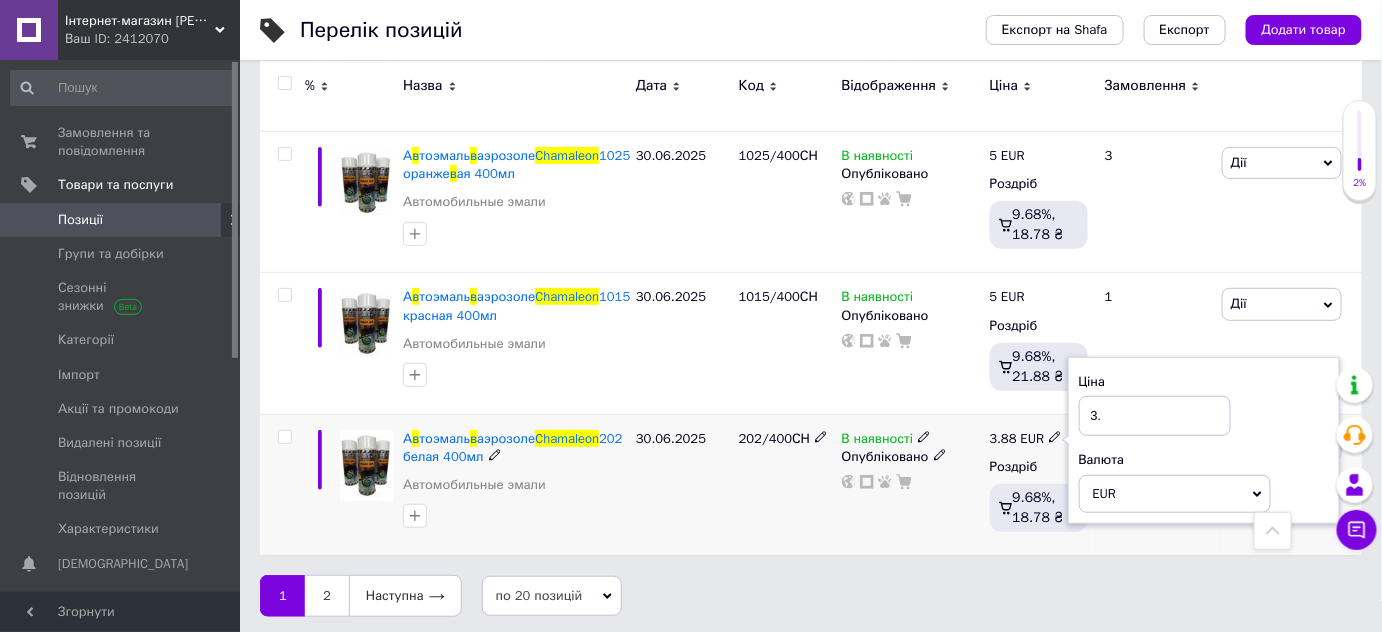 type on "3" 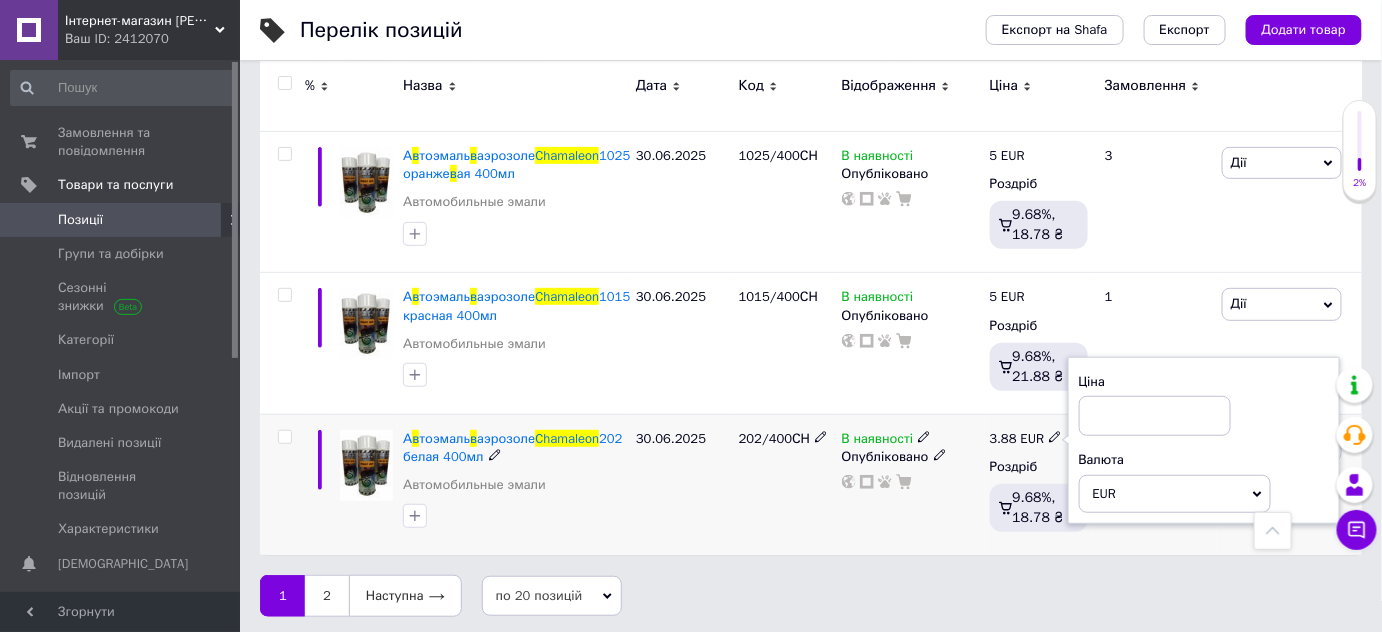 type on "5" 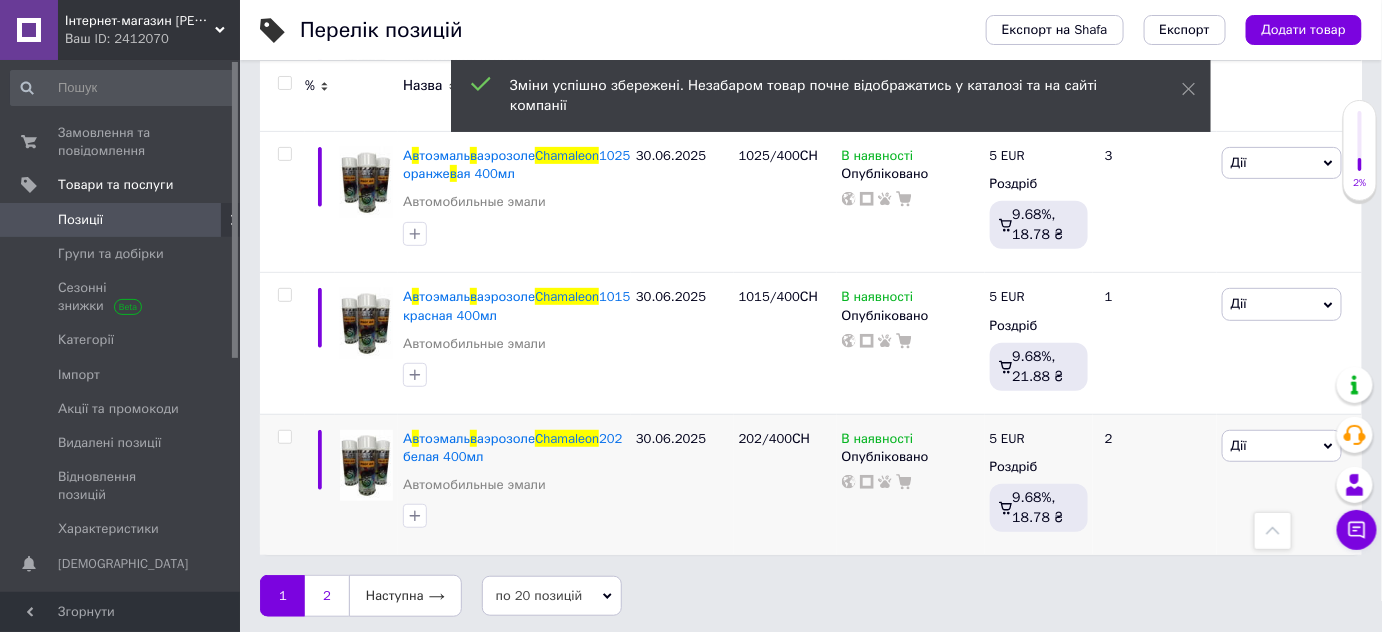 click on "2" at bounding box center (327, 596) 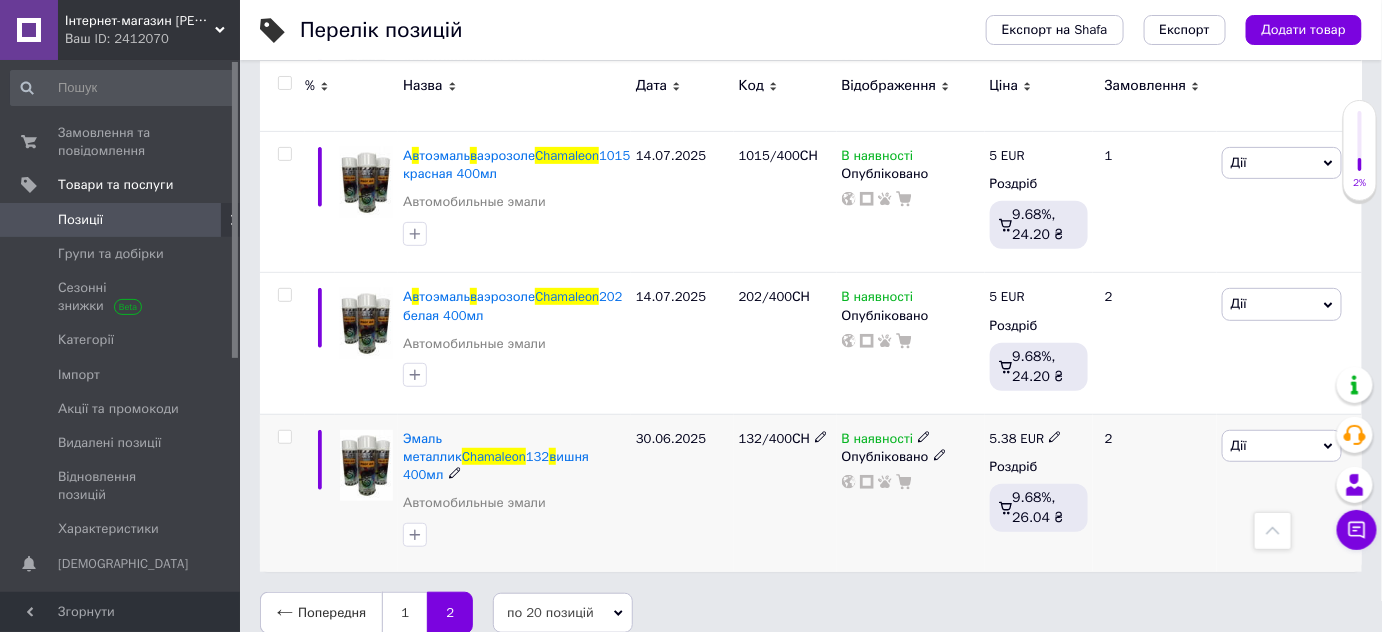 click 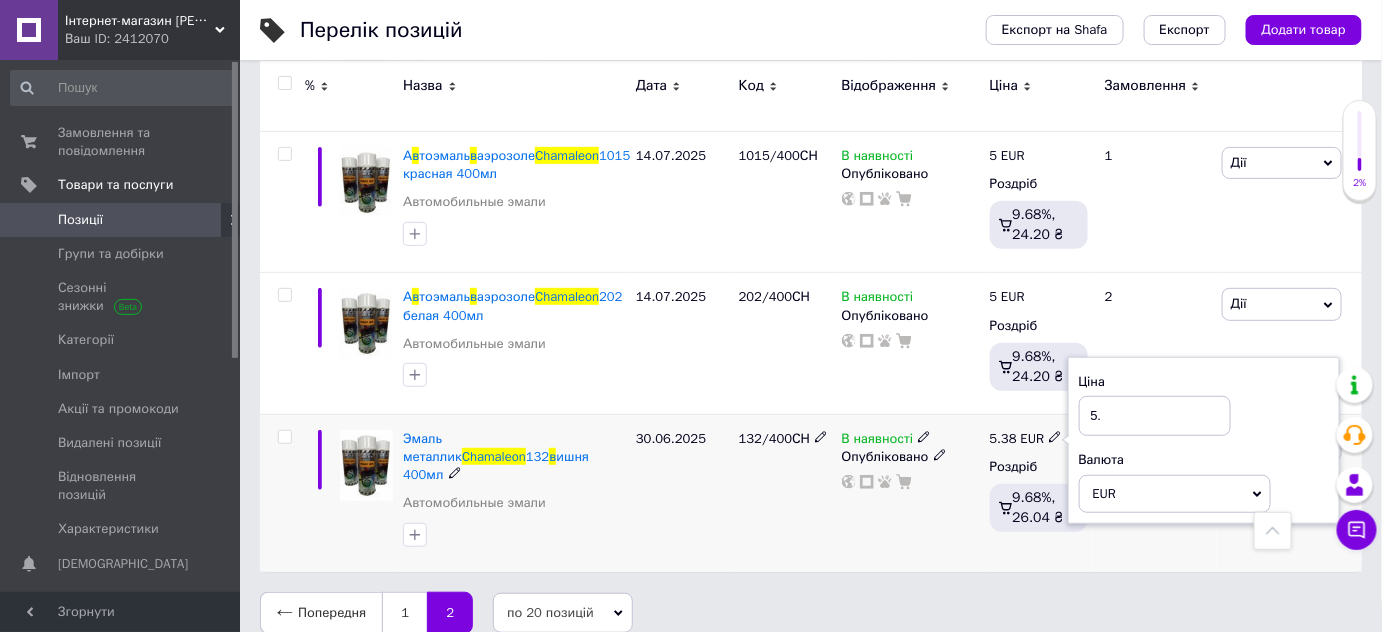 type on "5" 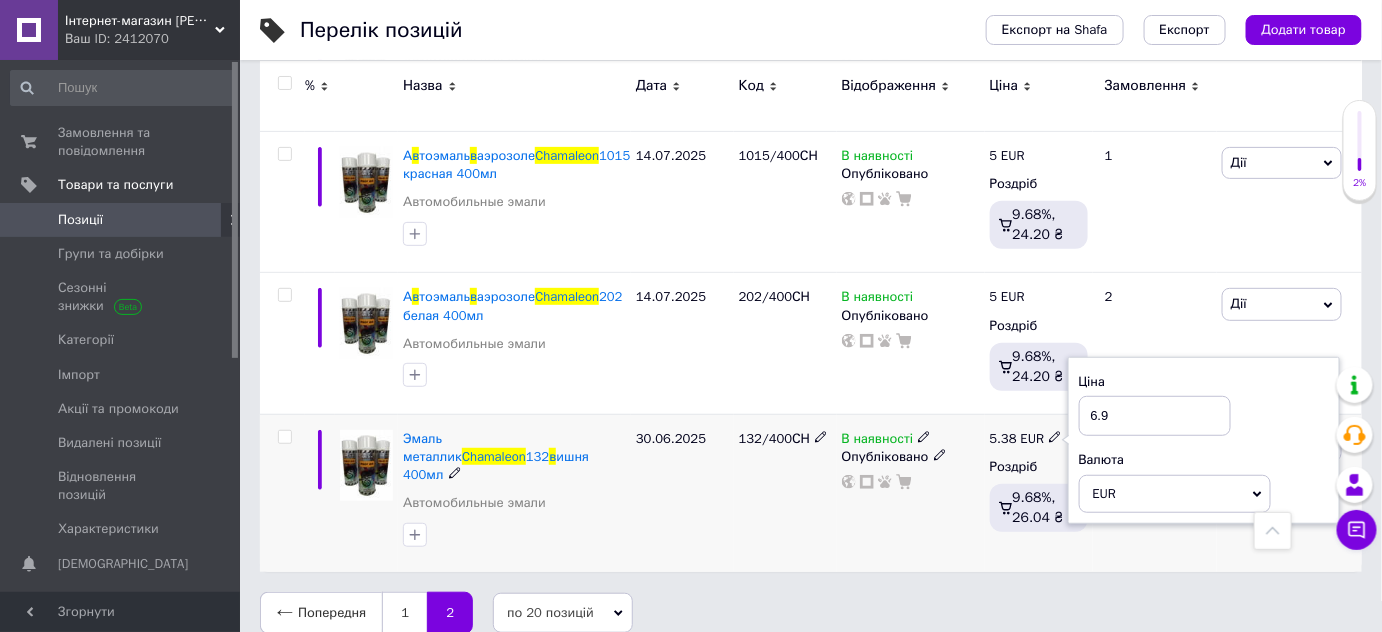 type on "6.98" 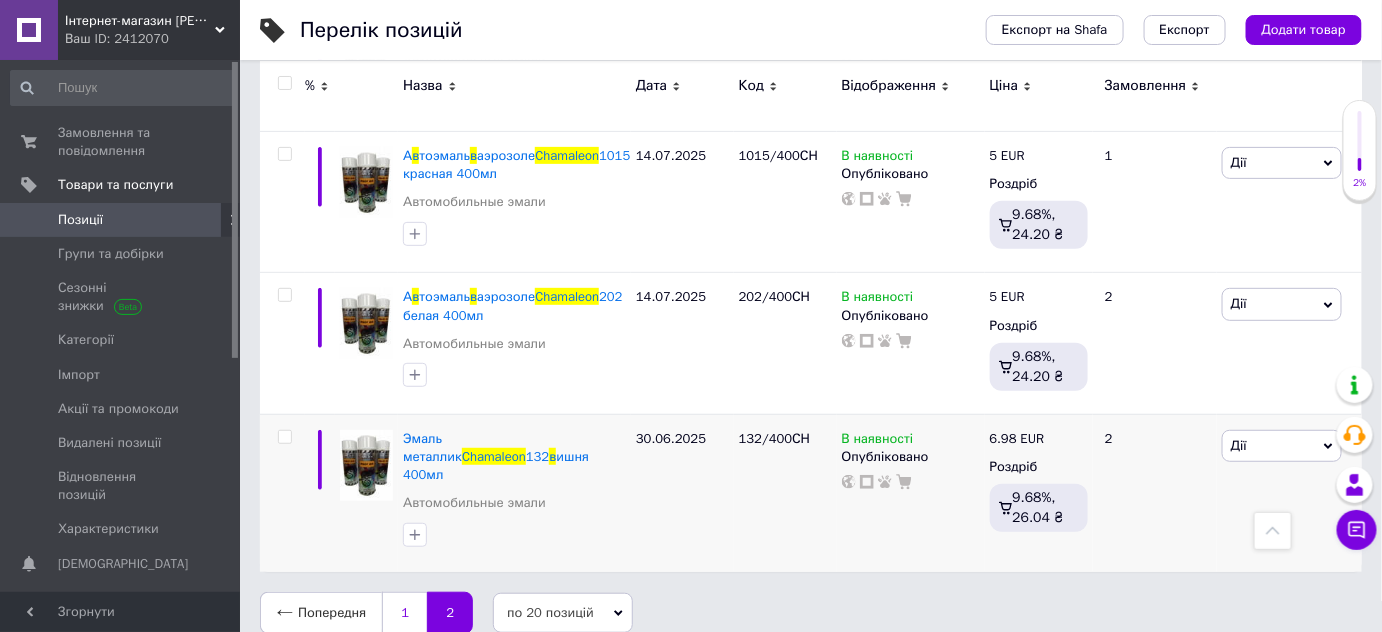 click on "1" at bounding box center (404, 613) 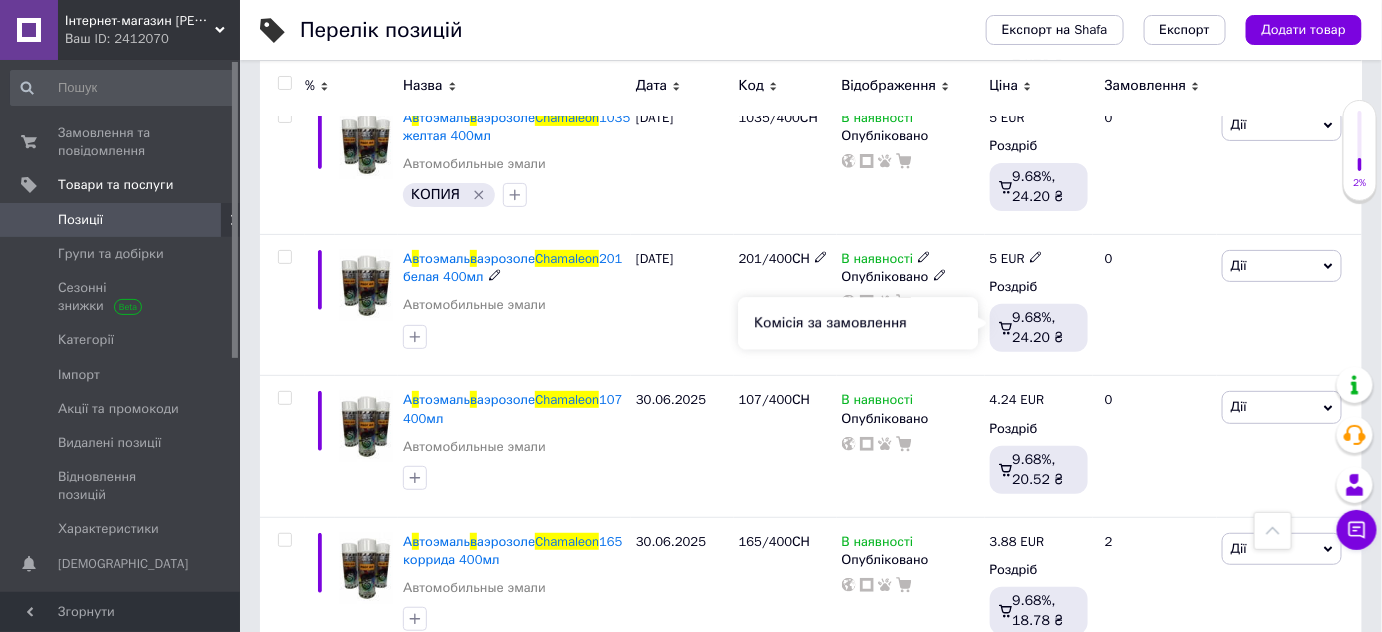 scroll, scrollTop: 2703, scrollLeft: 0, axis: vertical 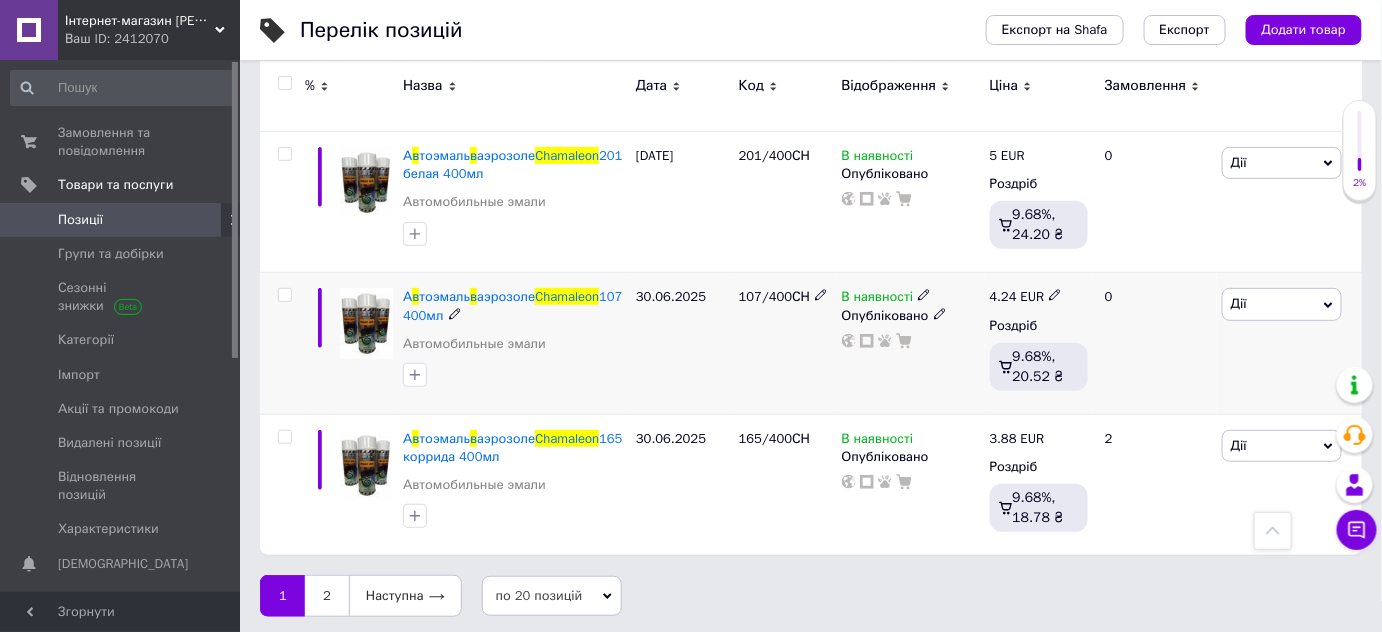 click 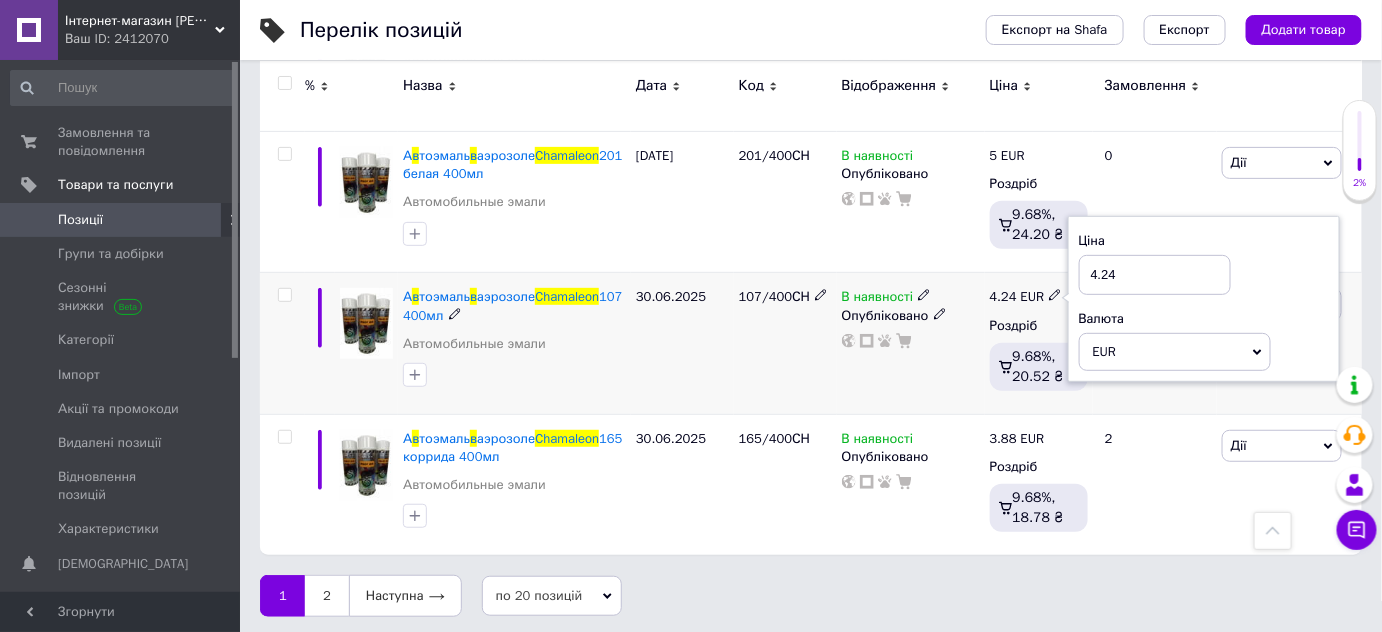 drag, startPoint x: 1120, startPoint y: 268, endPoint x: 1013, endPoint y: 269, distance: 107.00467 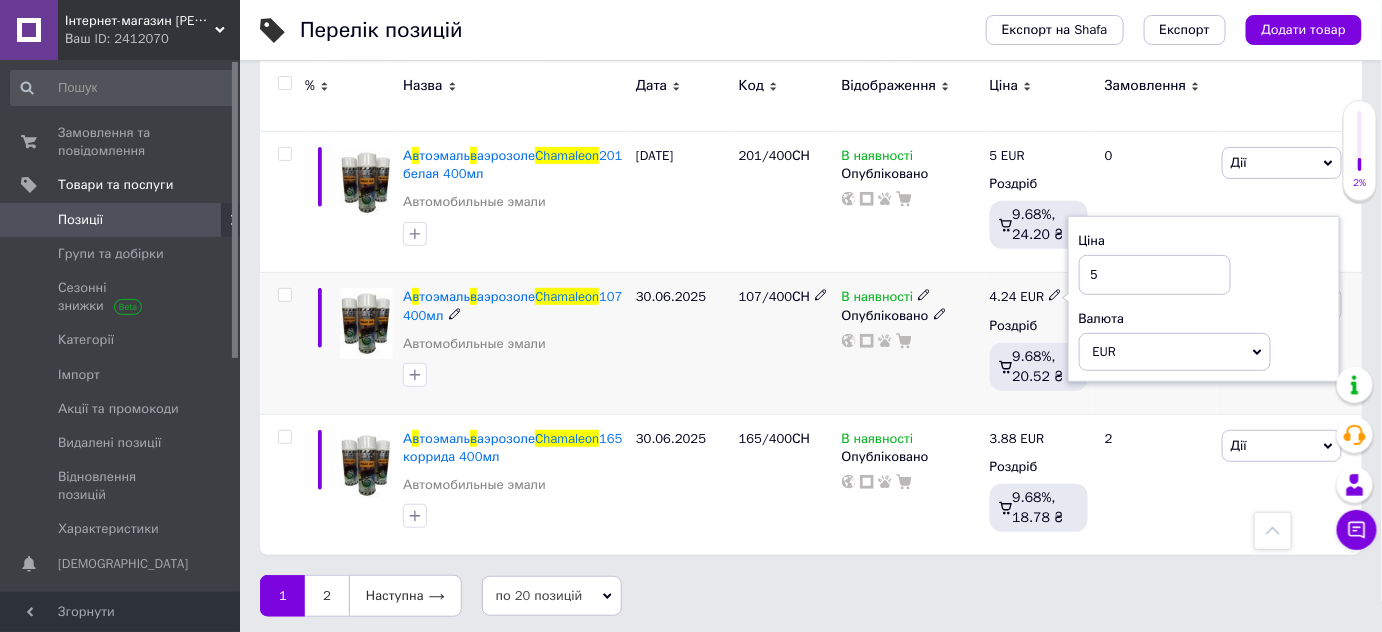 type on "5" 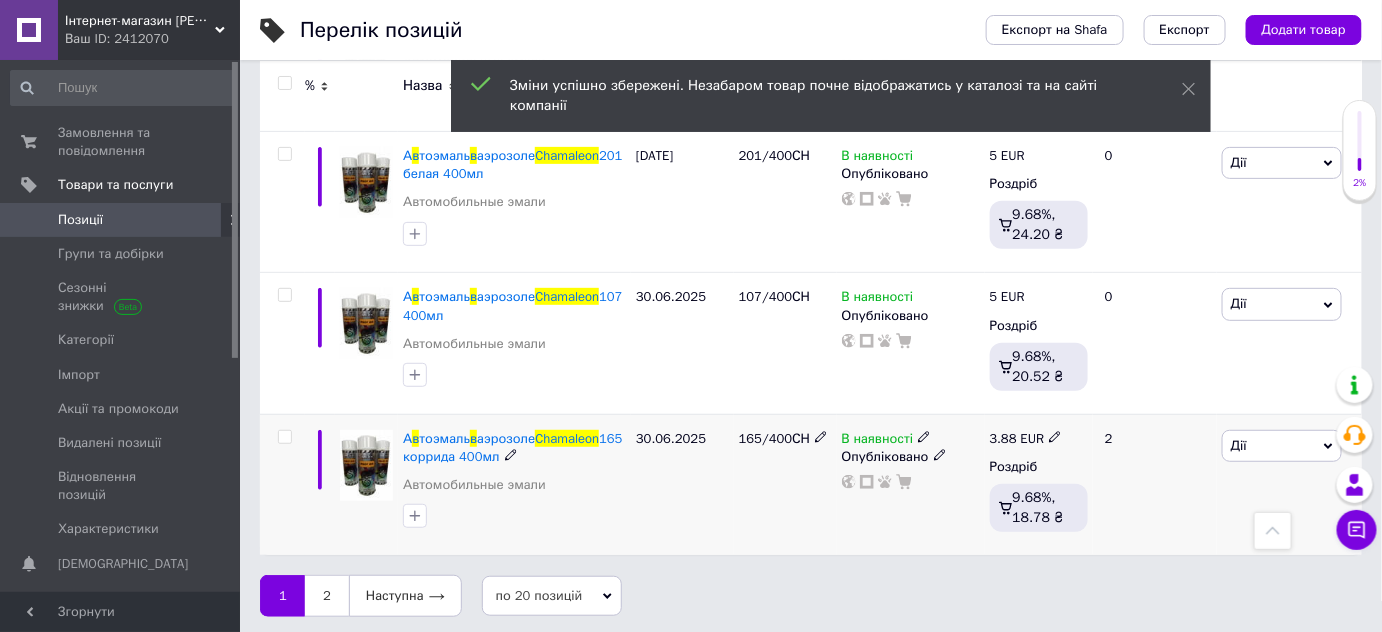 click 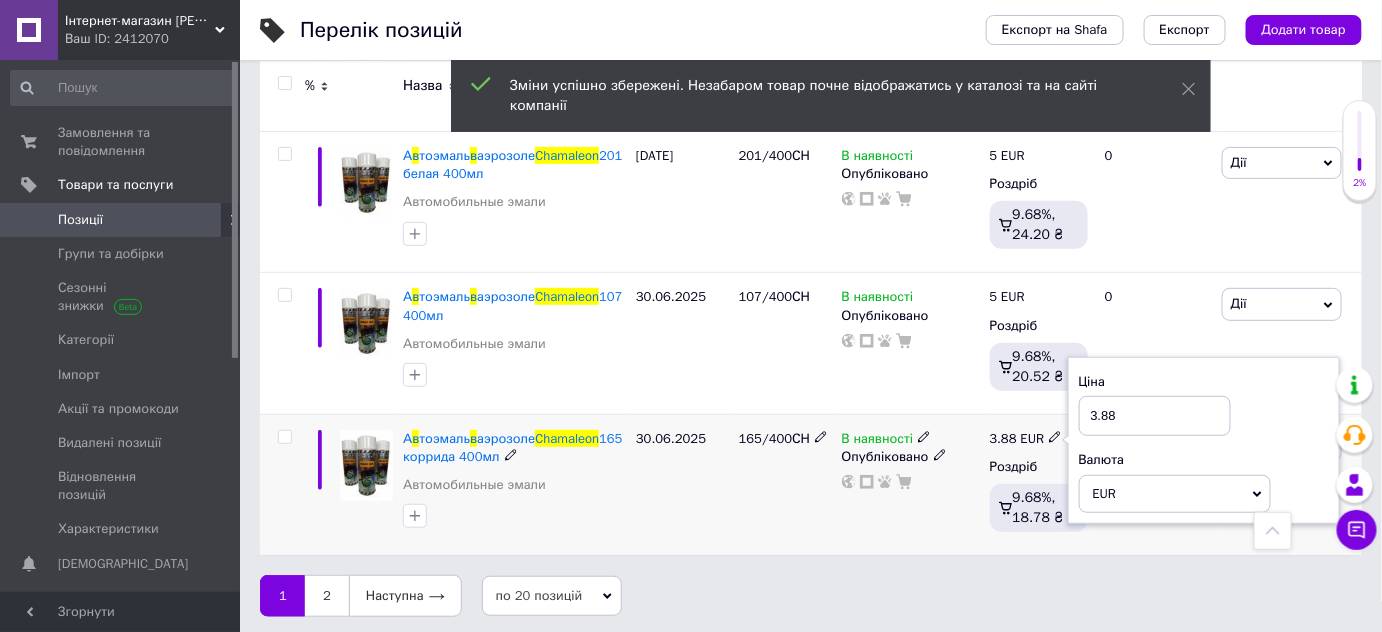 drag, startPoint x: 1108, startPoint y: 396, endPoint x: 1062, endPoint y: 408, distance: 47.539455 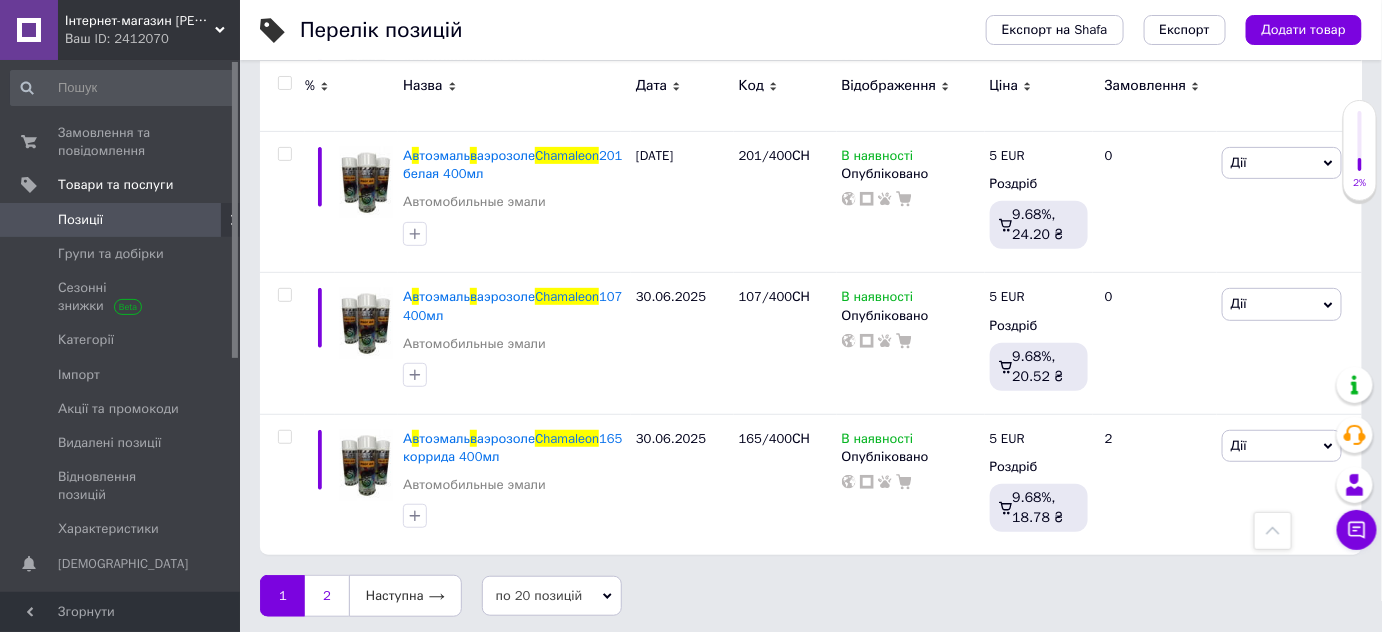 click on "2" at bounding box center (327, 596) 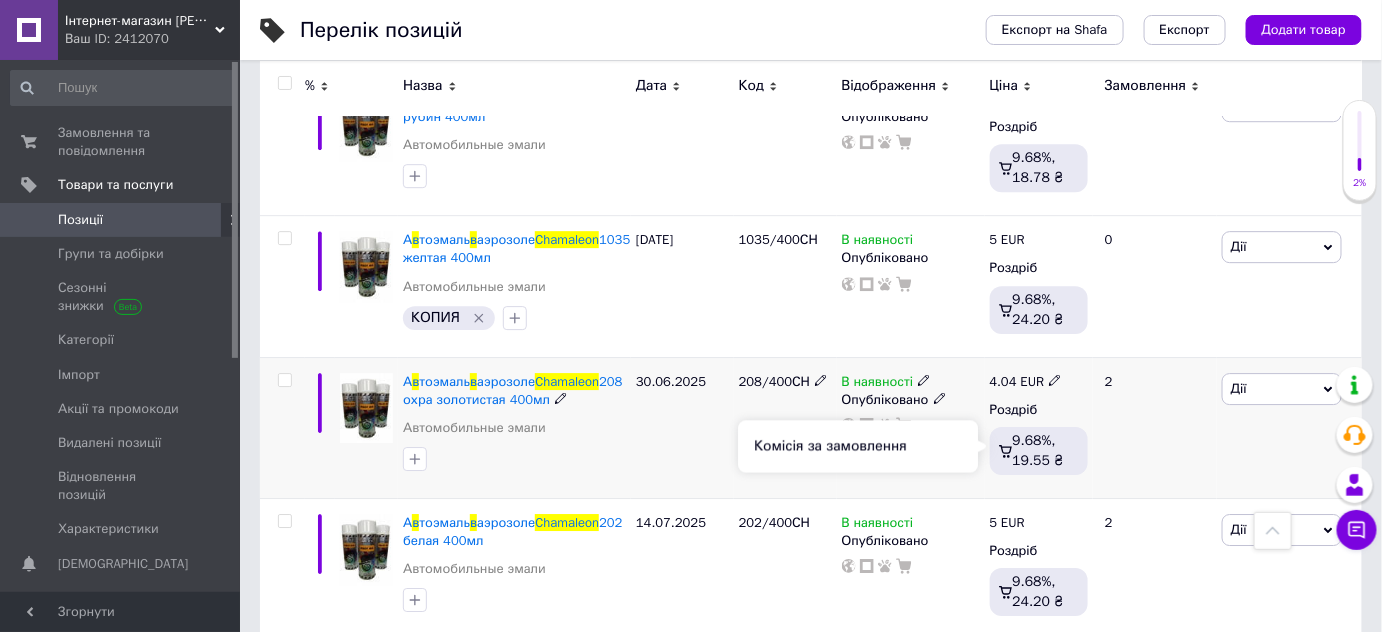 scroll, scrollTop: 1885, scrollLeft: 0, axis: vertical 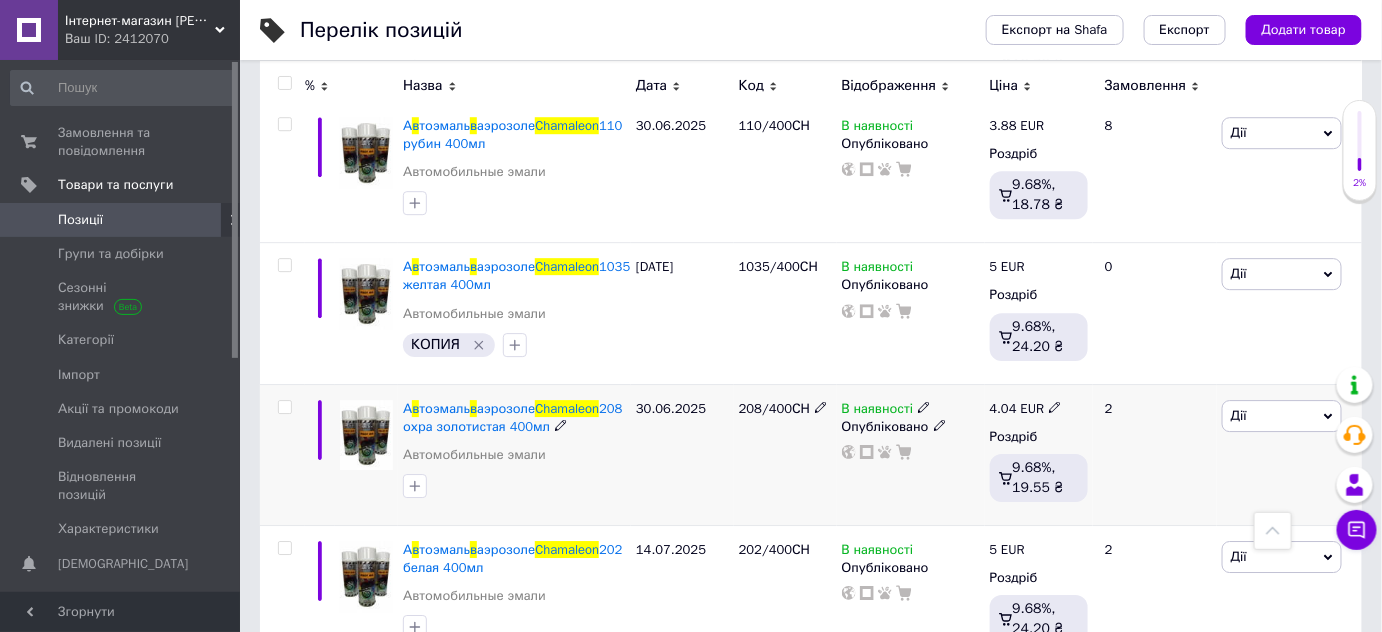 click 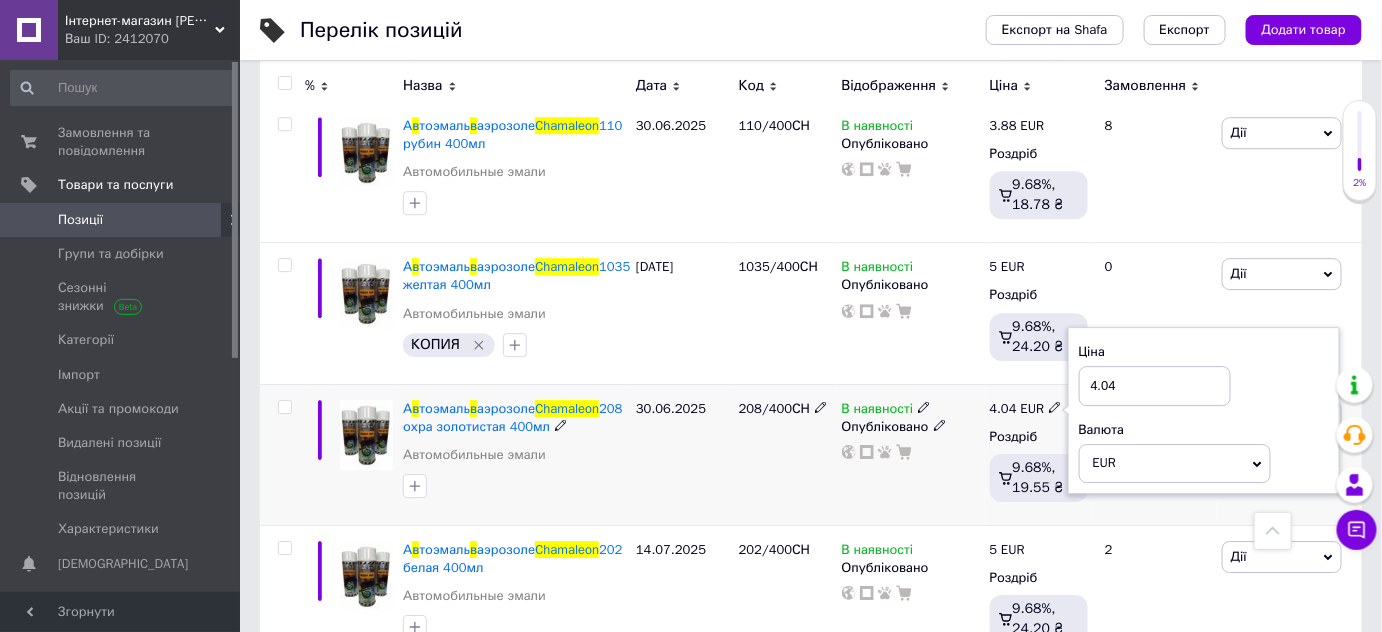 drag, startPoint x: 1119, startPoint y: 376, endPoint x: 1053, endPoint y: 391, distance: 67.68308 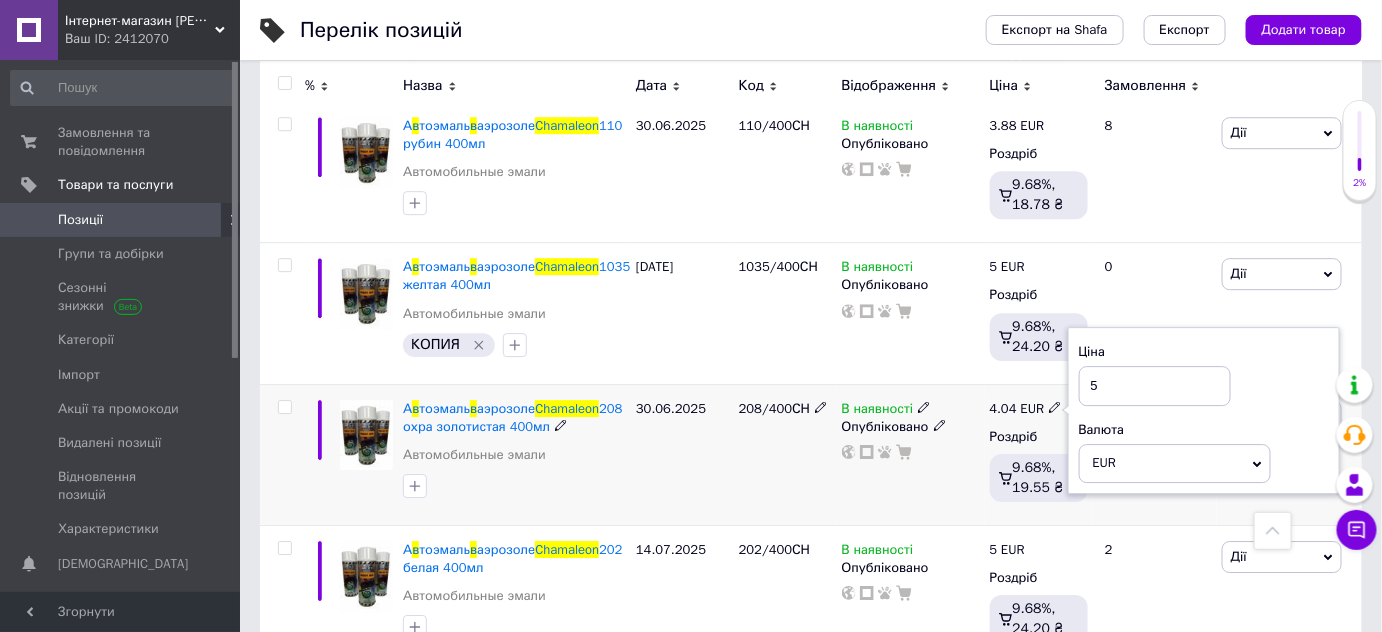type on "5" 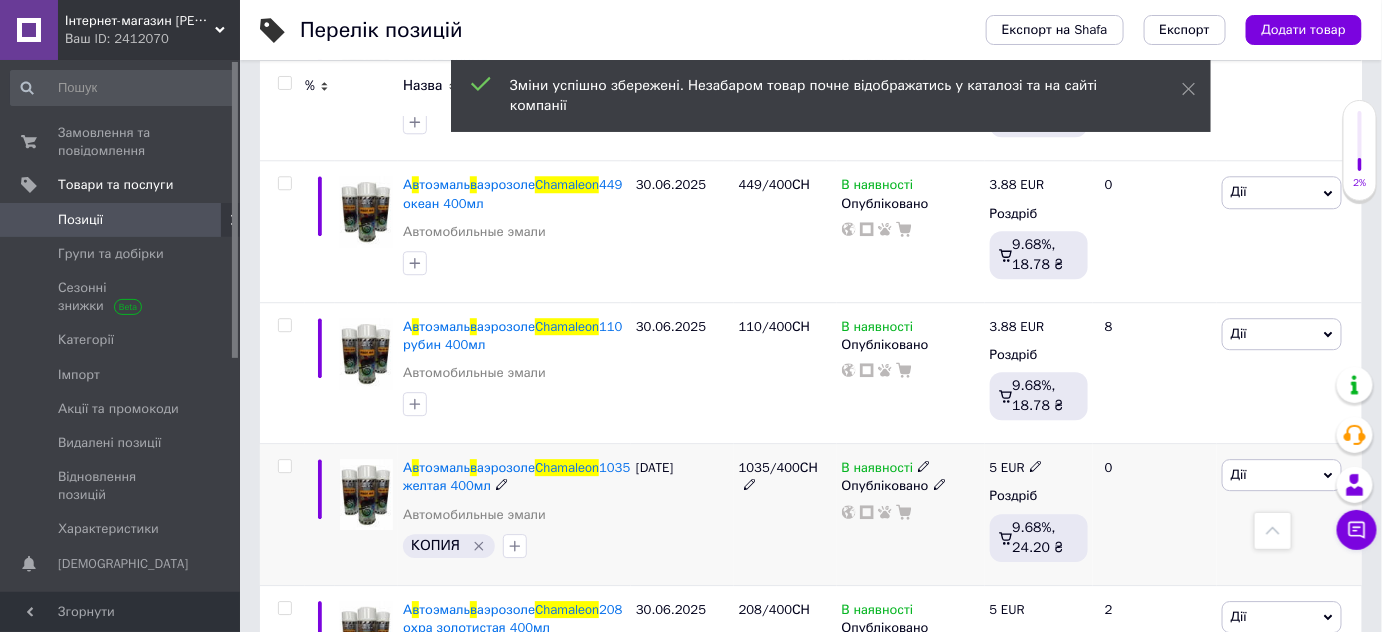 scroll, scrollTop: 1612, scrollLeft: 0, axis: vertical 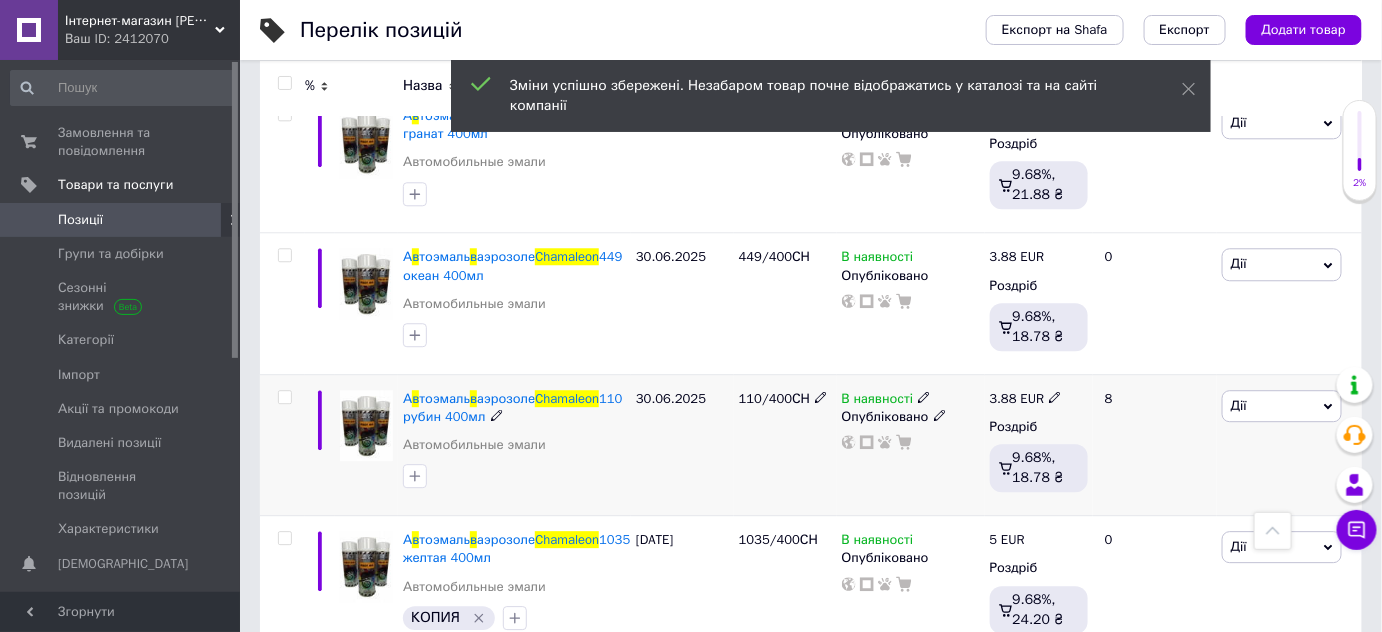 click 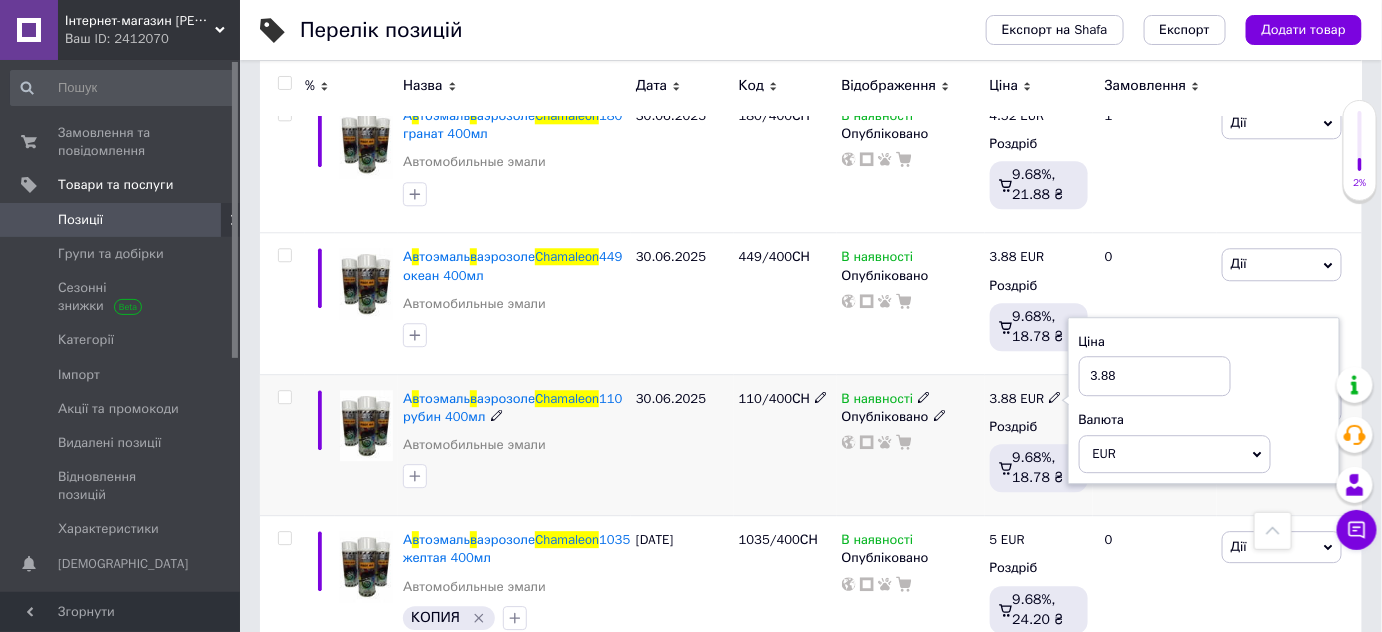 drag, startPoint x: 1119, startPoint y: 372, endPoint x: 1067, endPoint y: 382, distance: 52.95281 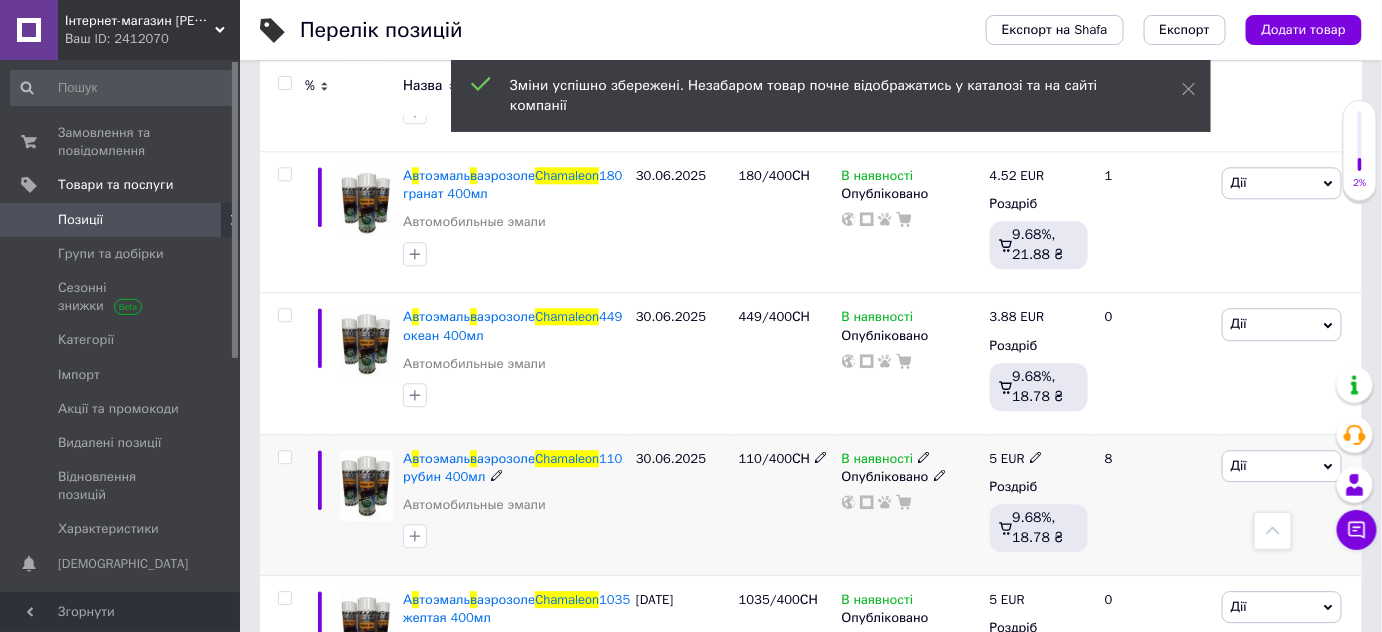 scroll, scrollTop: 1521, scrollLeft: 0, axis: vertical 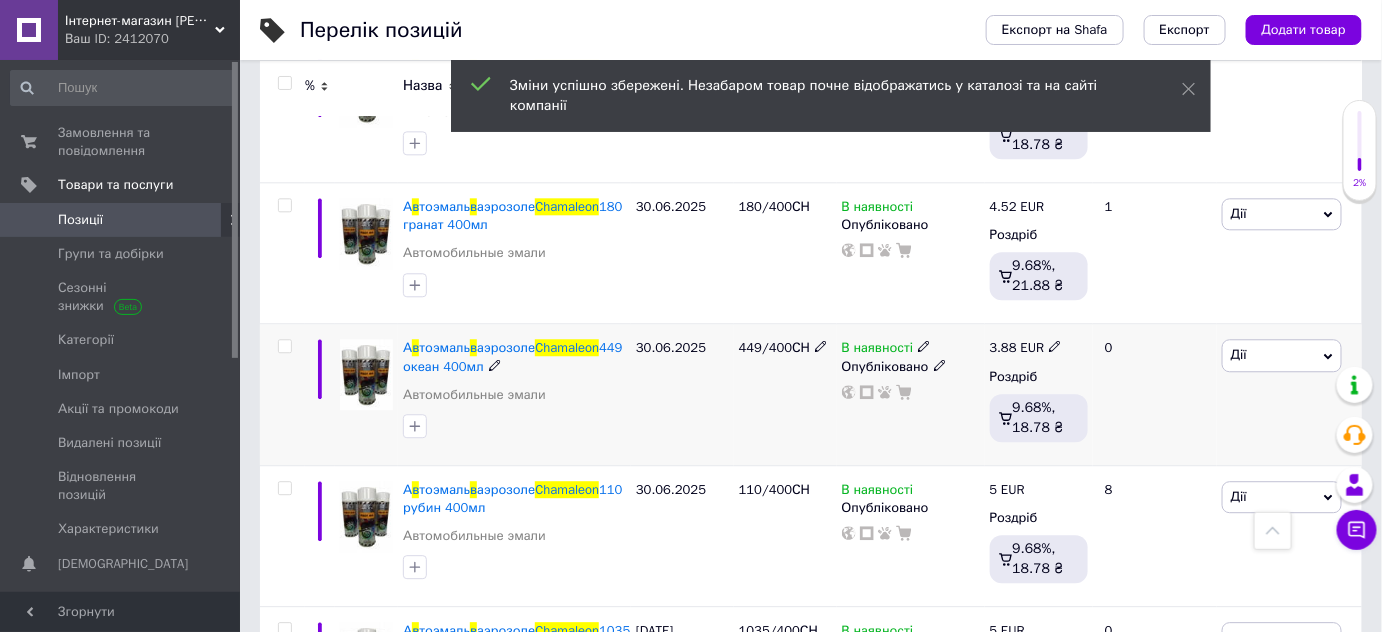 click 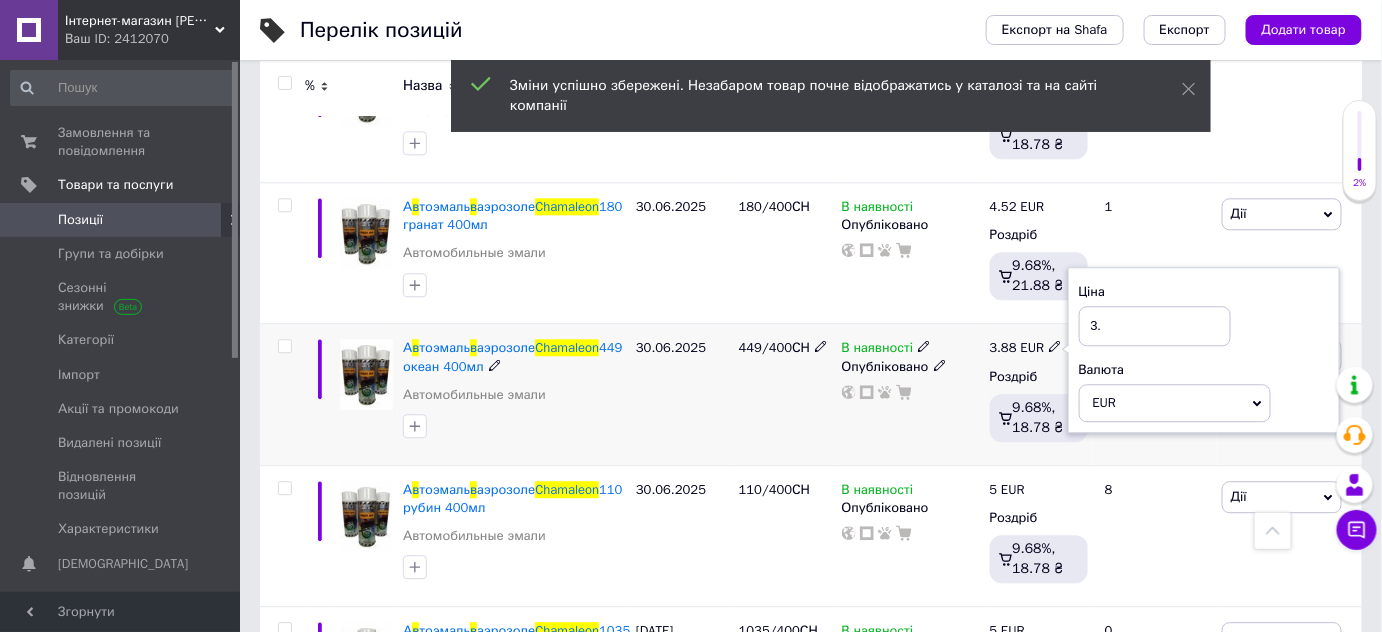 type on "3" 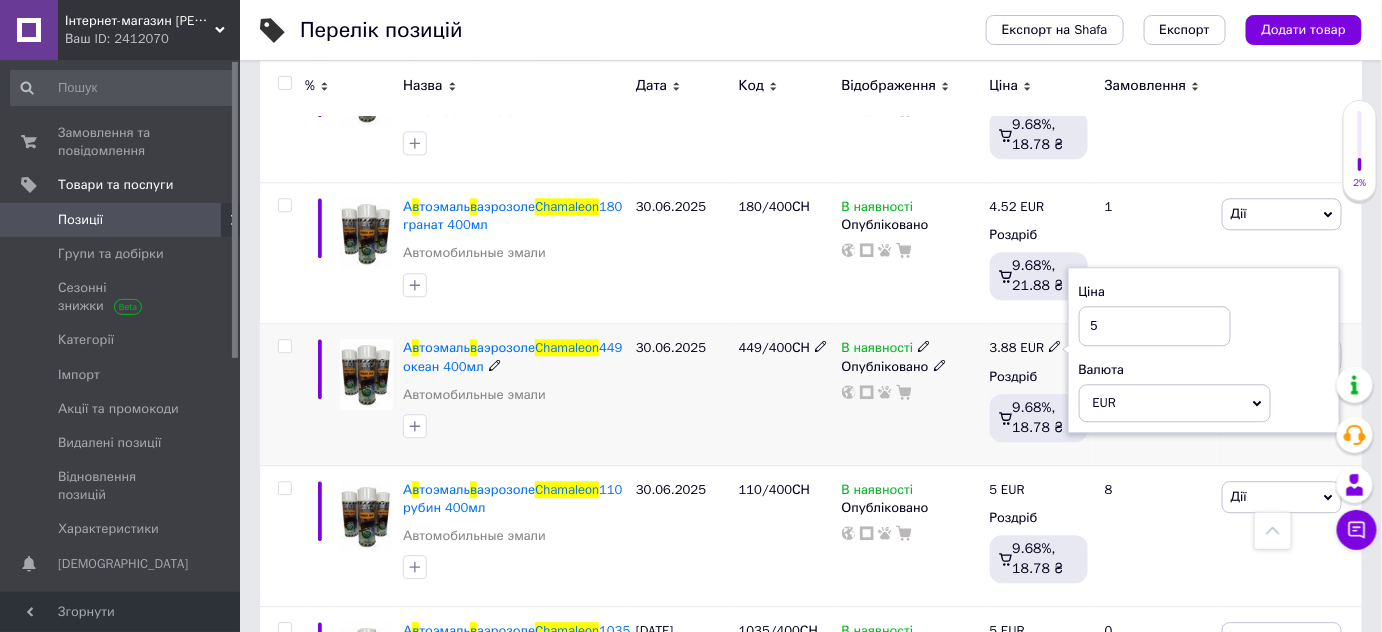 type on "5" 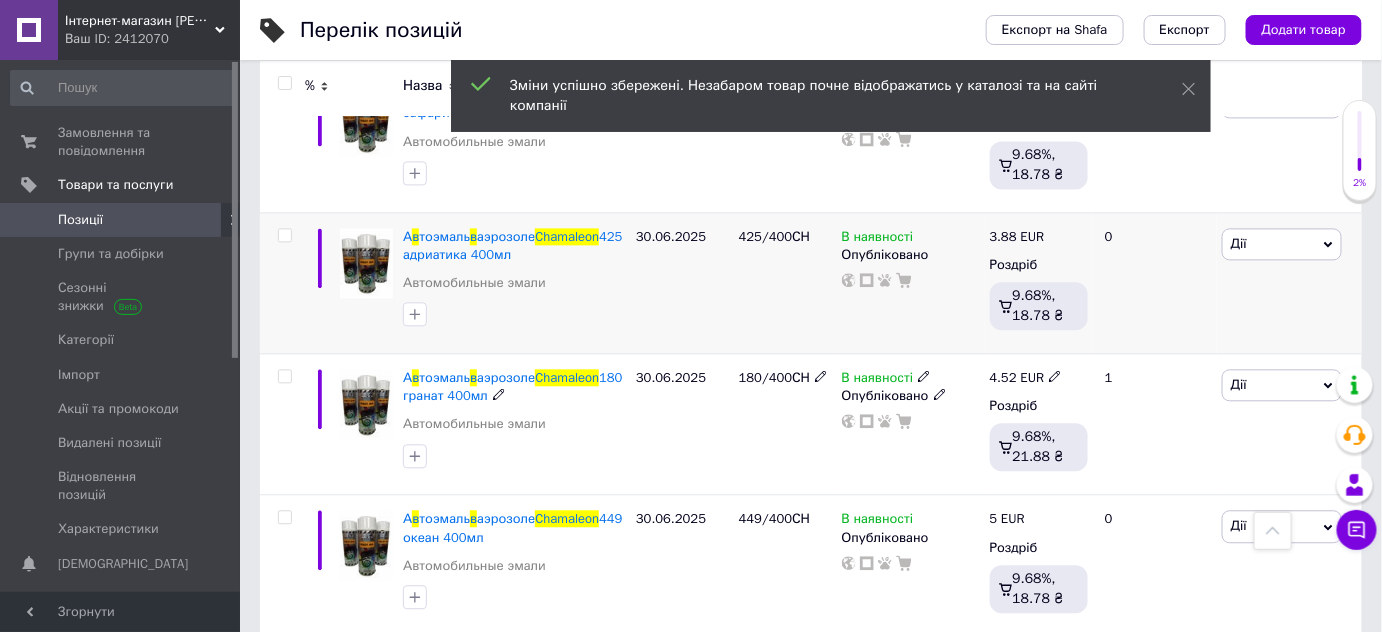 scroll, scrollTop: 1339, scrollLeft: 0, axis: vertical 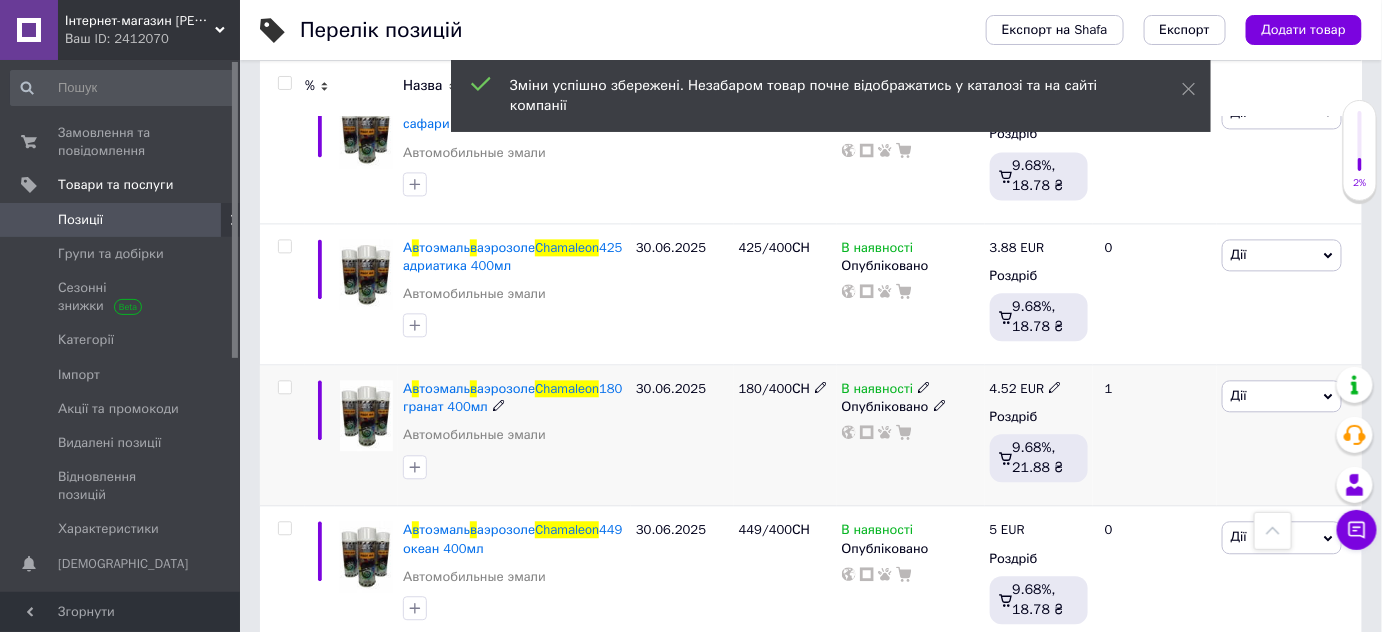 click 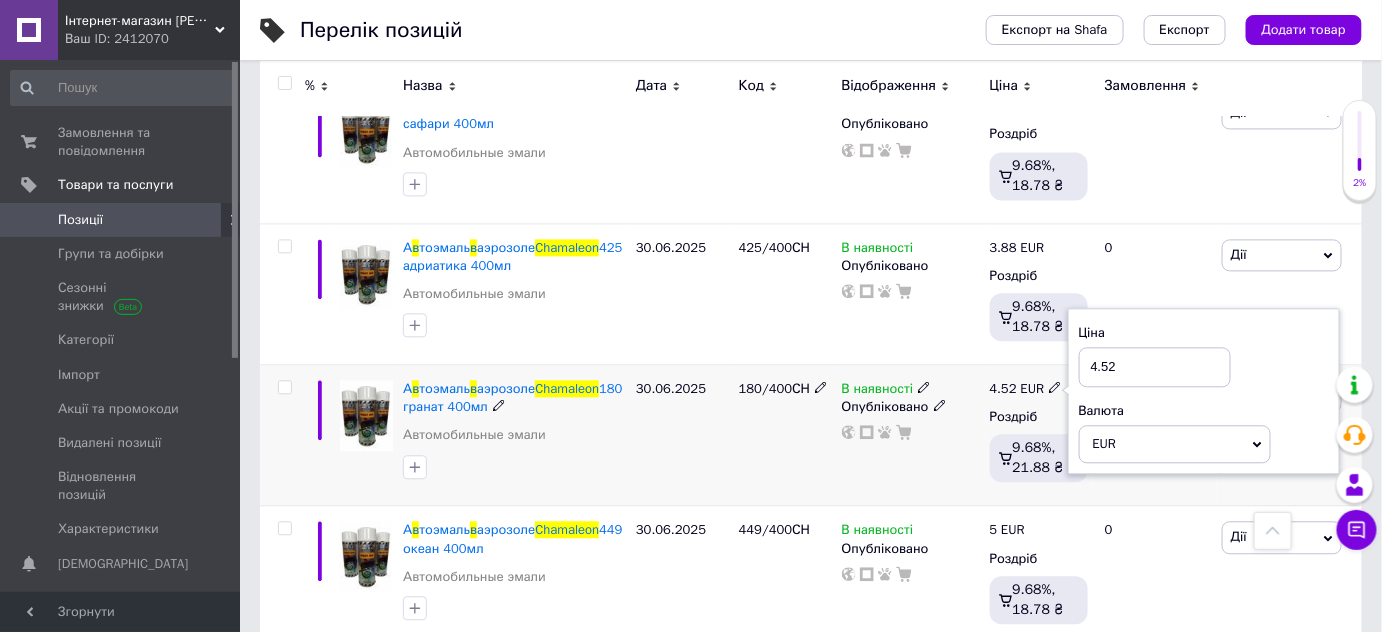 drag, startPoint x: 1123, startPoint y: 369, endPoint x: 976, endPoint y: 404, distance: 151.10924 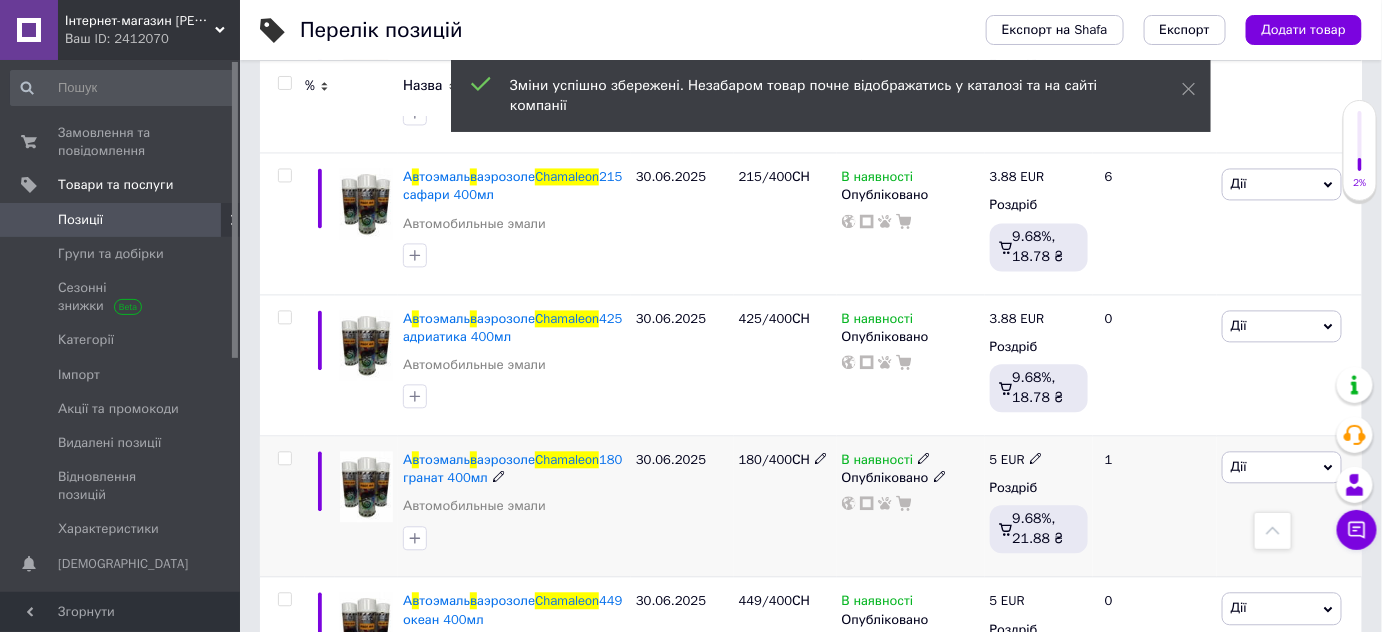 scroll, scrollTop: 1157, scrollLeft: 0, axis: vertical 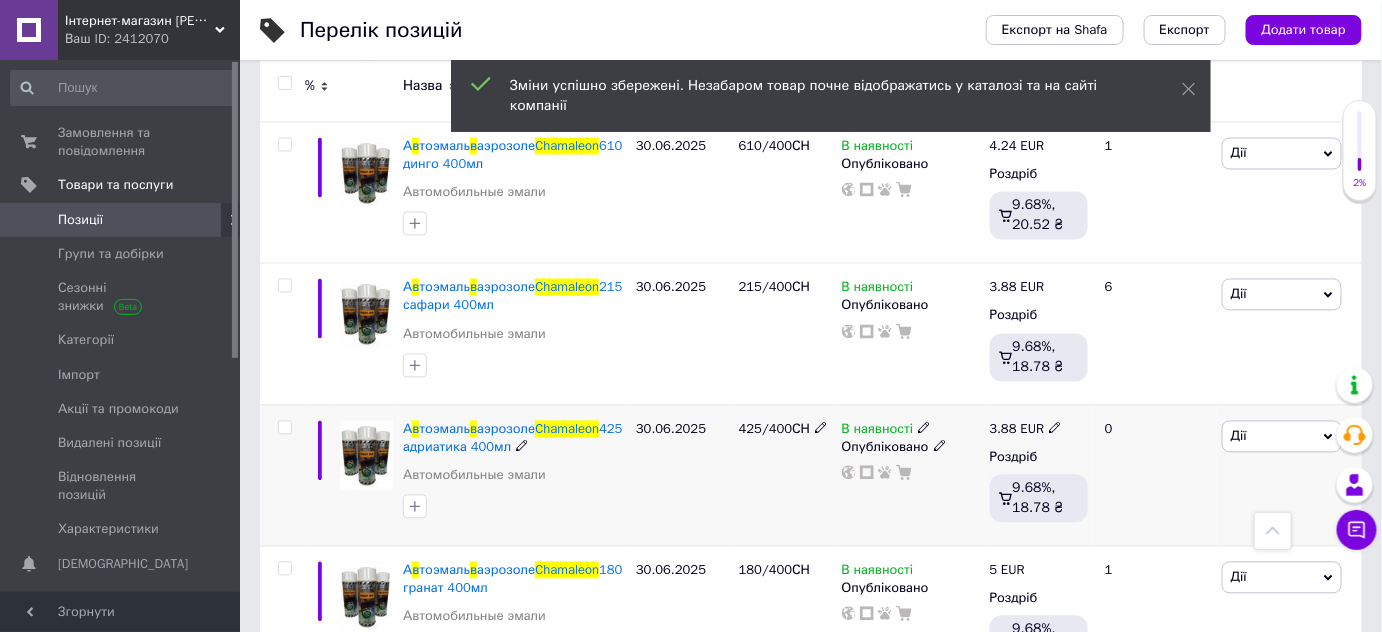 click 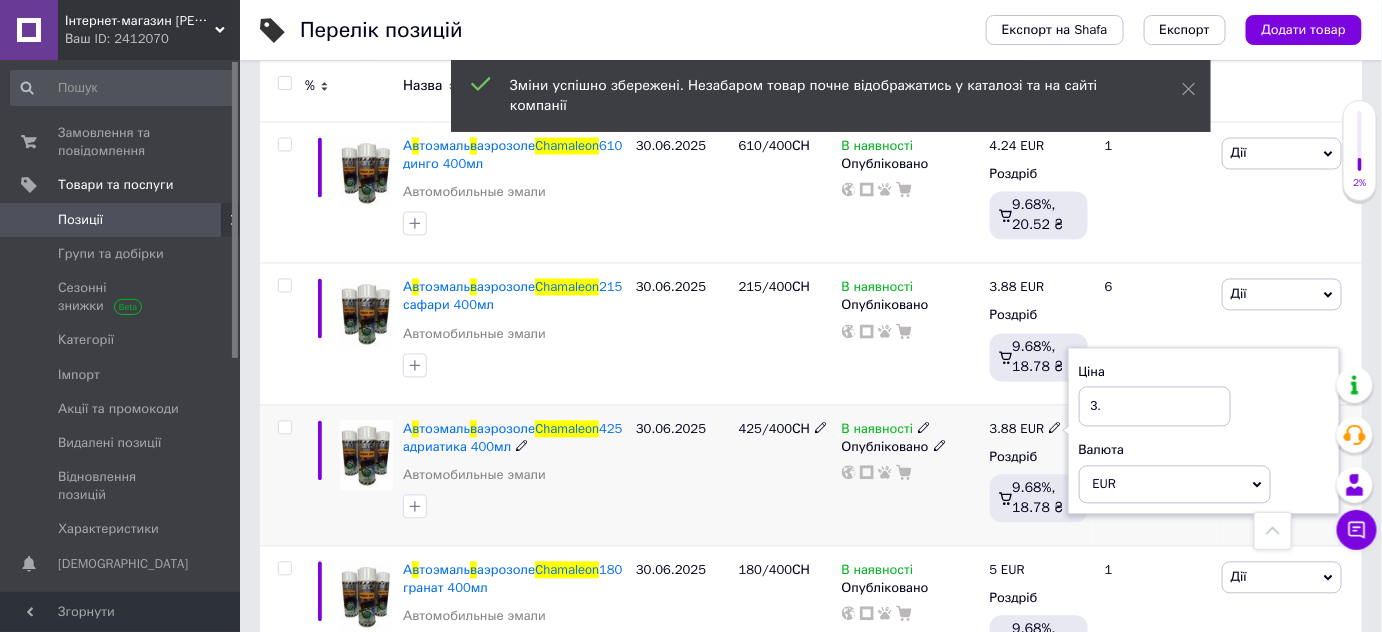 type on "3" 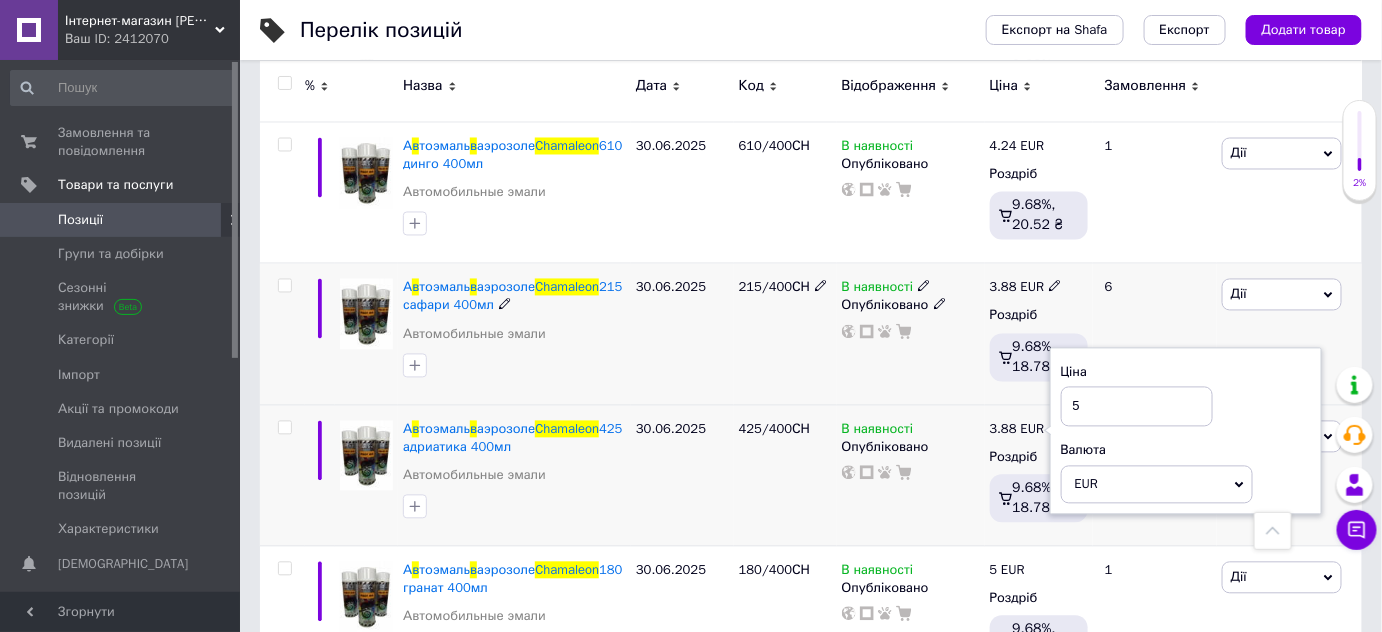 type on "5" 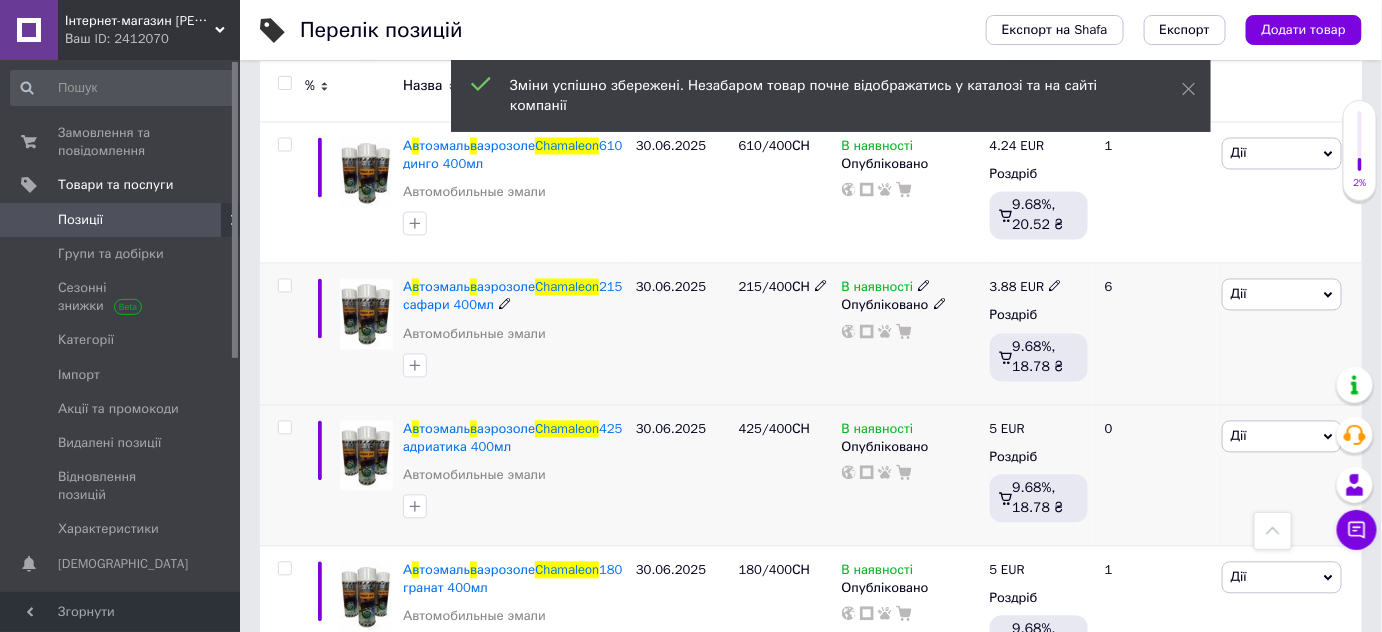click 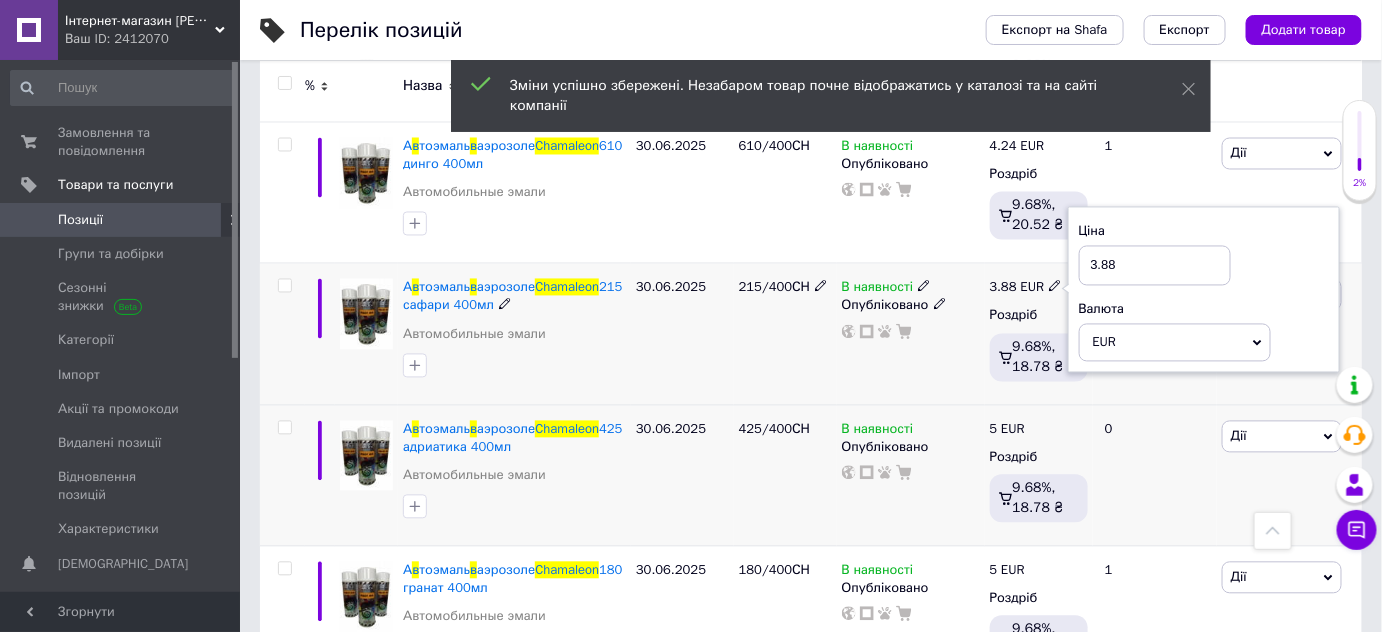 drag, startPoint x: 1122, startPoint y: 270, endPoint x: 1074, endPoint y: 266, distance: 48.166378 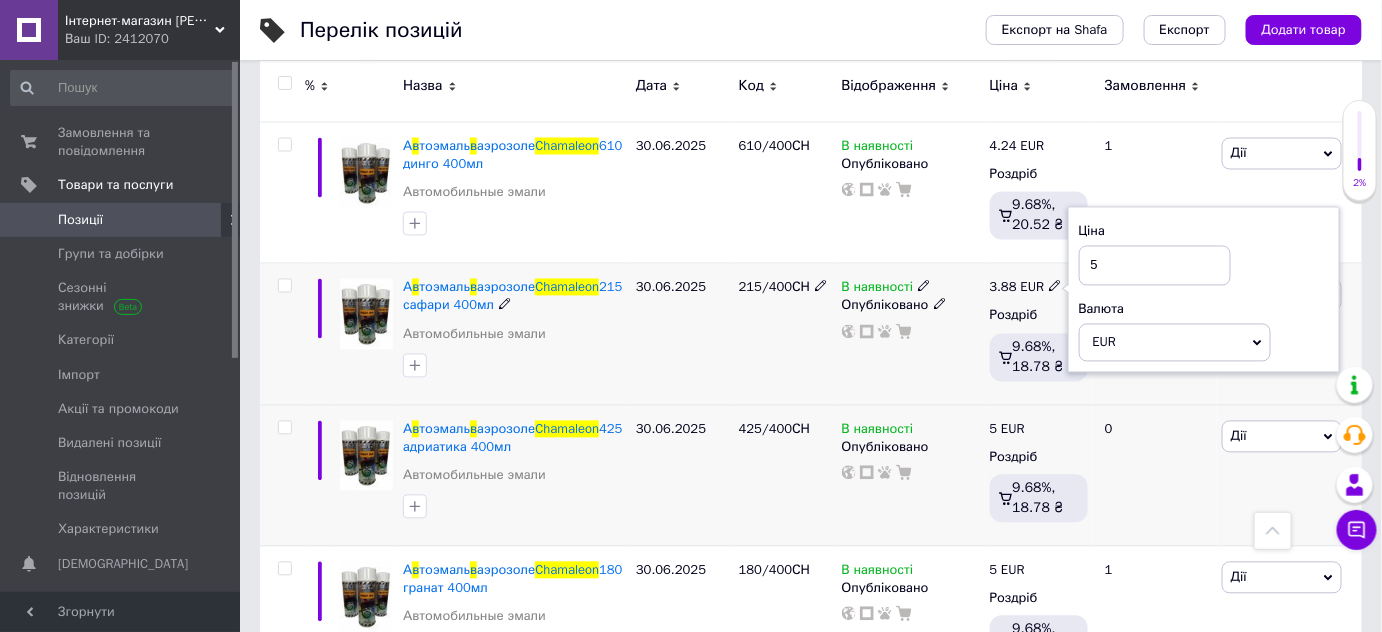 type on "5" 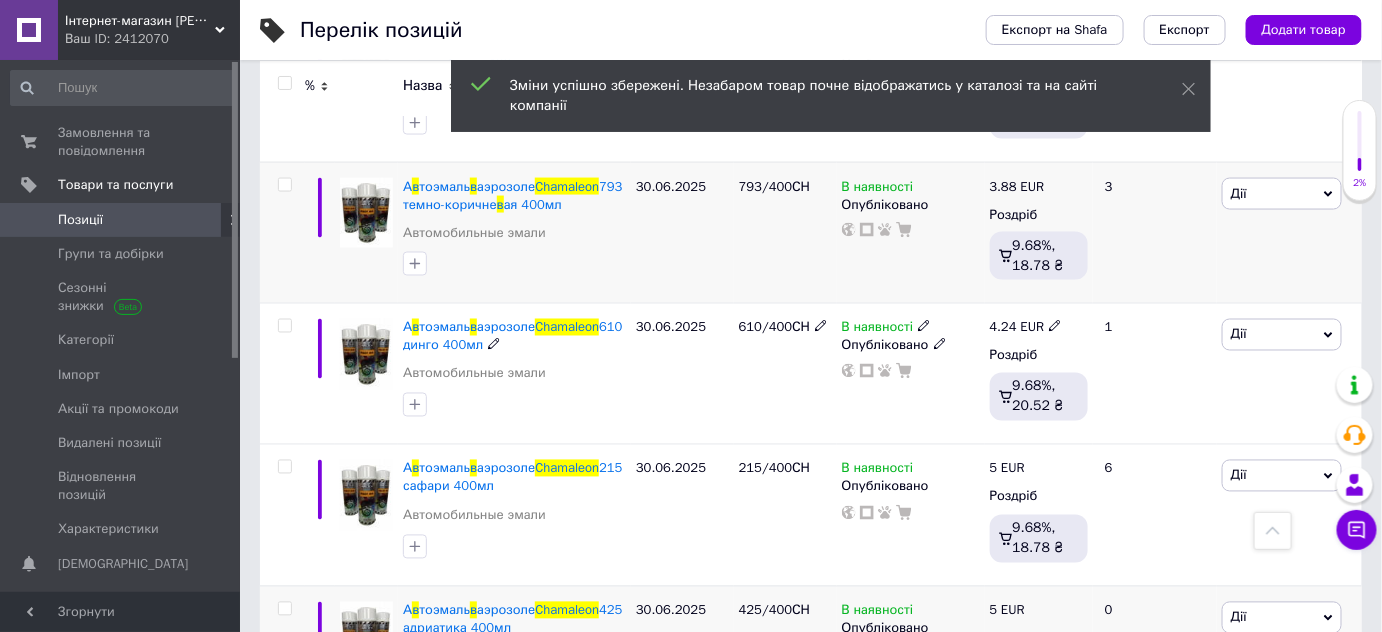 scroll, scrollTop: 976, scrollLeft: 0, axis: vertical 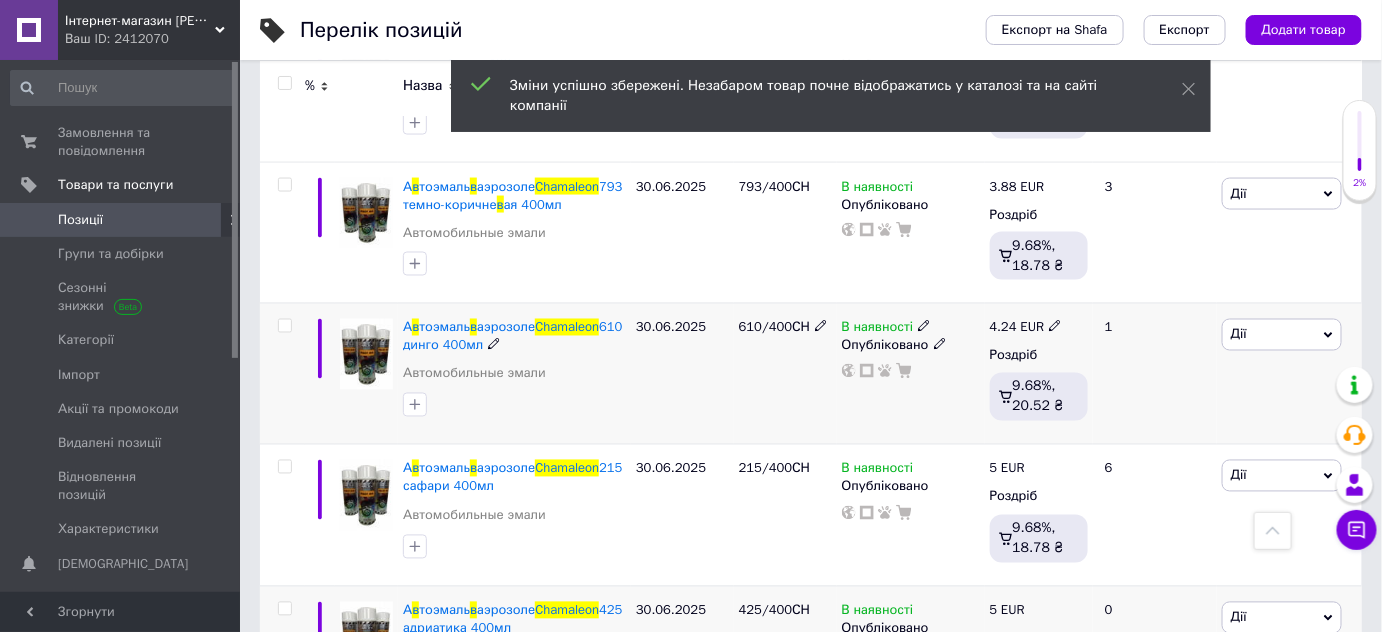 click at bounding box center (1055, 325) 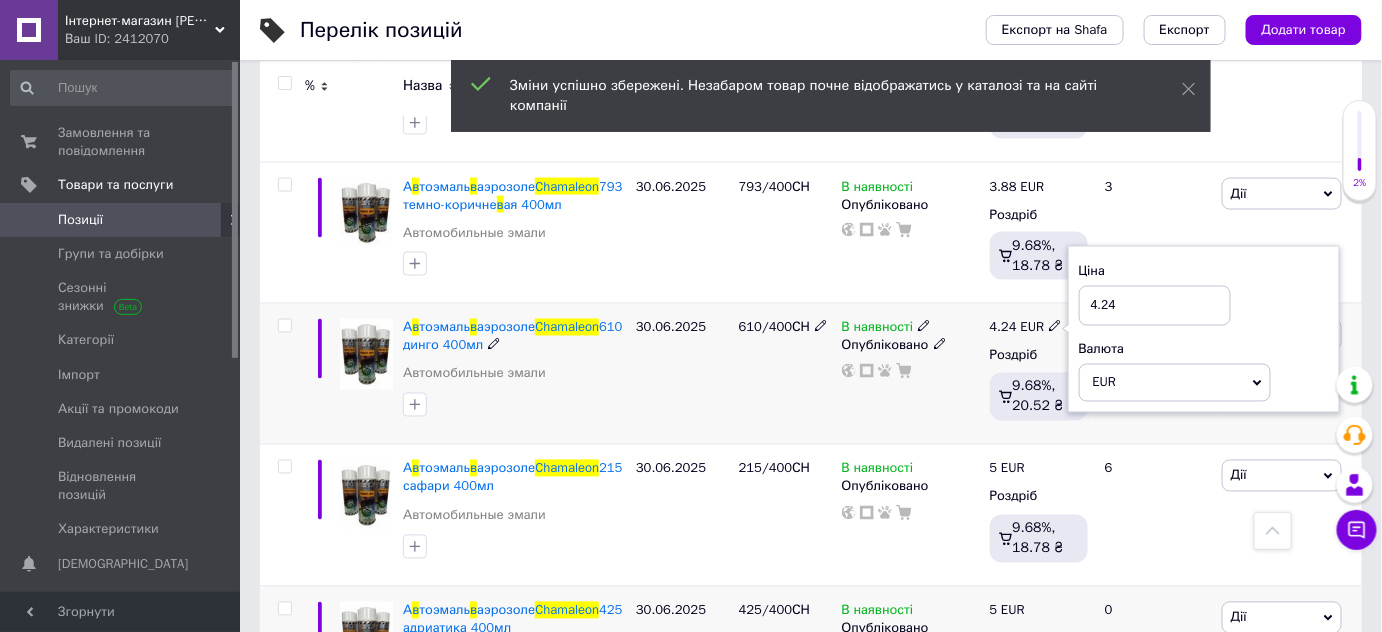 drag, startPoint x: 1122, startPoint y: 307, endPoint x: 1022, endPoint y: 317, distance: 100.49876 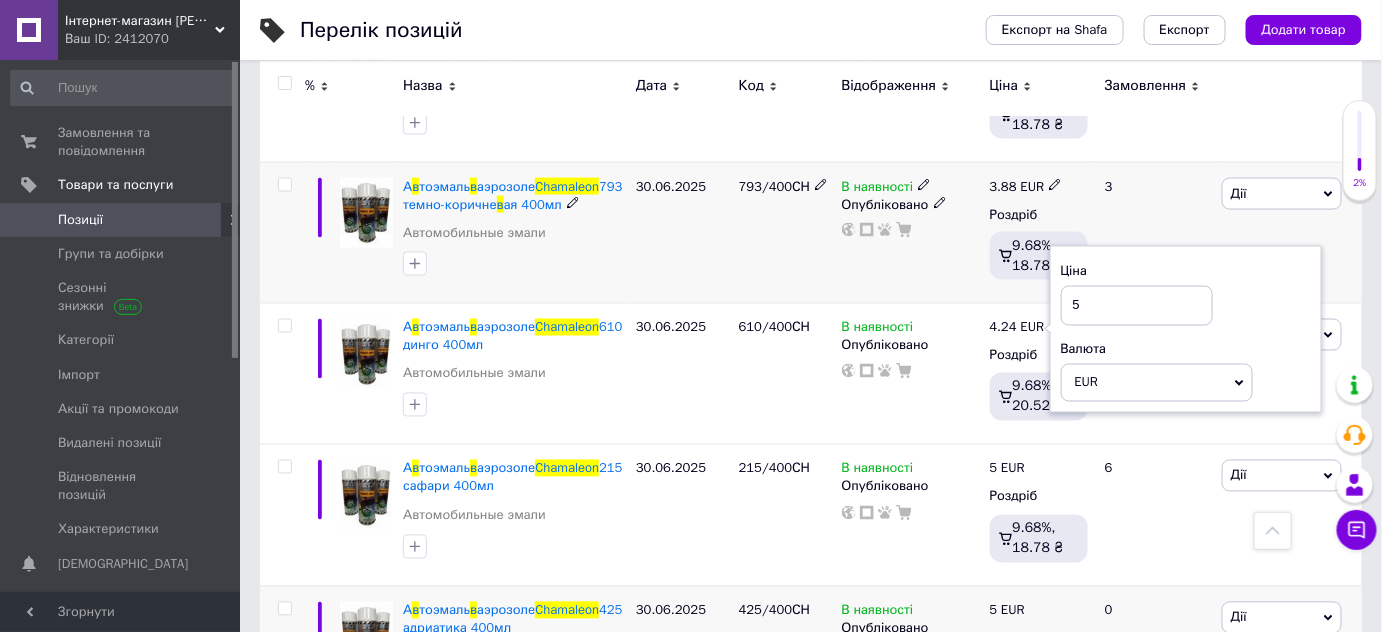 type on "5" 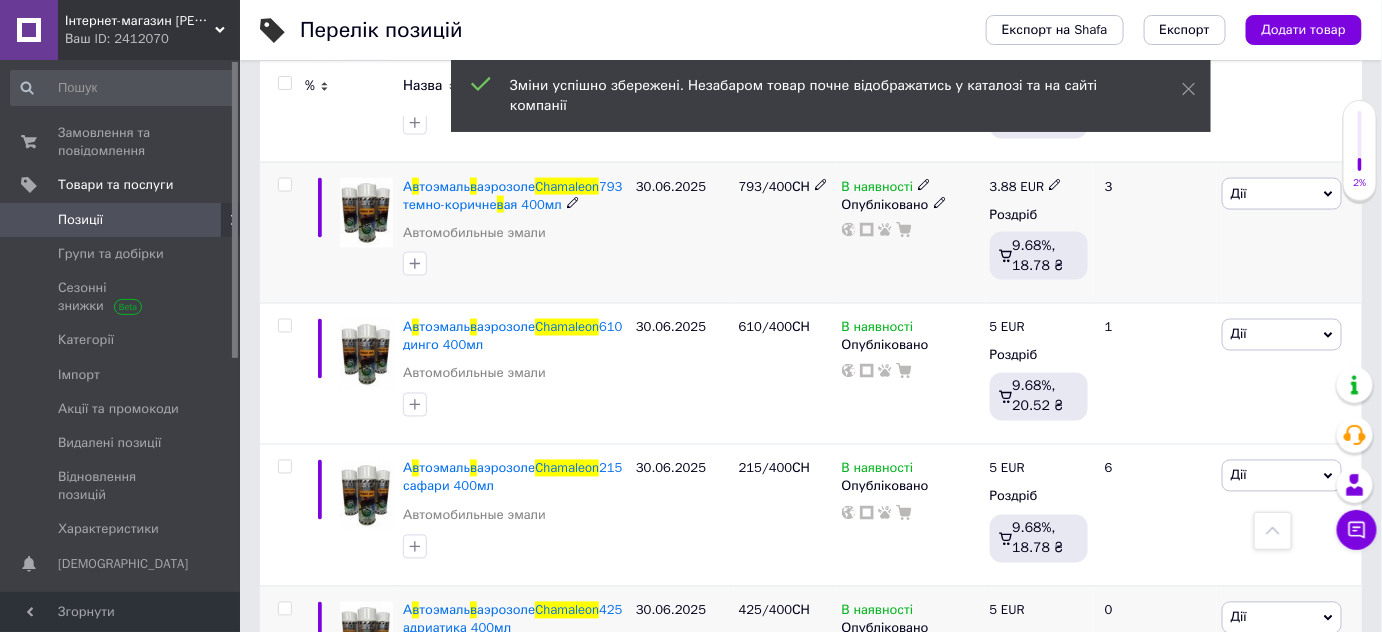 scroll, scrollTop: 885, scrollLeft: 0, axis: vertical 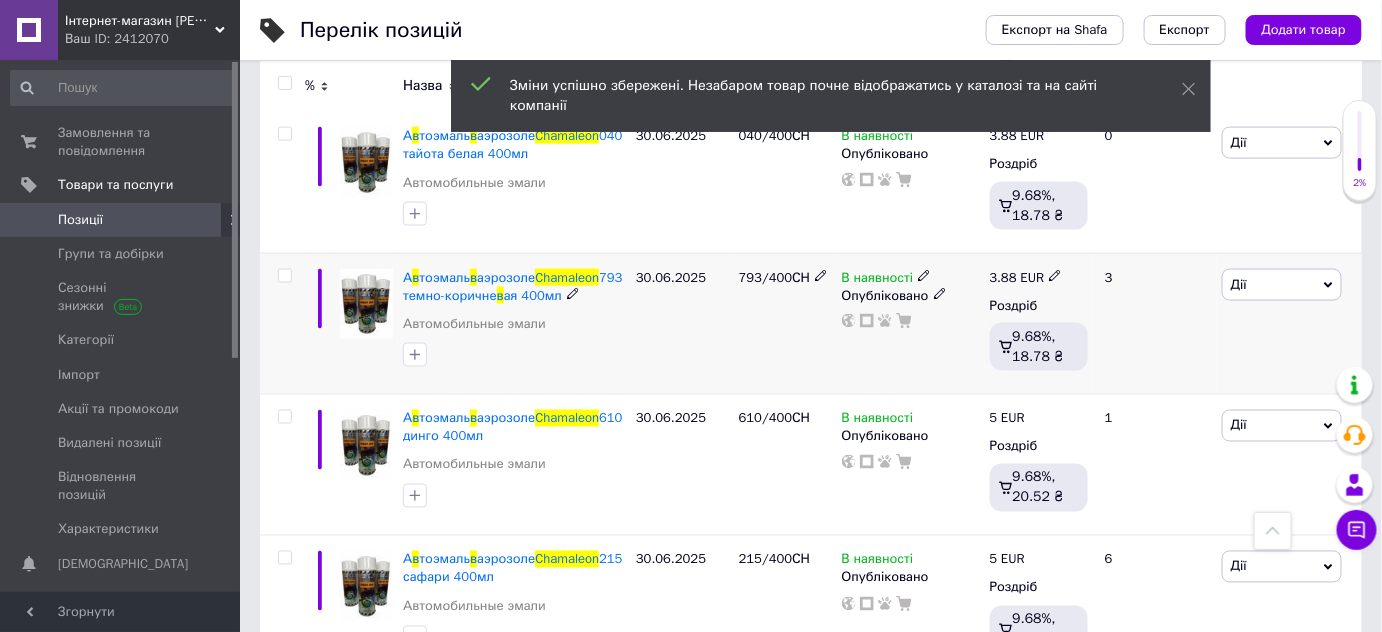 click 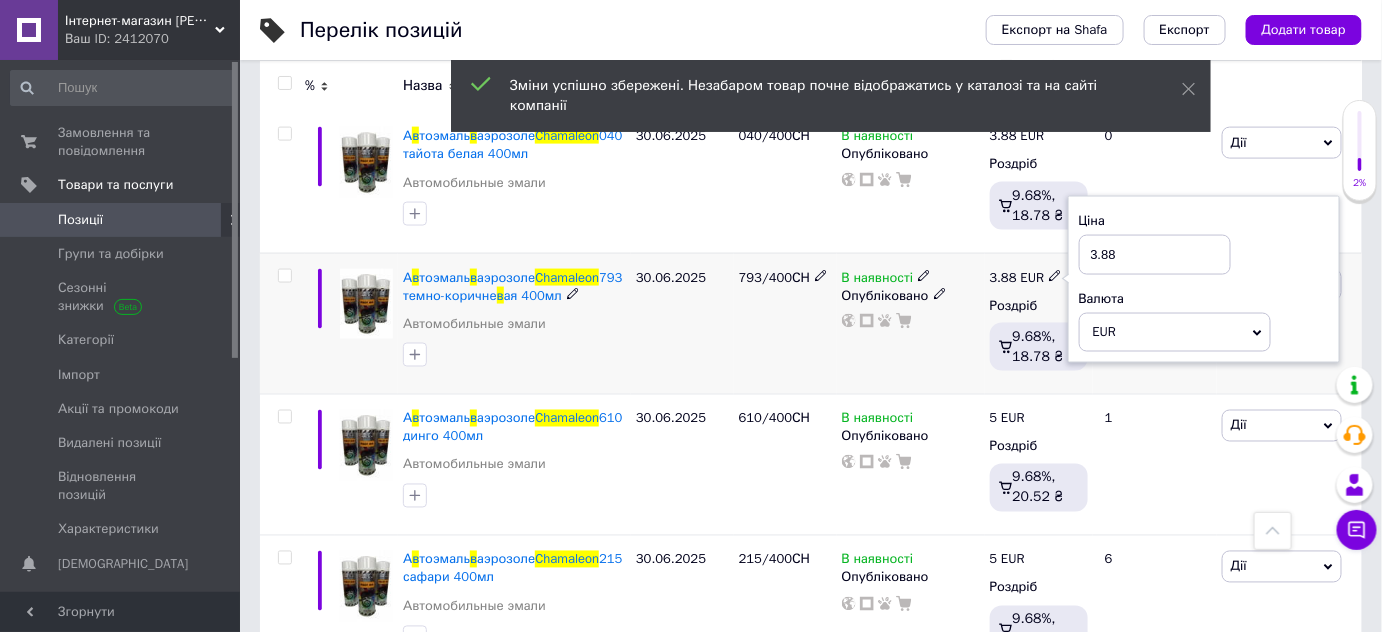 drag, startPoint x: 1129, startPoint y: 255, endPoint x: 1043, endPoint y: 253, distance: 86.023254 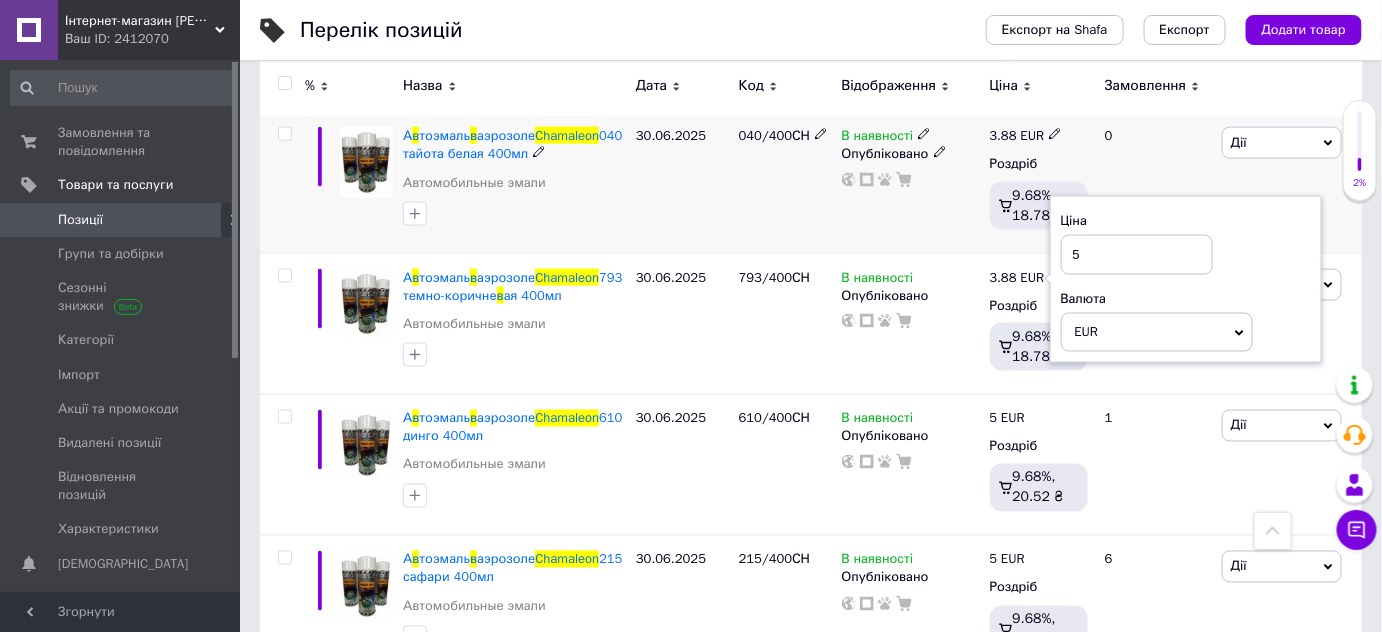 type on "5" 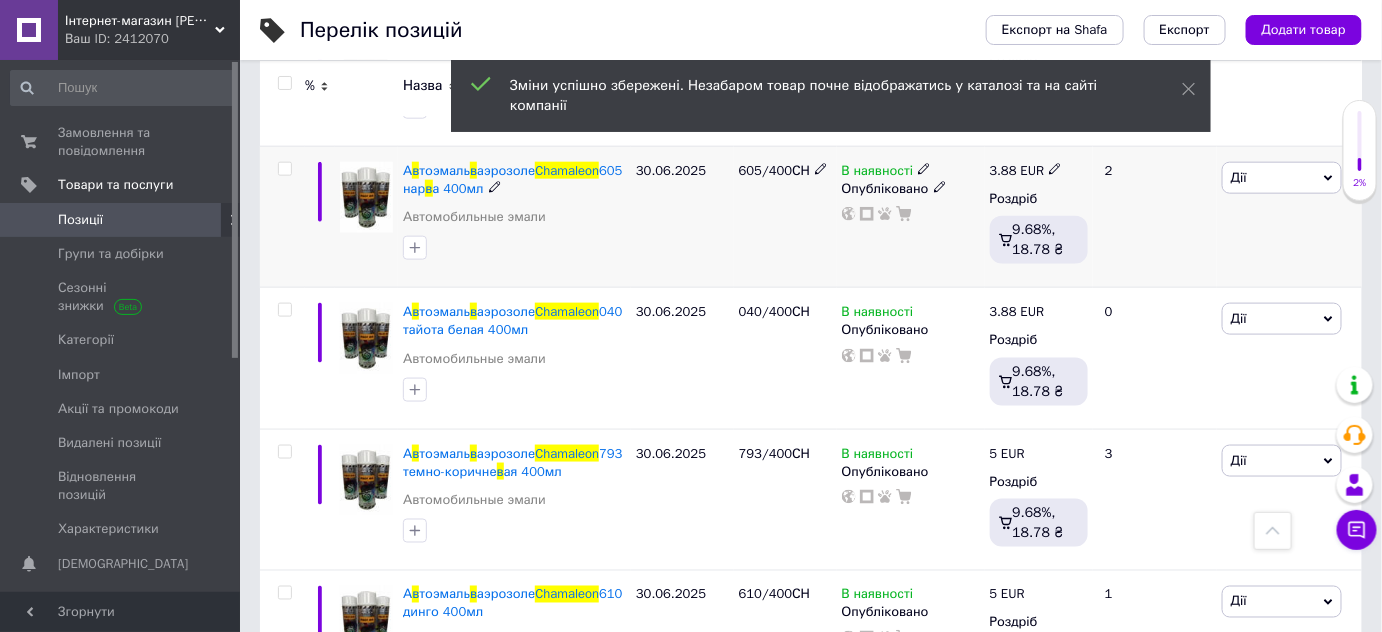 scroll, scrollTop: 703, scrollLeft: 0, axis: vertical 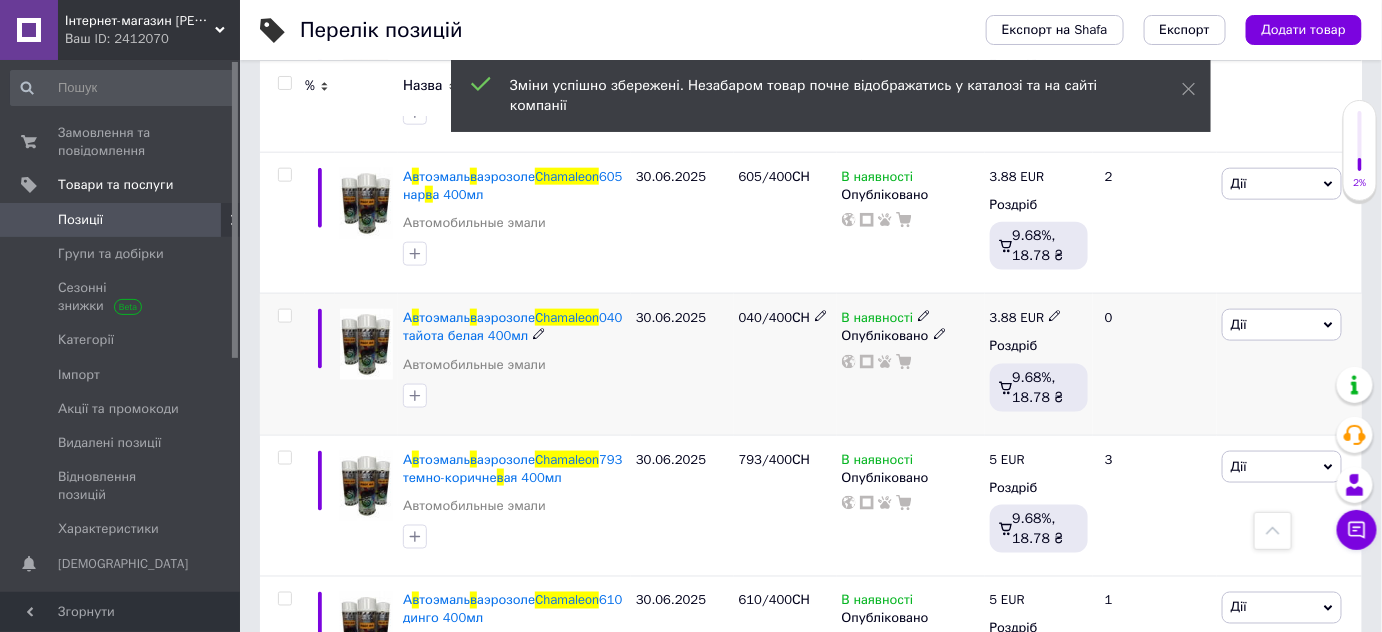 click at bounding box center (1055, 315) 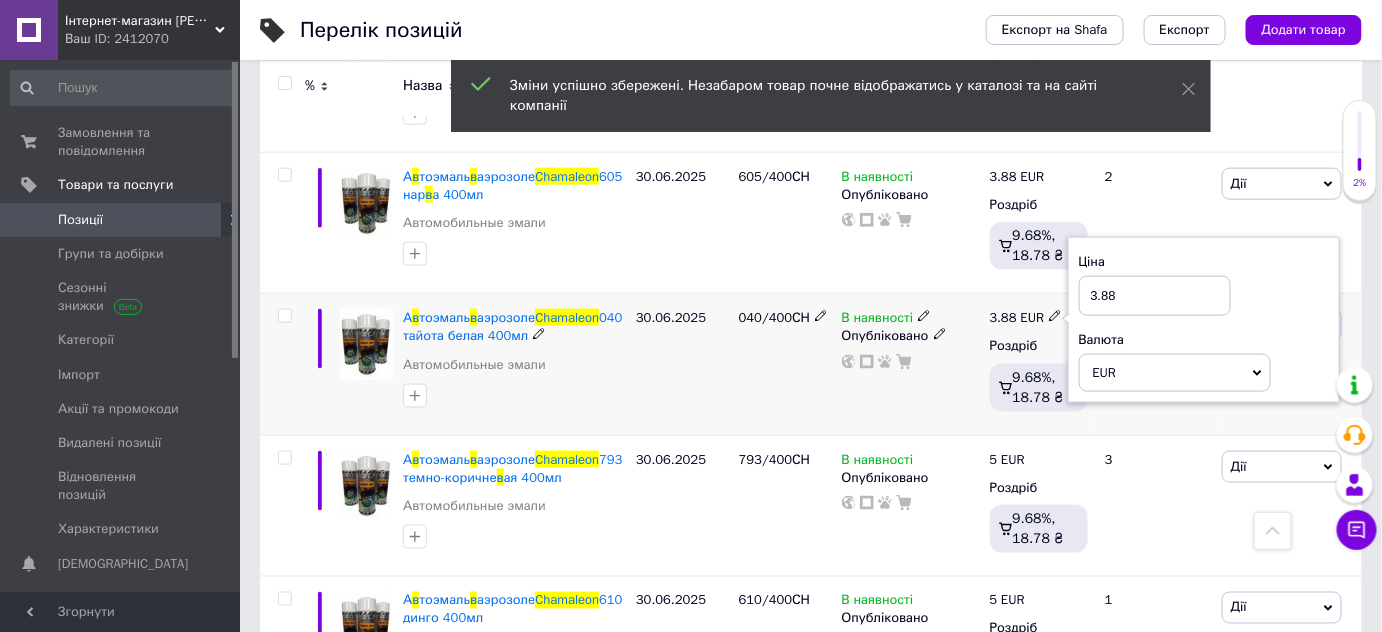 drag, startPoint x: 1125, startPoint y: 295, endPoint x: 1051, endPoint y: 292, distance: 74.06078 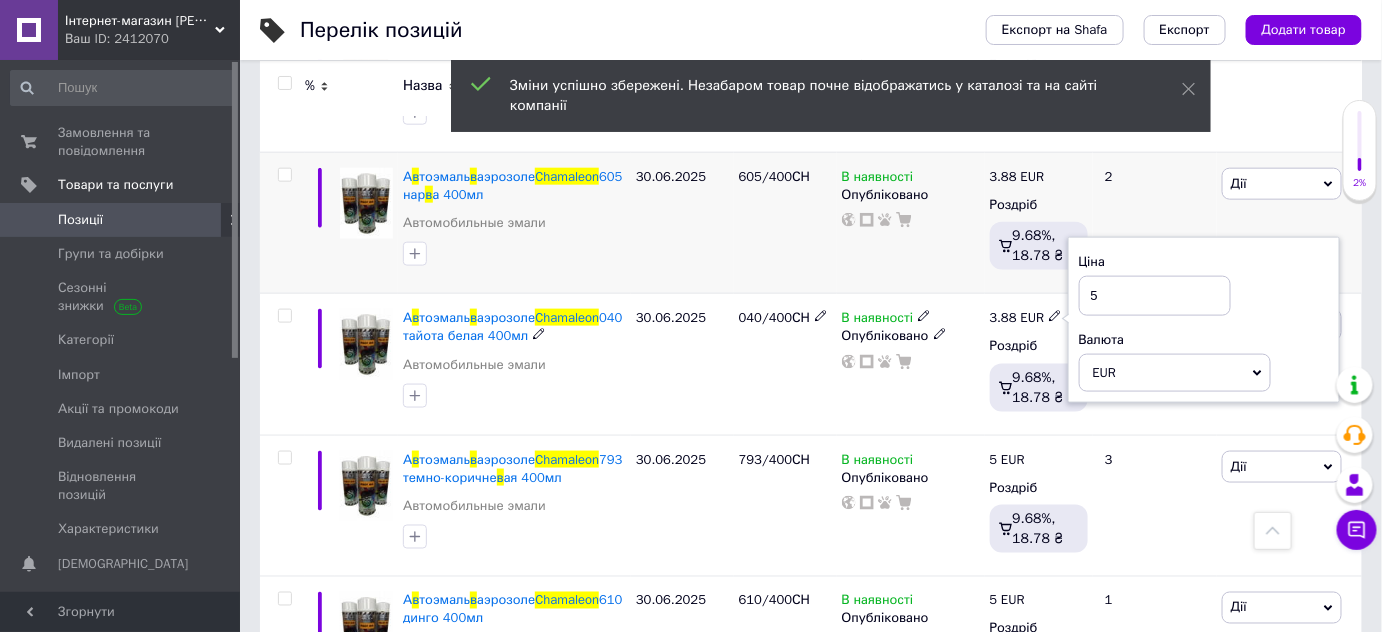type on "5" 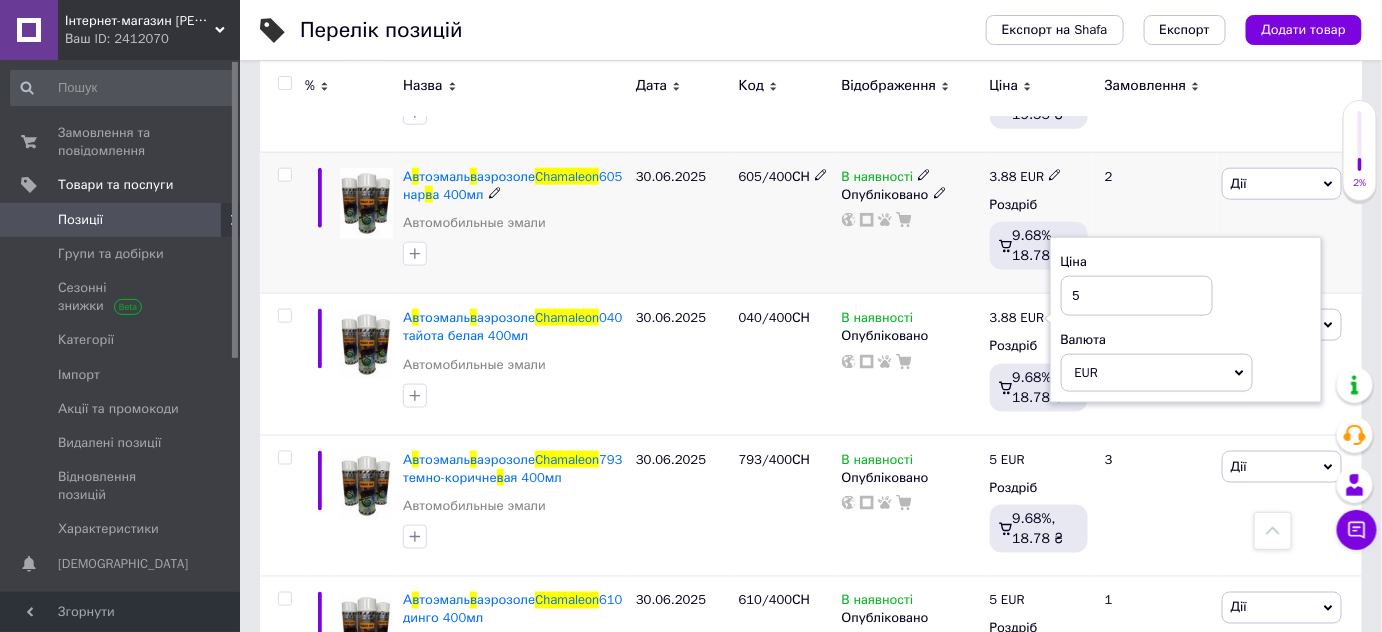 click on "2" at bounding box center (1155, 222) 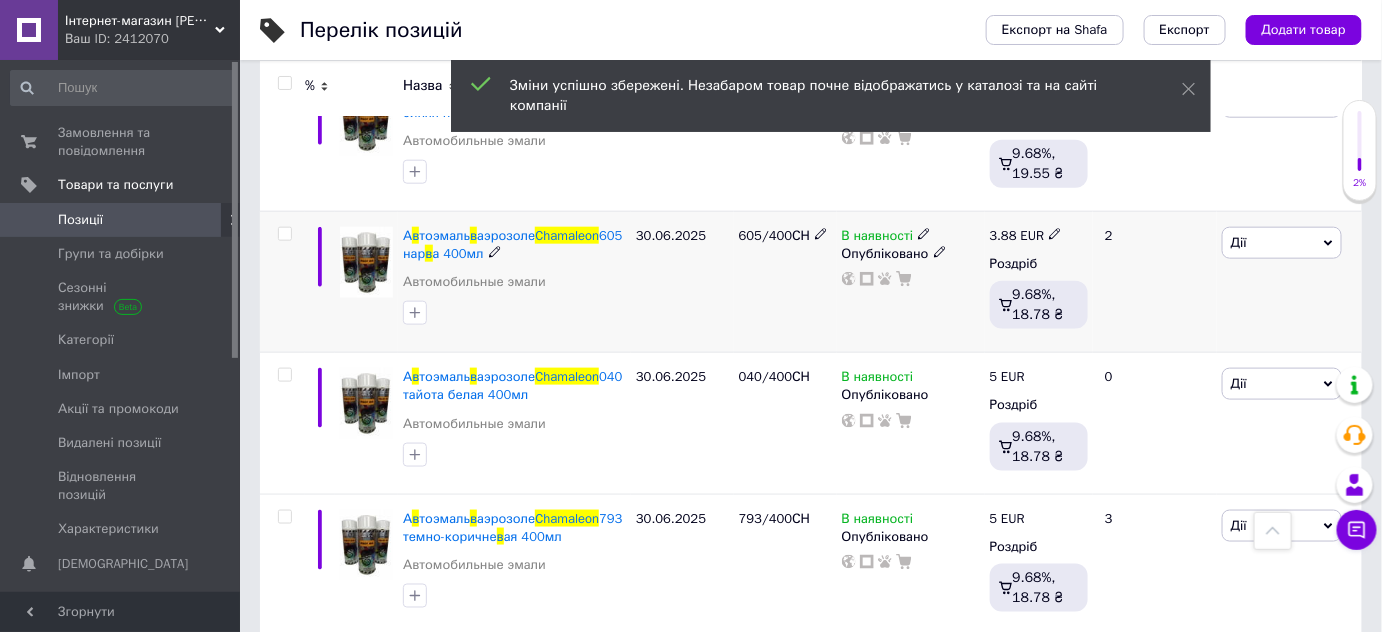 scroll, scrollTop: 612, scrollLeft: 0, axis: vertical 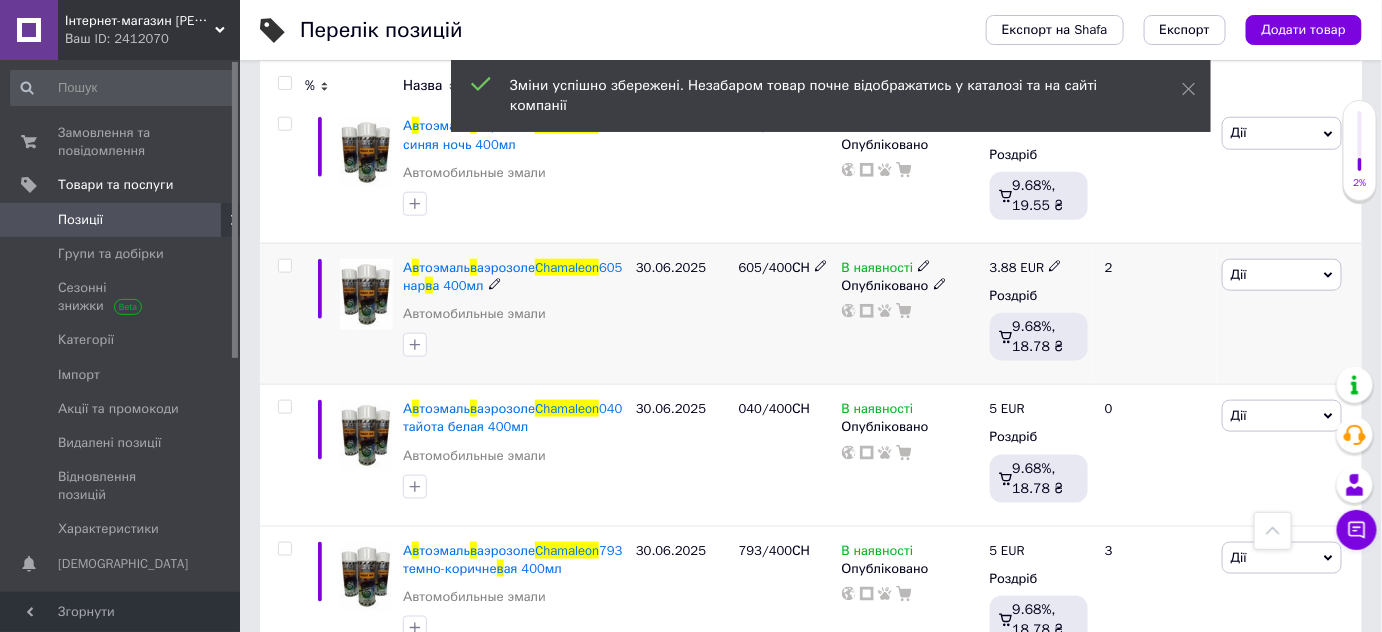 click 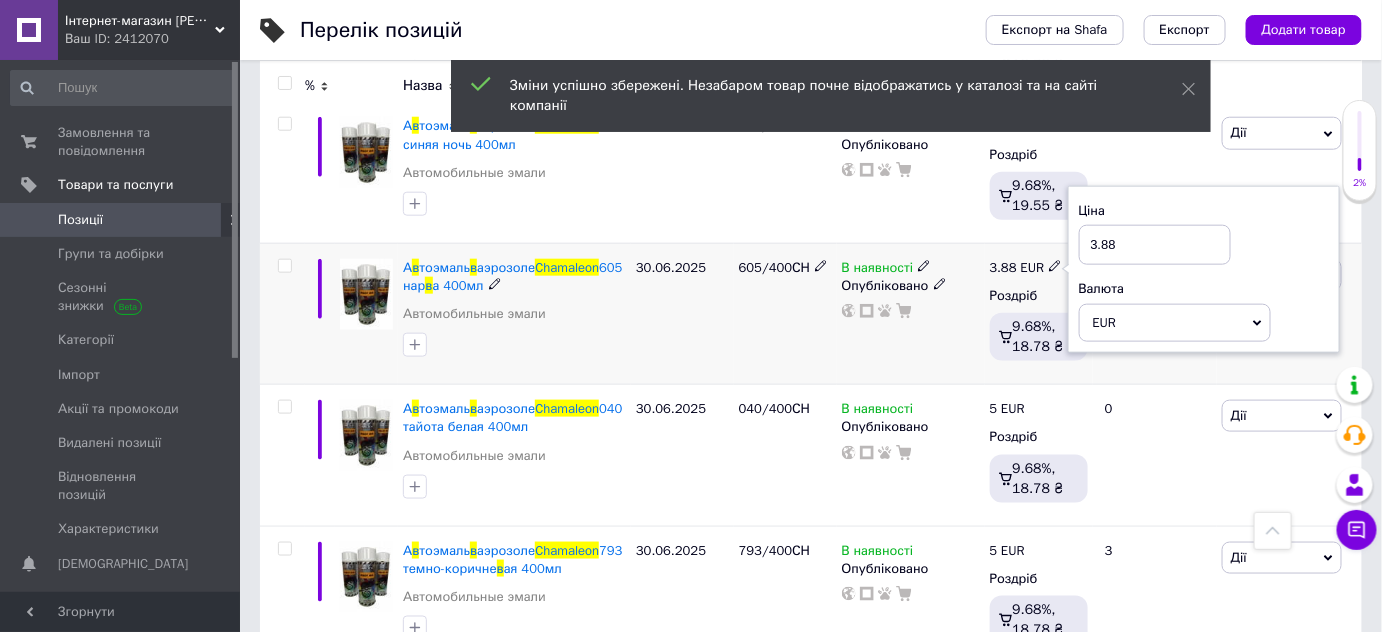 drag, startPoint x: 1125, startPoint y: 252, endPoint x: 1072, endPoint y: 250, distance: 53.037724 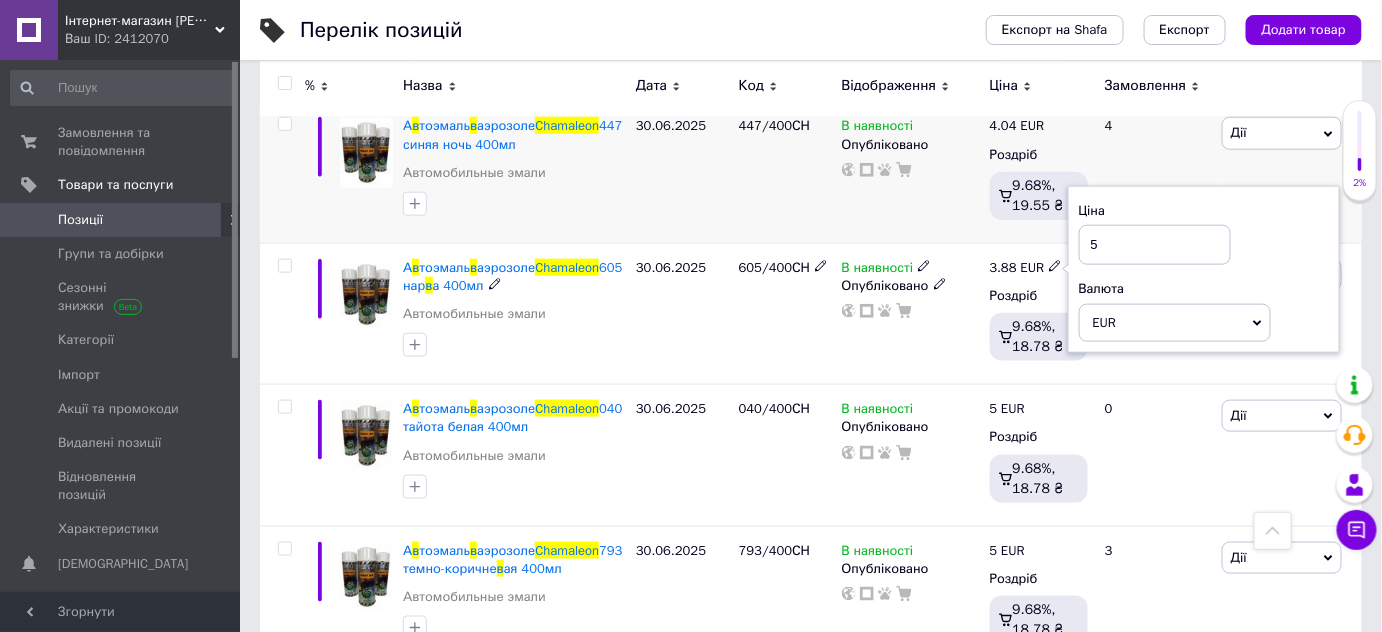 type on "5" 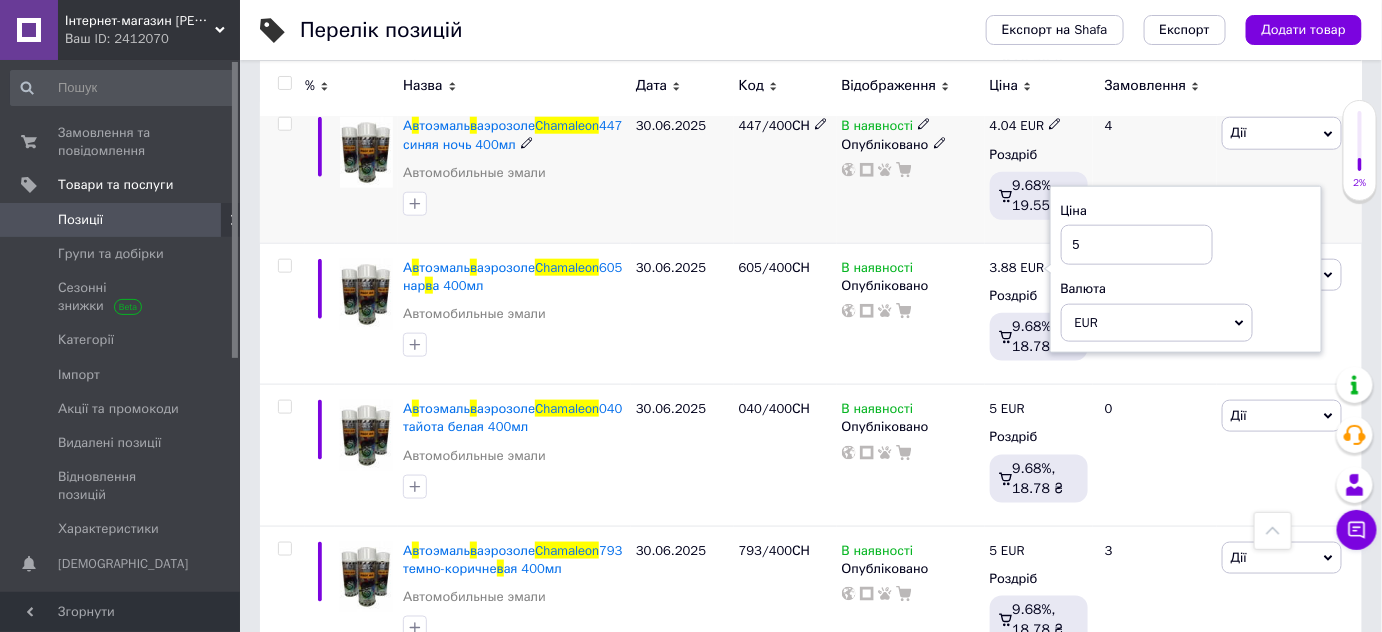 click on "4" at bounding box center [1155, 172] 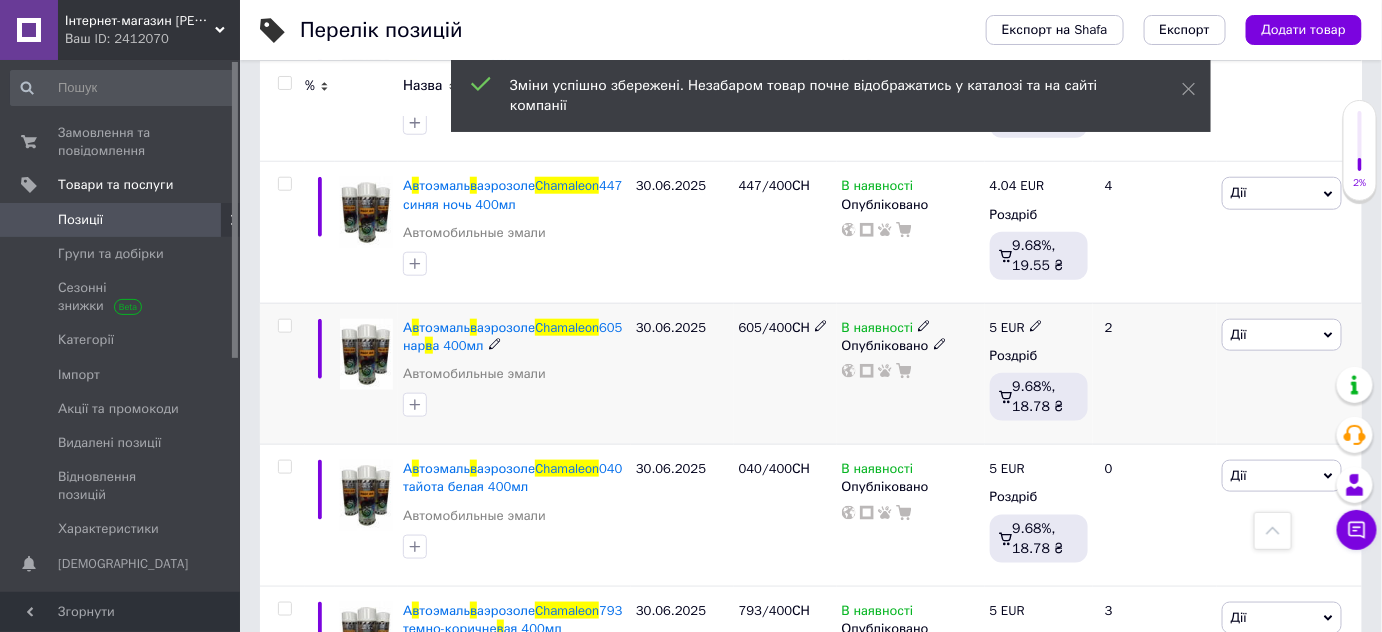 scroll, scrollTop: 521, scrollLeft: 0, axis: vertical 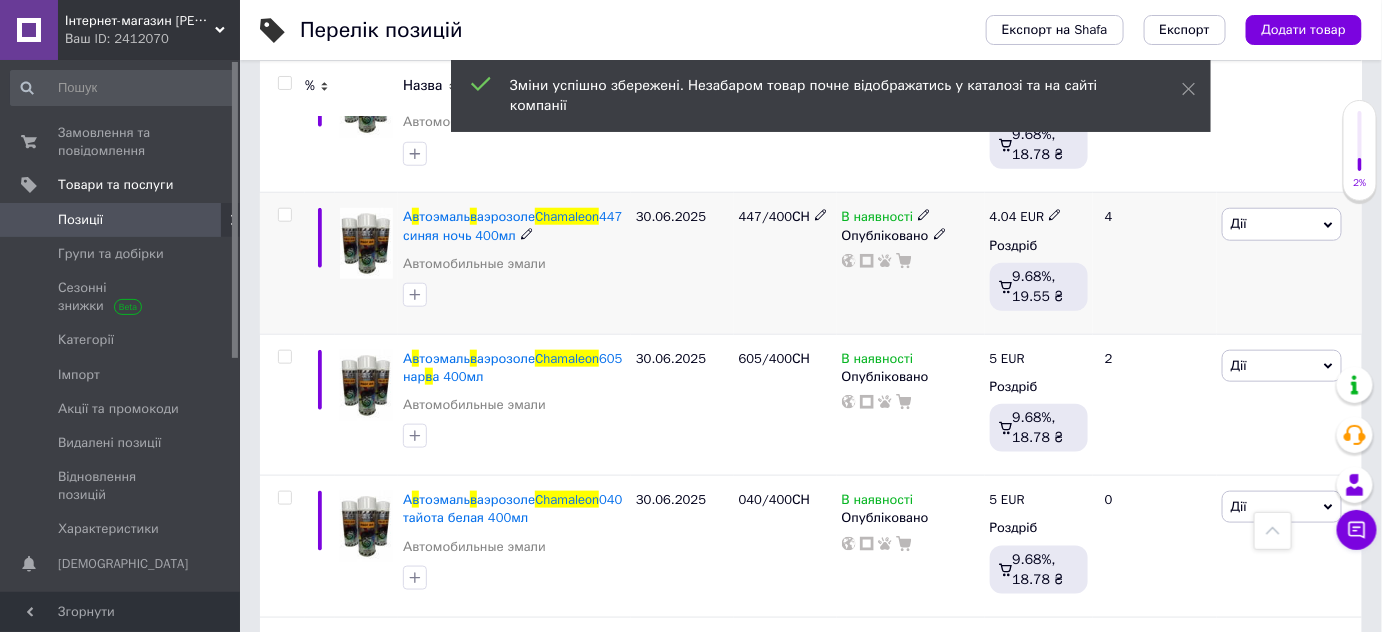 click 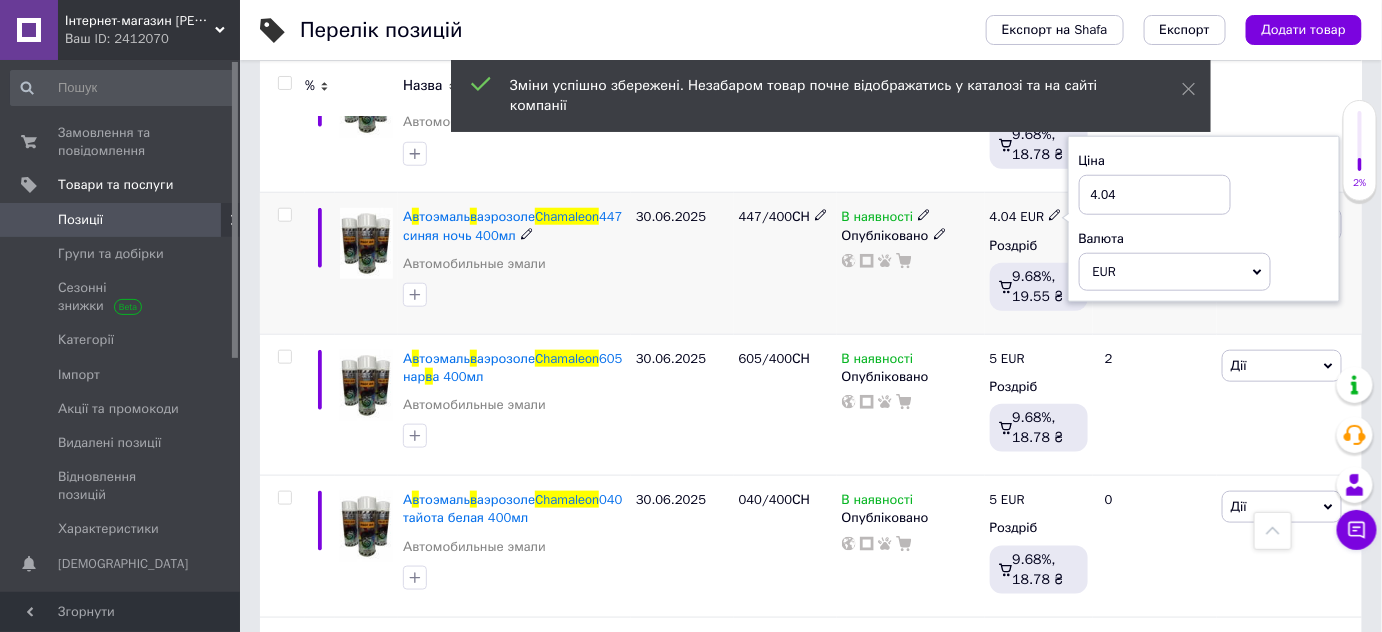 click on "4.04   EUR Ціна 4.04 Валюта EUR $ CHF ₴ GBP ¥ PLN ₸ MDL HUF KGS CNY TRY KRW lei" at bounding box center (1026, 217) 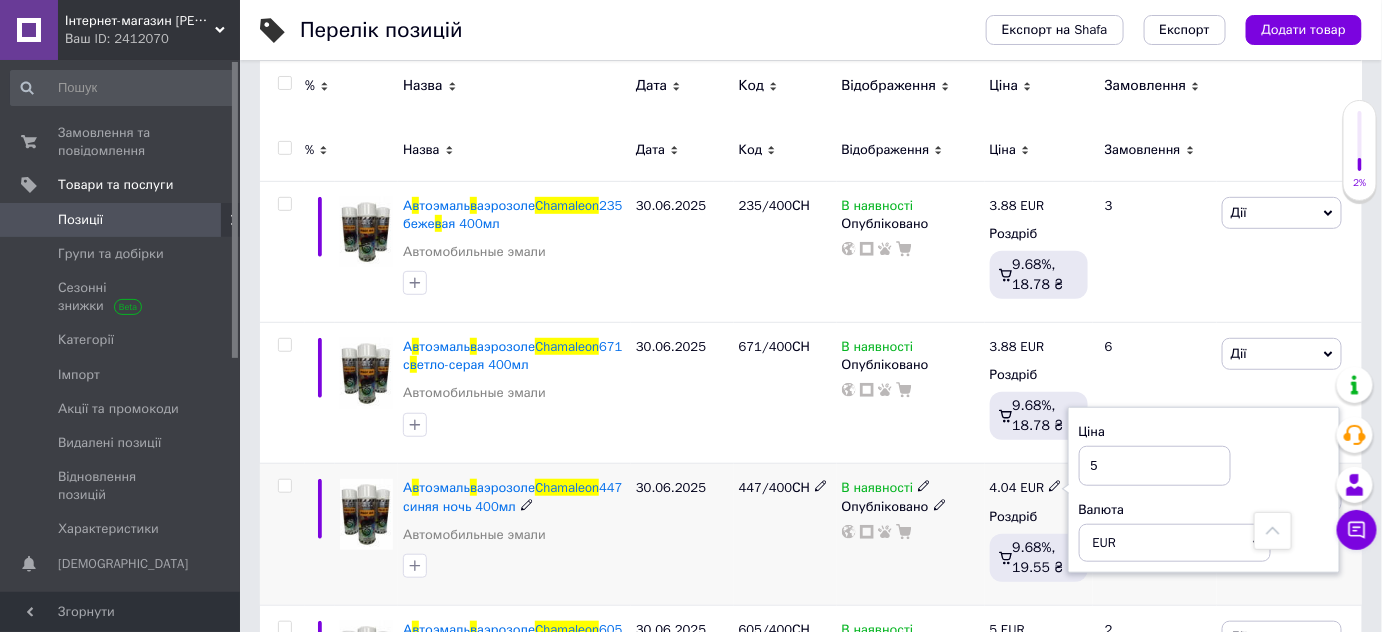 scroll, scrollTop: 248, scrollLeft: 0, axis: vertical 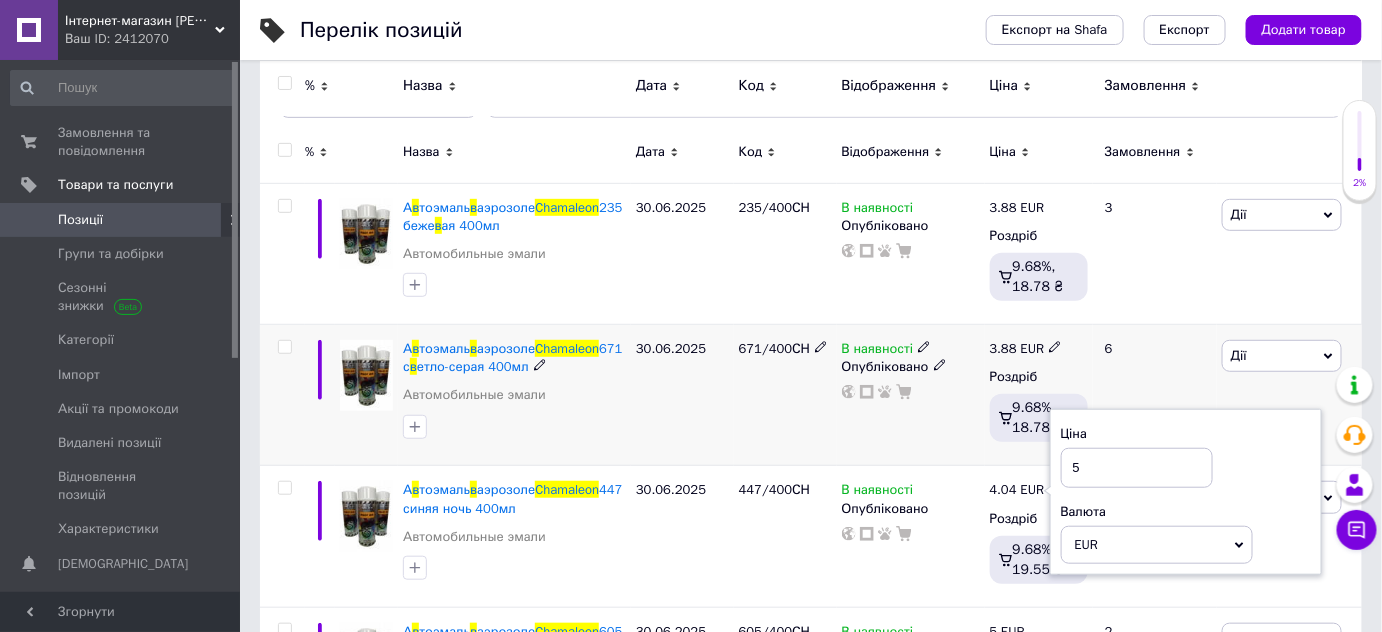 type on "5" 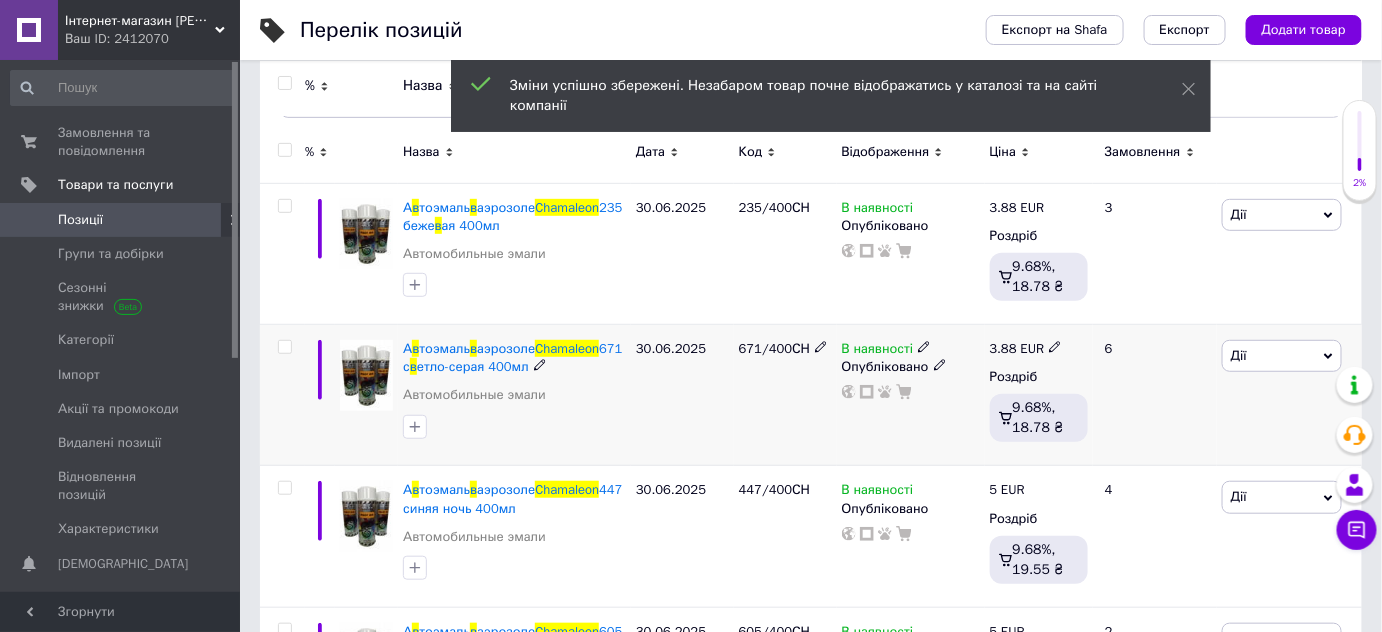 click 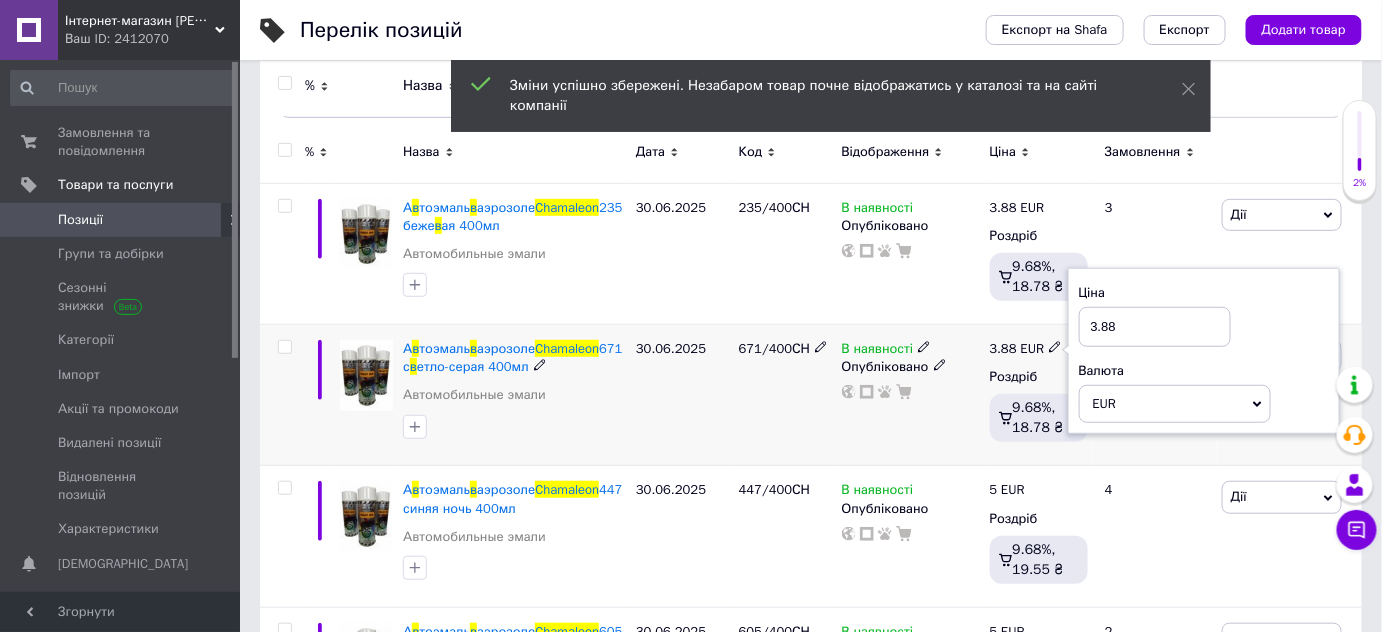 drag, startPoint x: 1122, startPoint y: 322, endPoint x: 1041, endPoint y: 327, distance: 81.154175 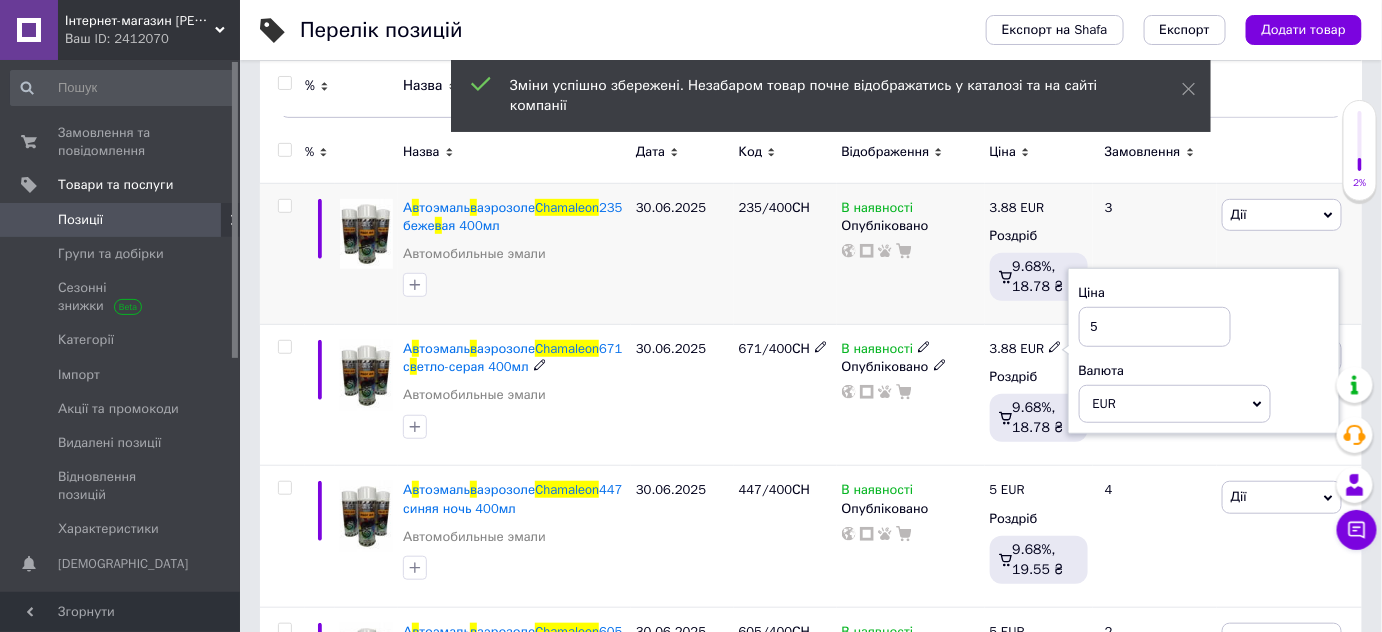 type on "5" 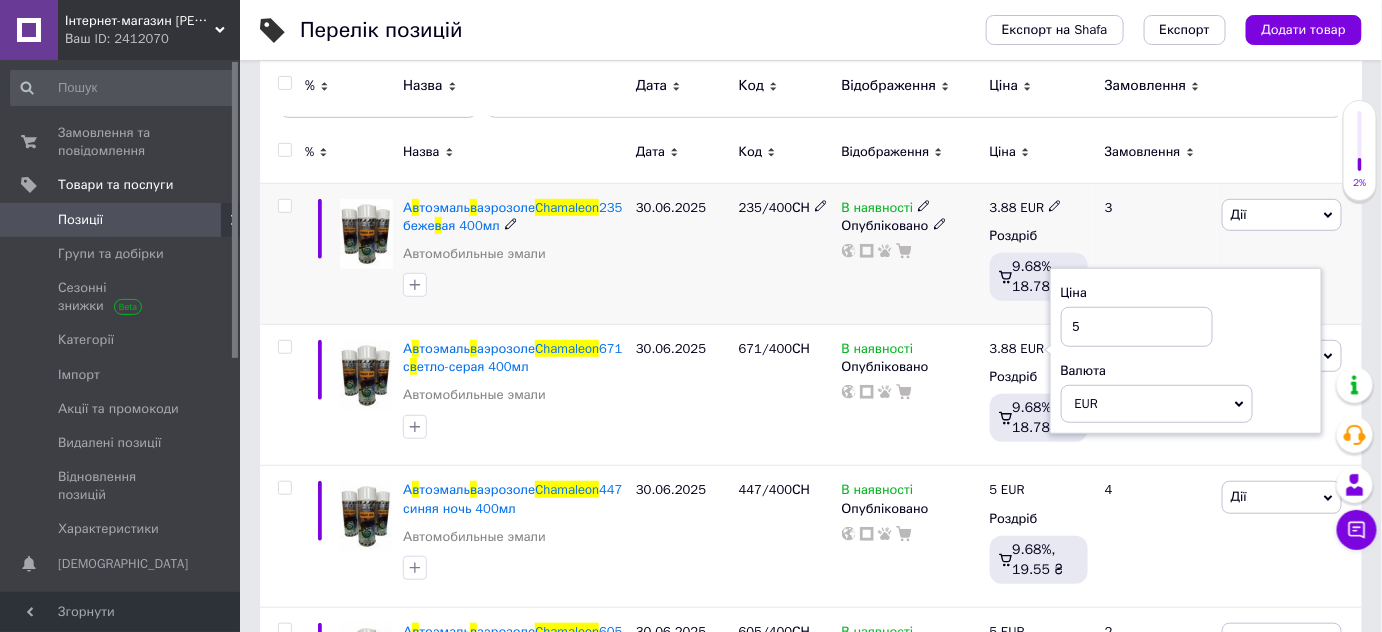 click on "3" at bounding box center [1155, 253] 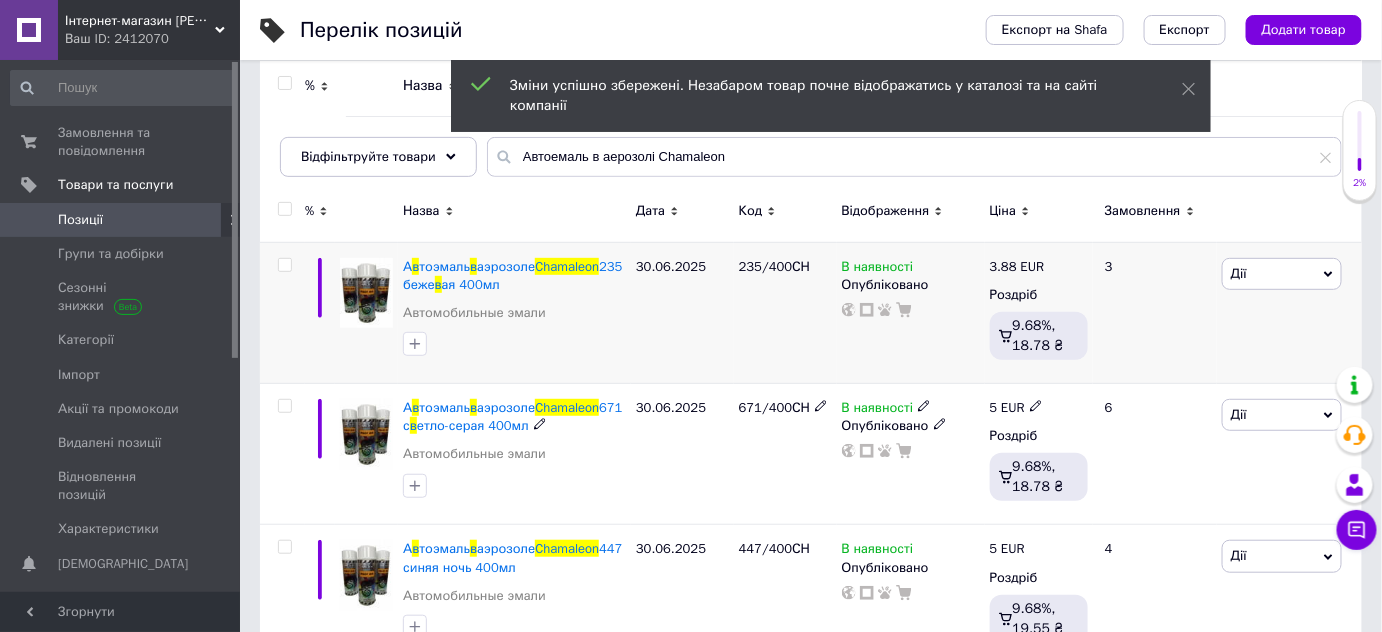 scroll, scrollTop: 157, scrollLeft: 0, axis: vertical 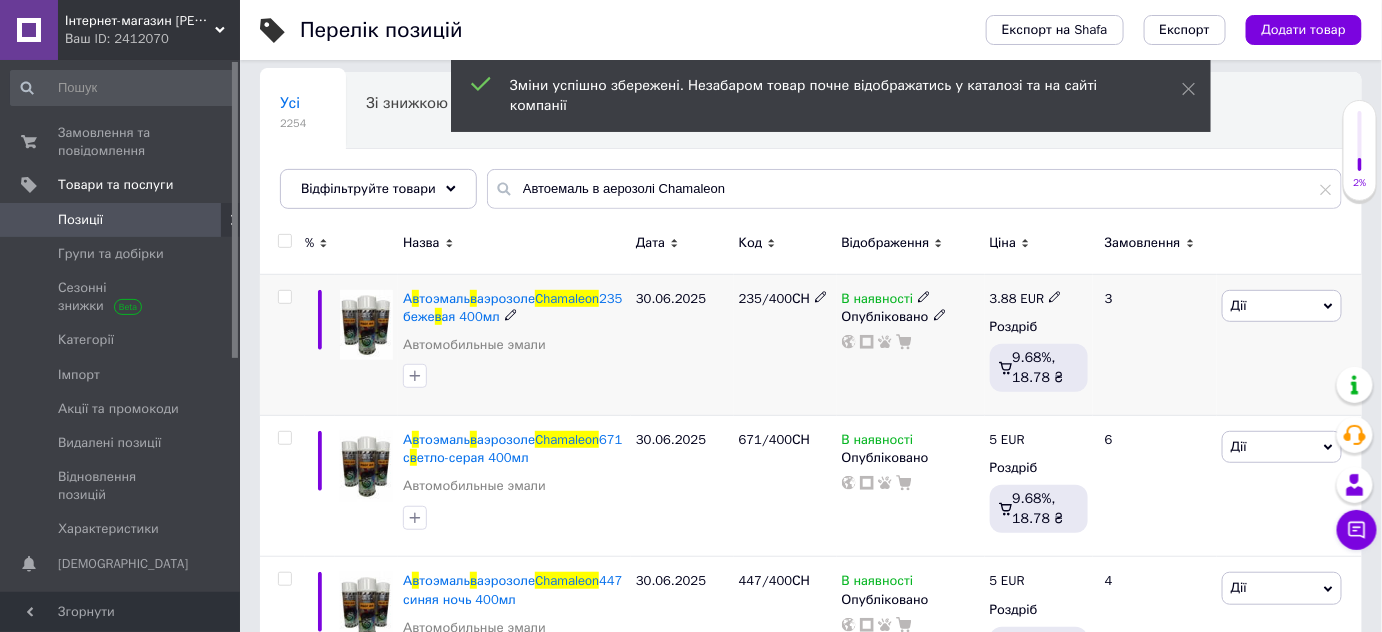 click 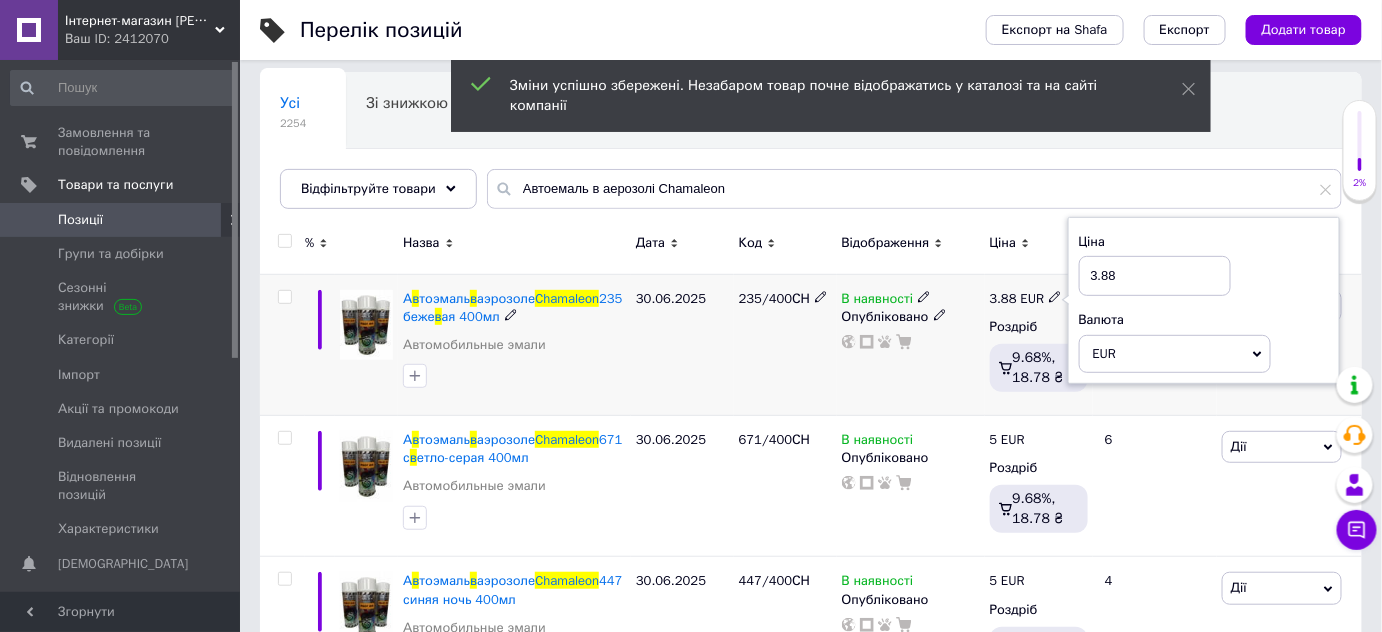 drag, startPoint x: 1136, startPoint y: 285, endPoint x: 1152, endPoint y: 272, distance: 20.615528 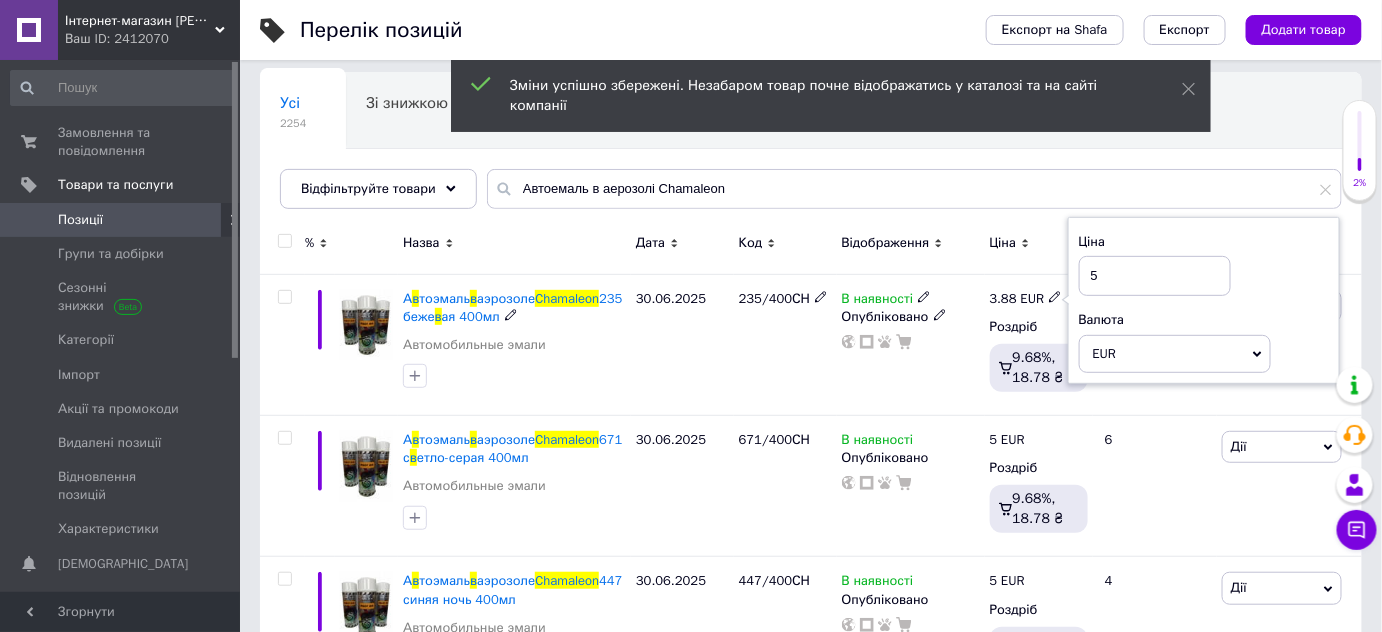 type on "5" 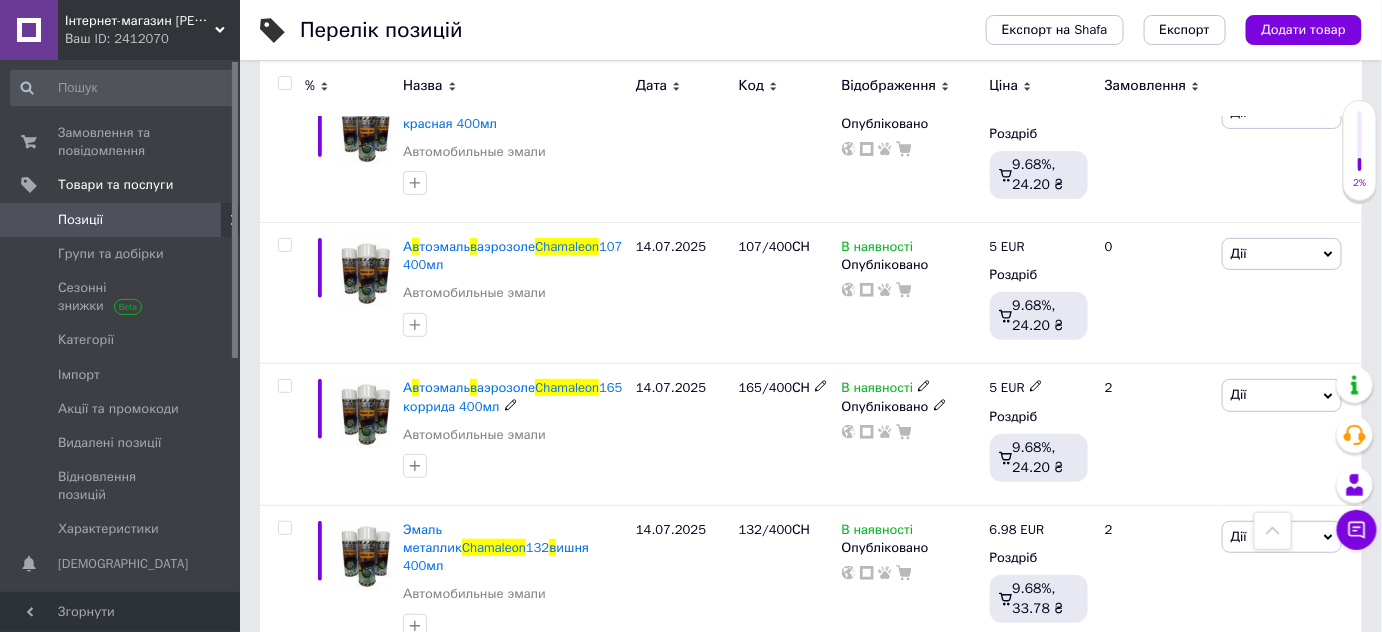 scroll, scrollTop: 2703, scrollLeft: 0, axis: vertical 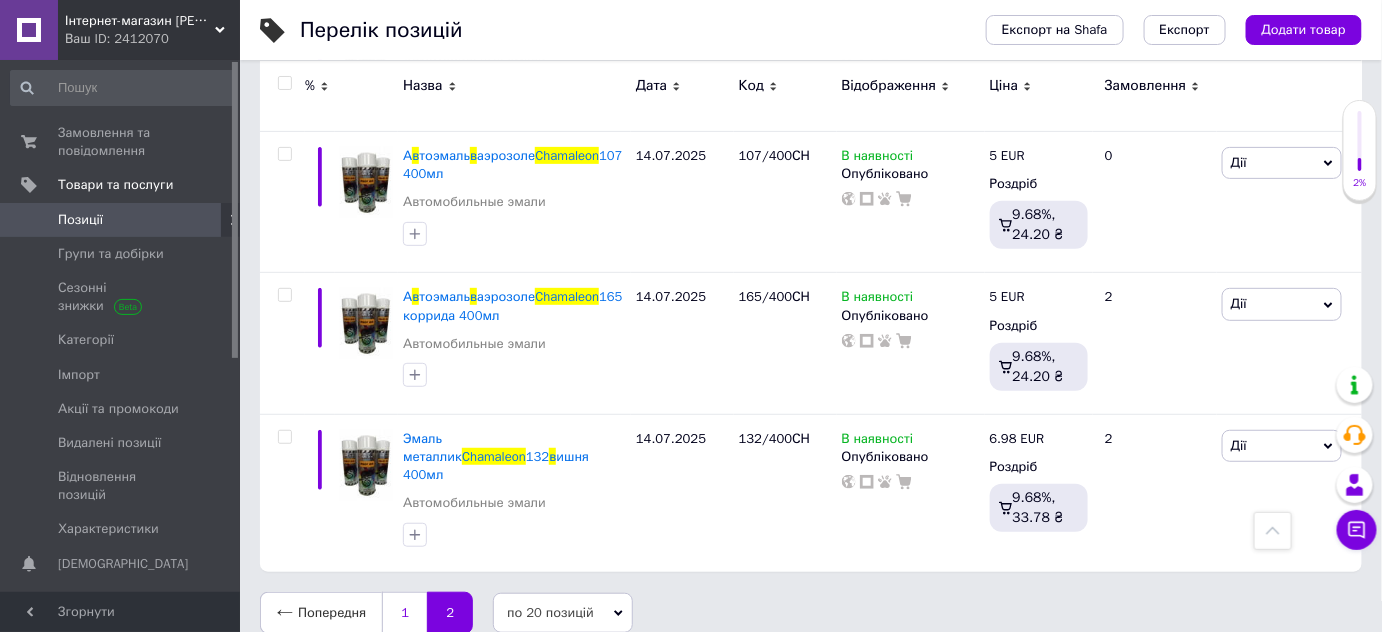 click on "1" at bounding box center [404, 613] 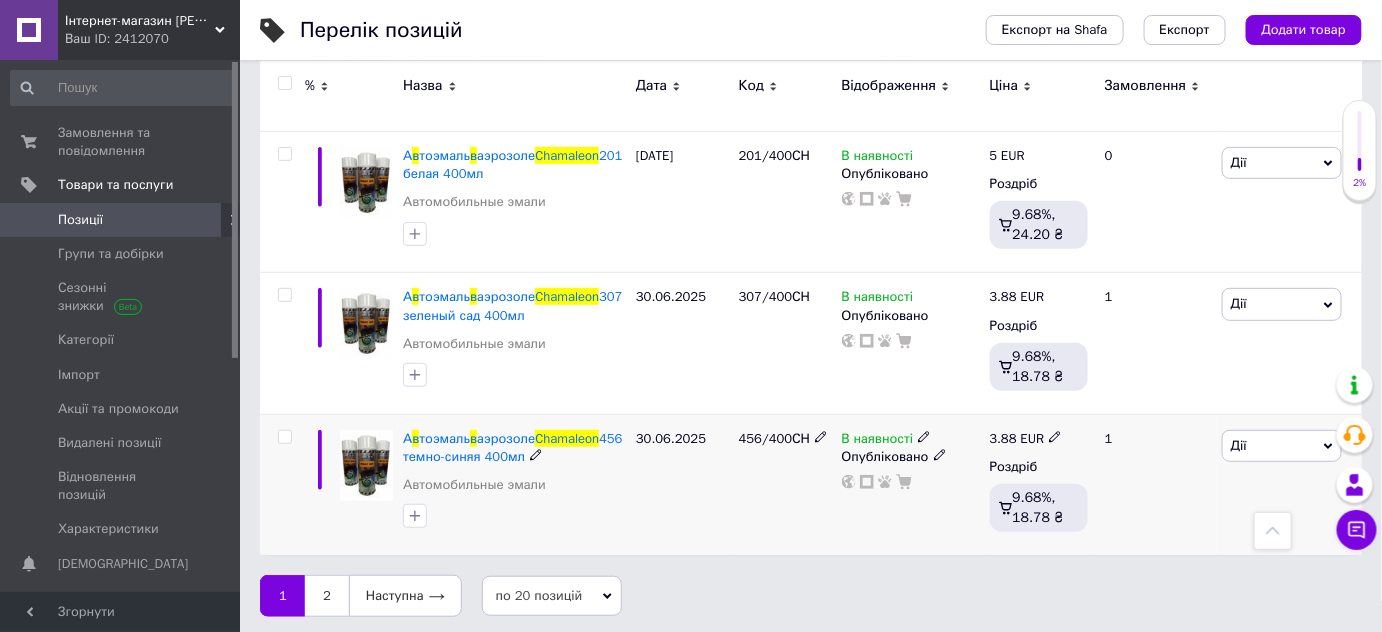 click 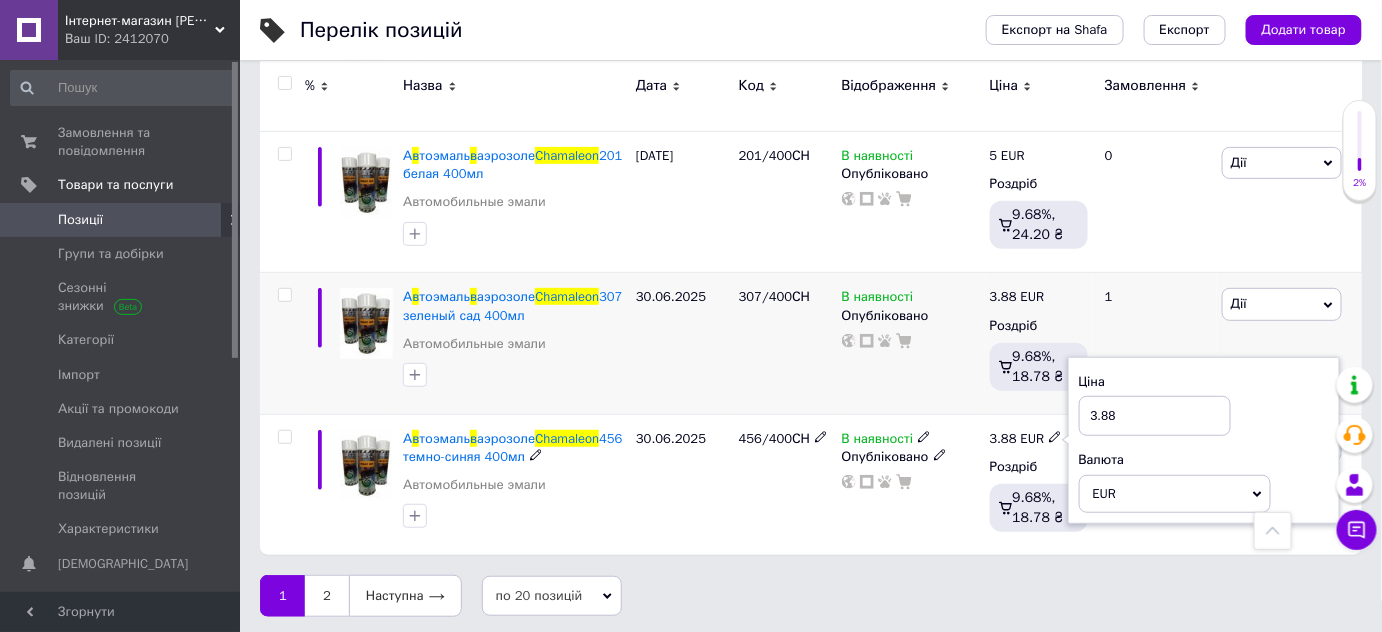 drag, startPoint x: 1093, startPoint y: 407, endPoint x: 1064, endPoint y: 404, distance: 29.15476 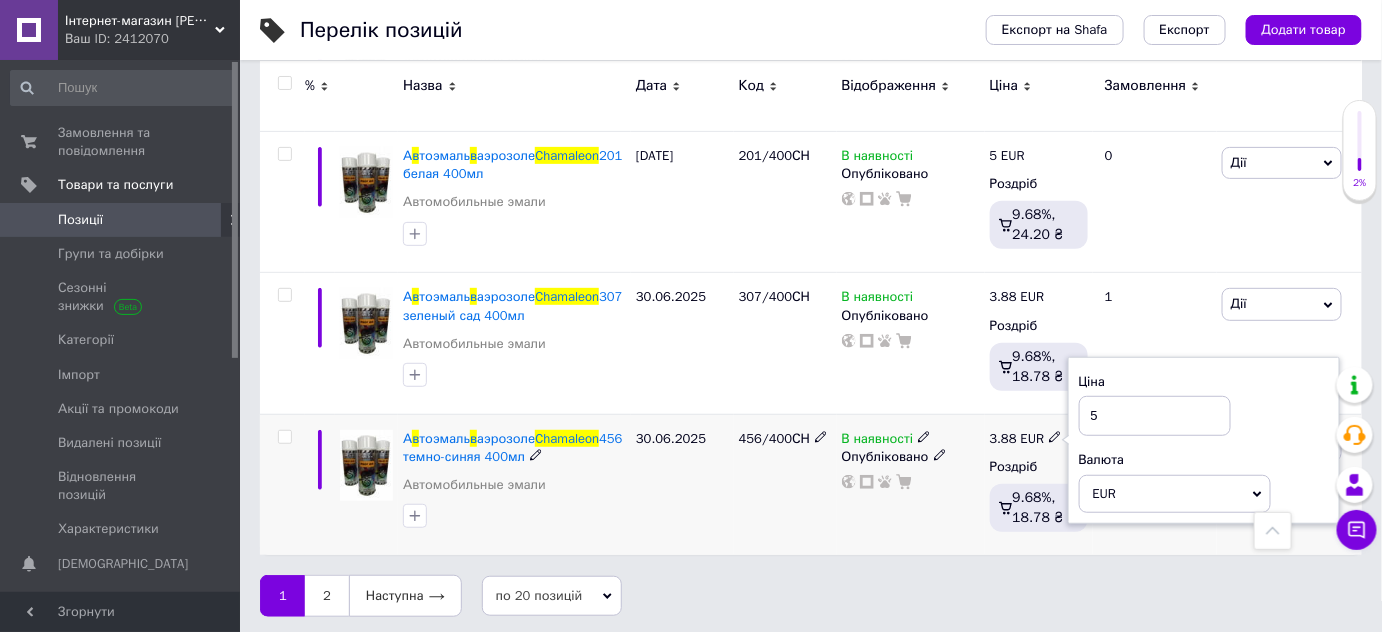 type on "5" 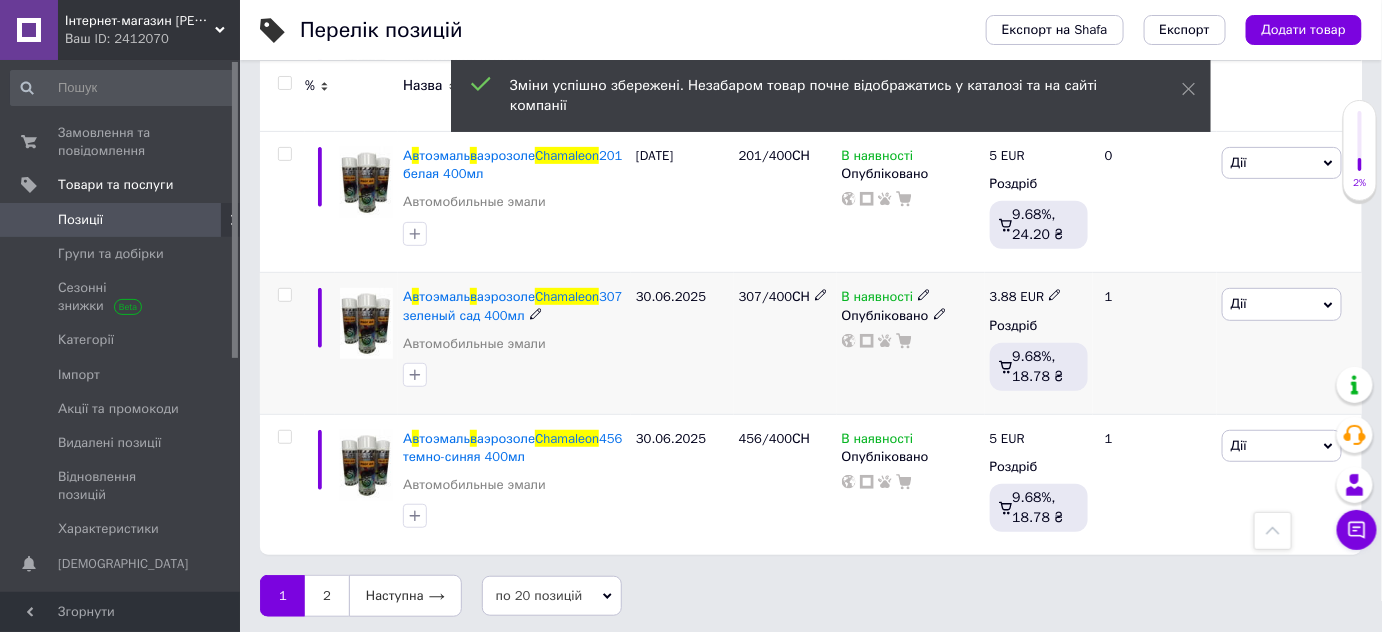 click 